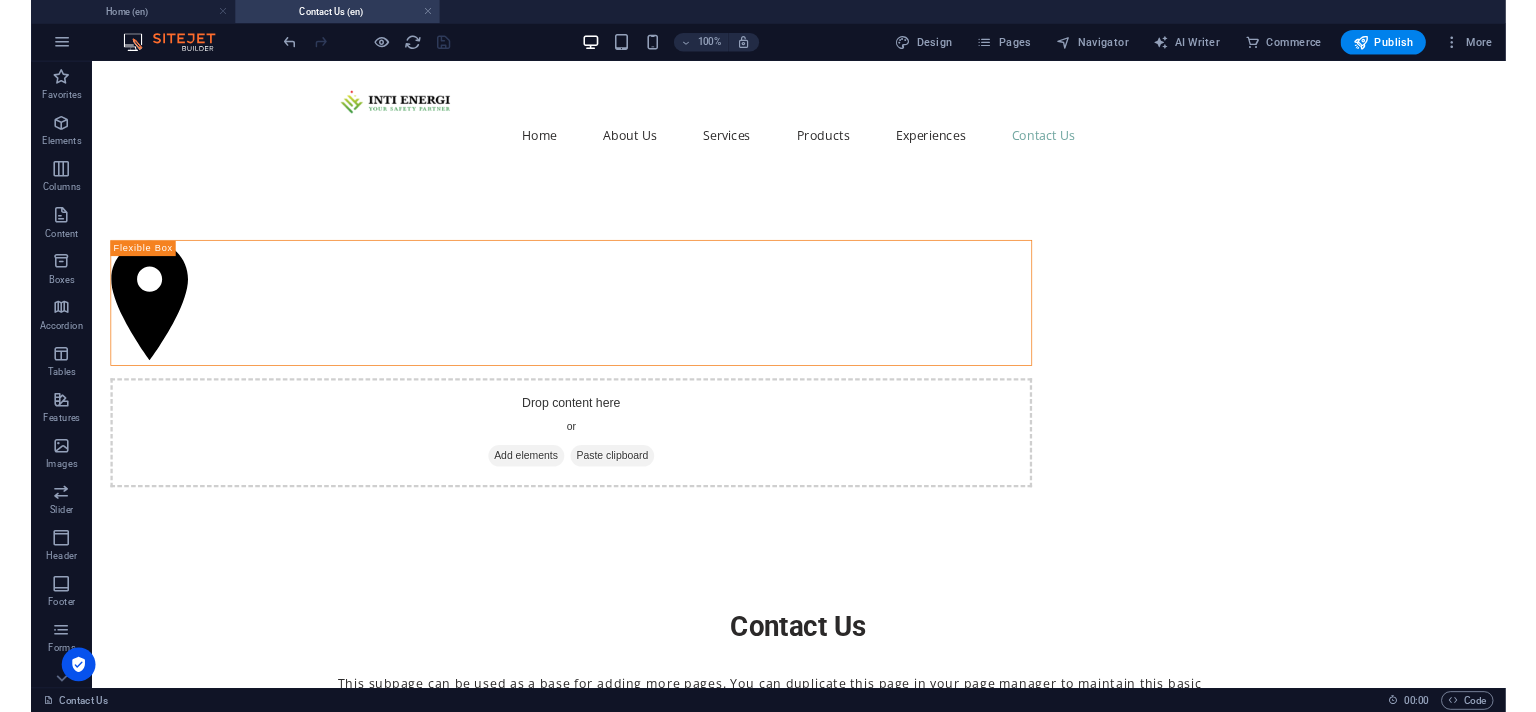 scroll, scrollTop: 0, scrollLeft: 0, axis: both 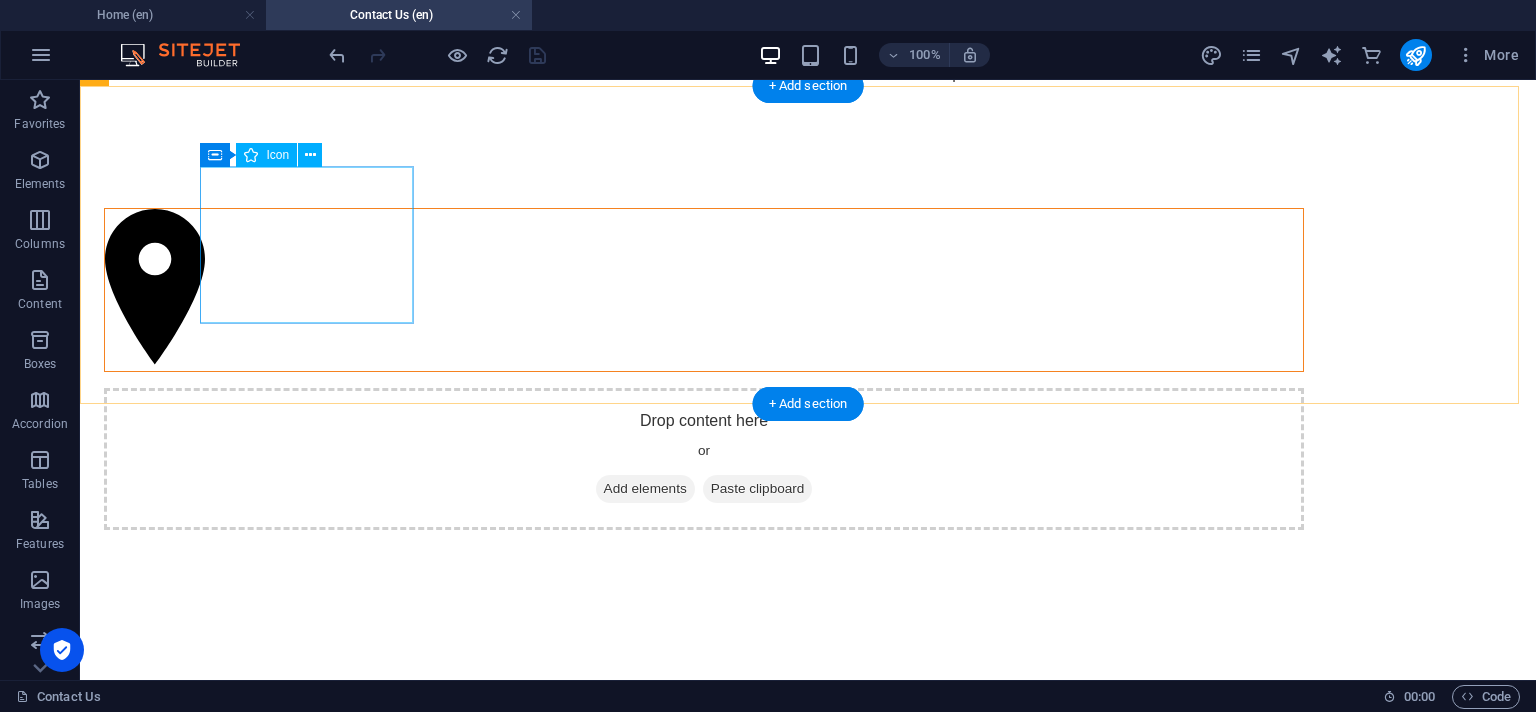 click at bounding box center [704, 290] 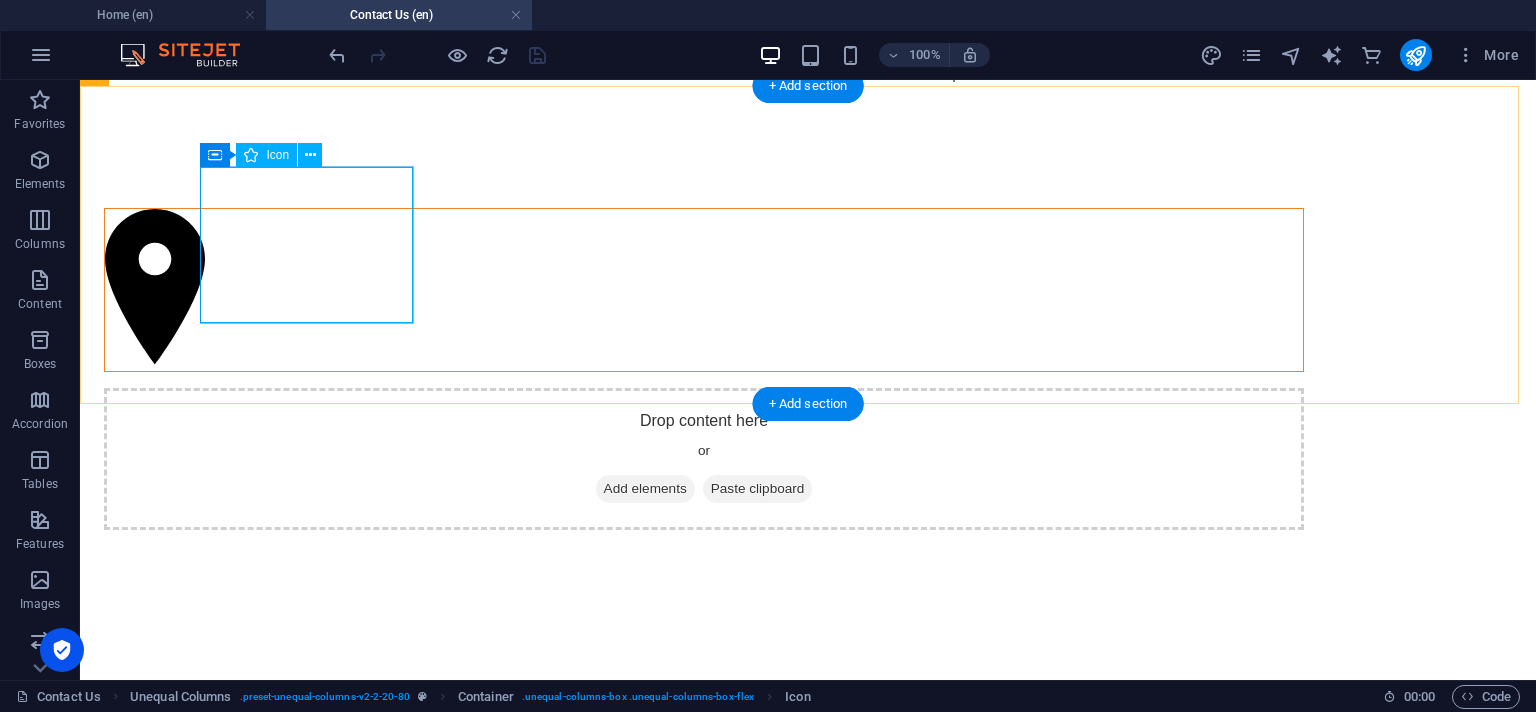 click at bounding box center (704, 290) 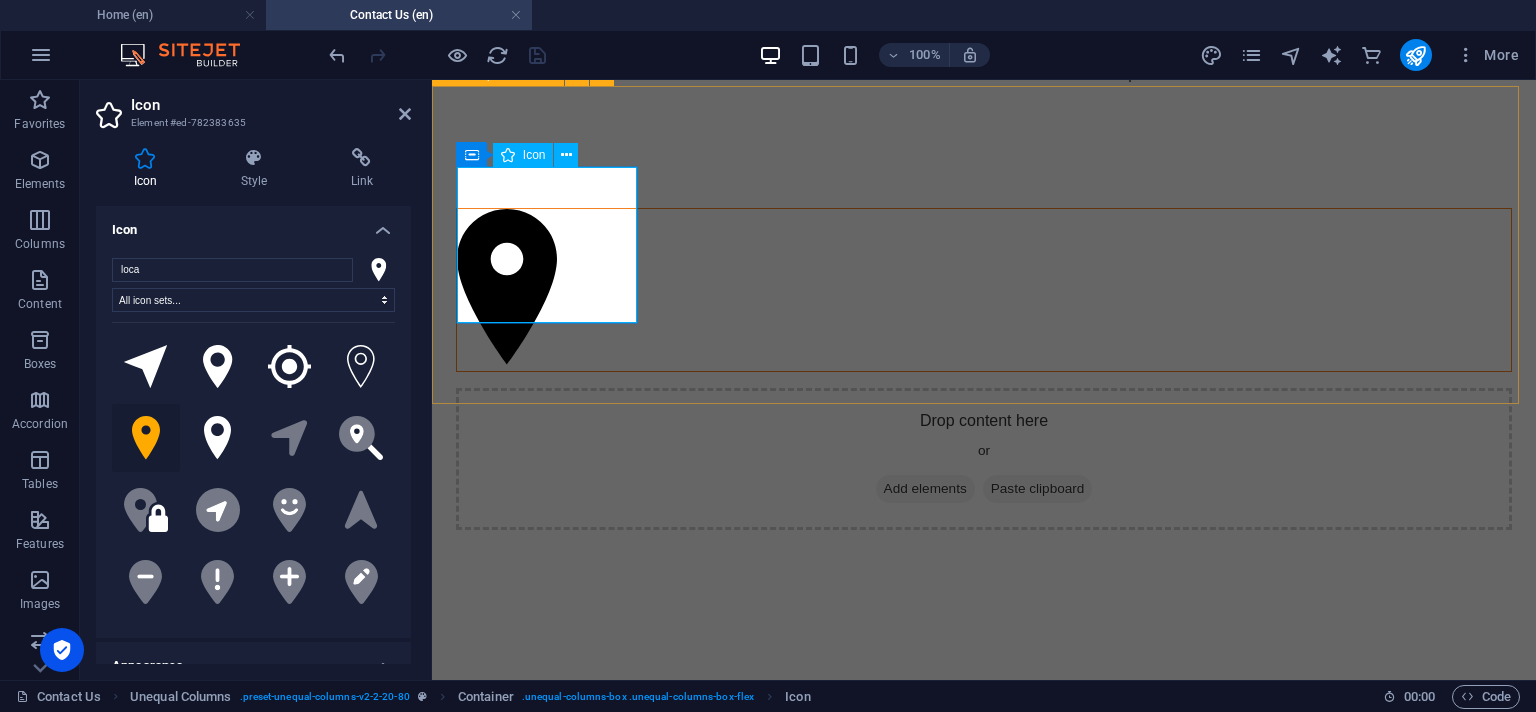 click at bounding box center [984, 290] 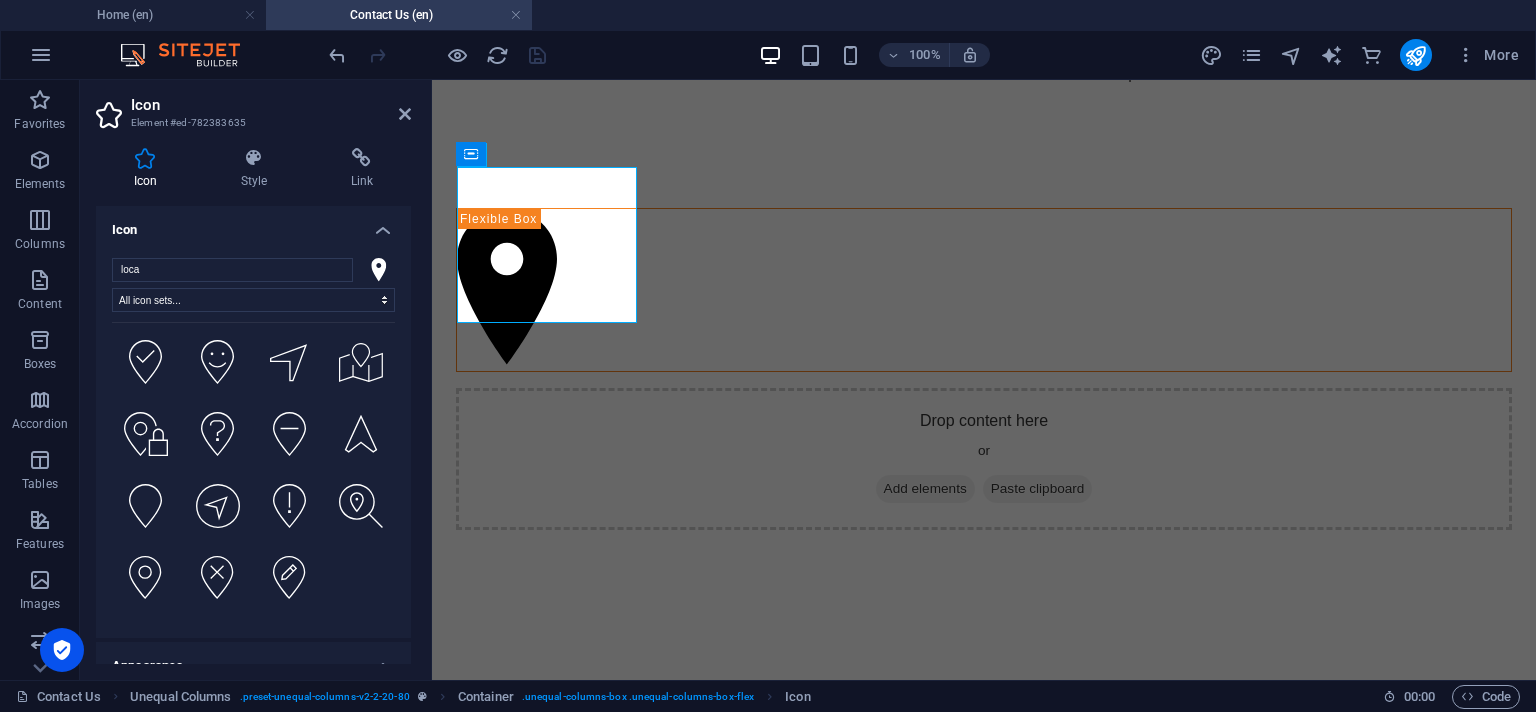 scroll, scrollTop: 3466, scrollLeft: 0, axis: vertical 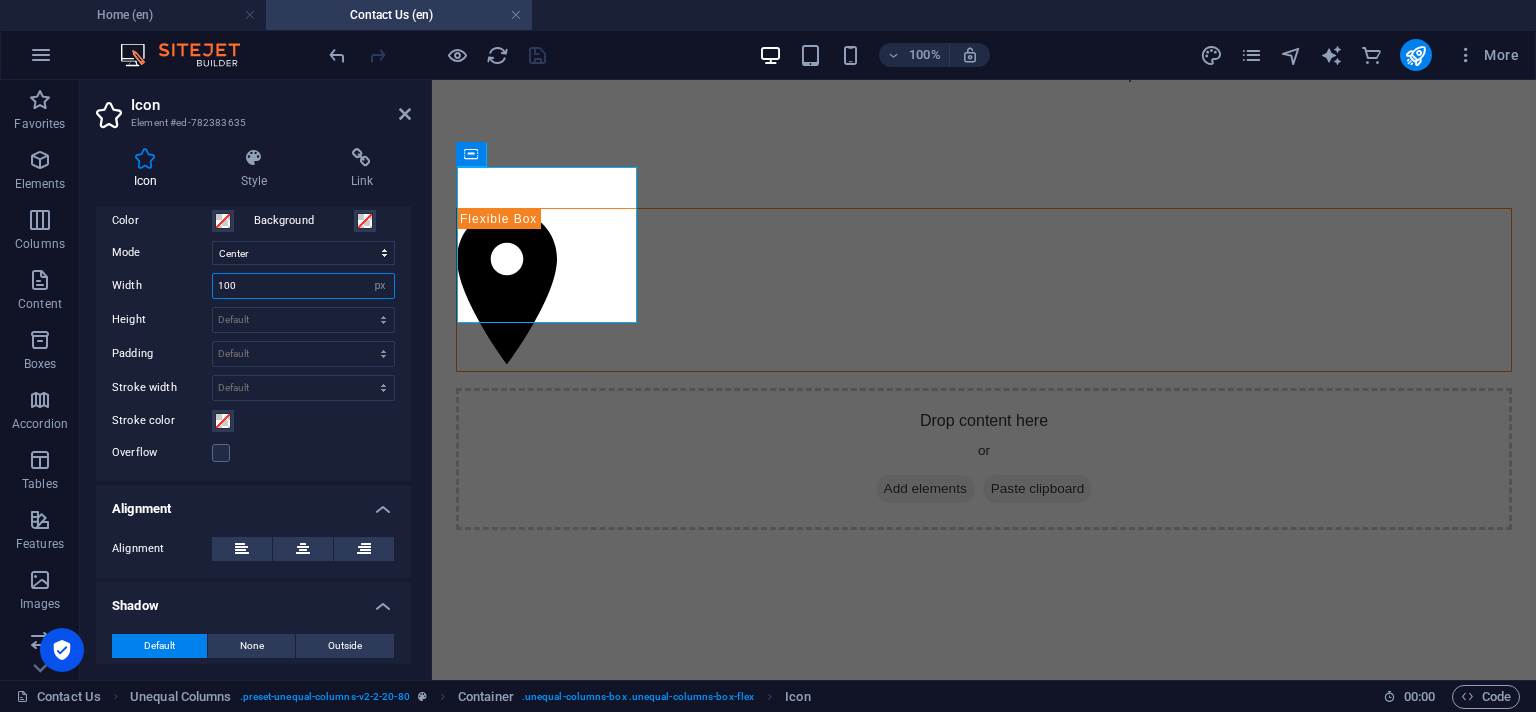 click on "100" at bounding box center [303, 286] 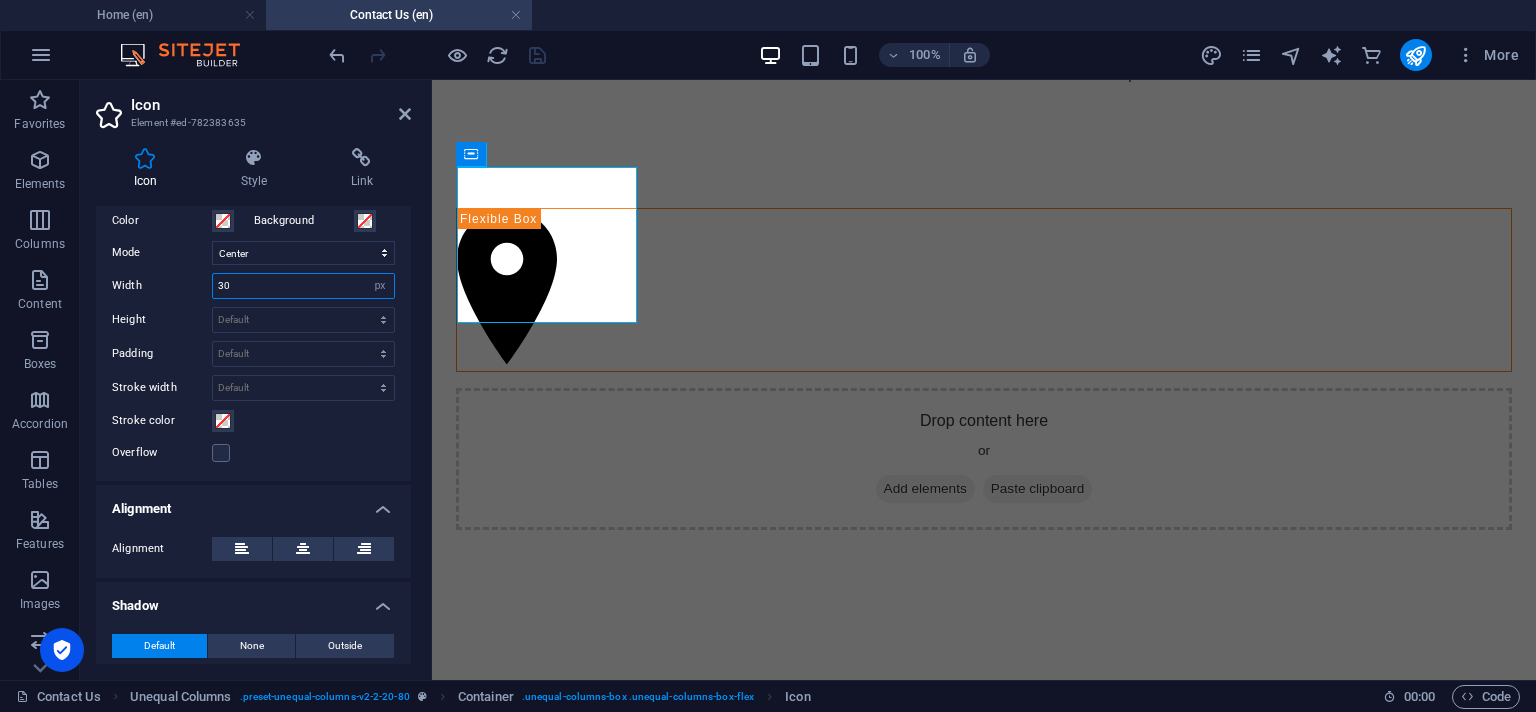 type on "30" 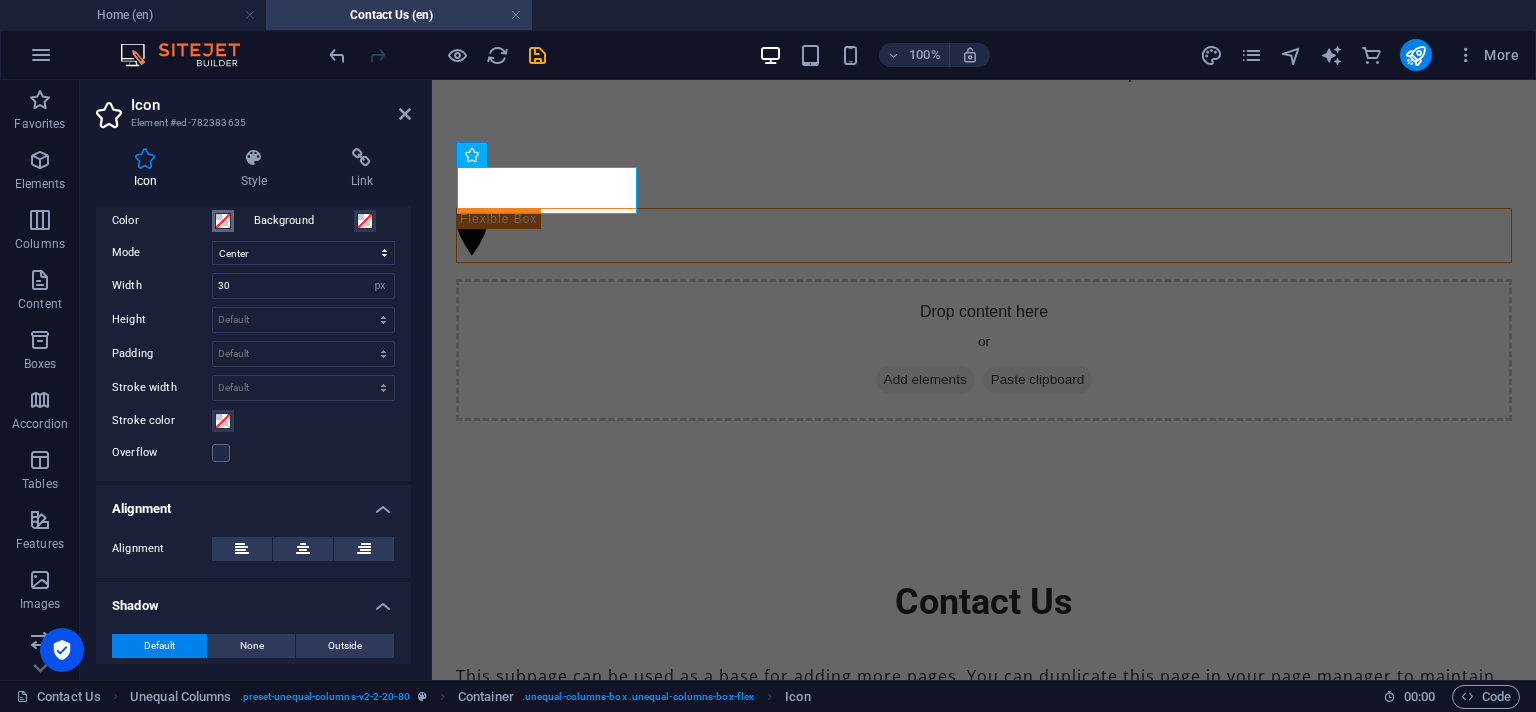 click at bounding box center [223, 221] 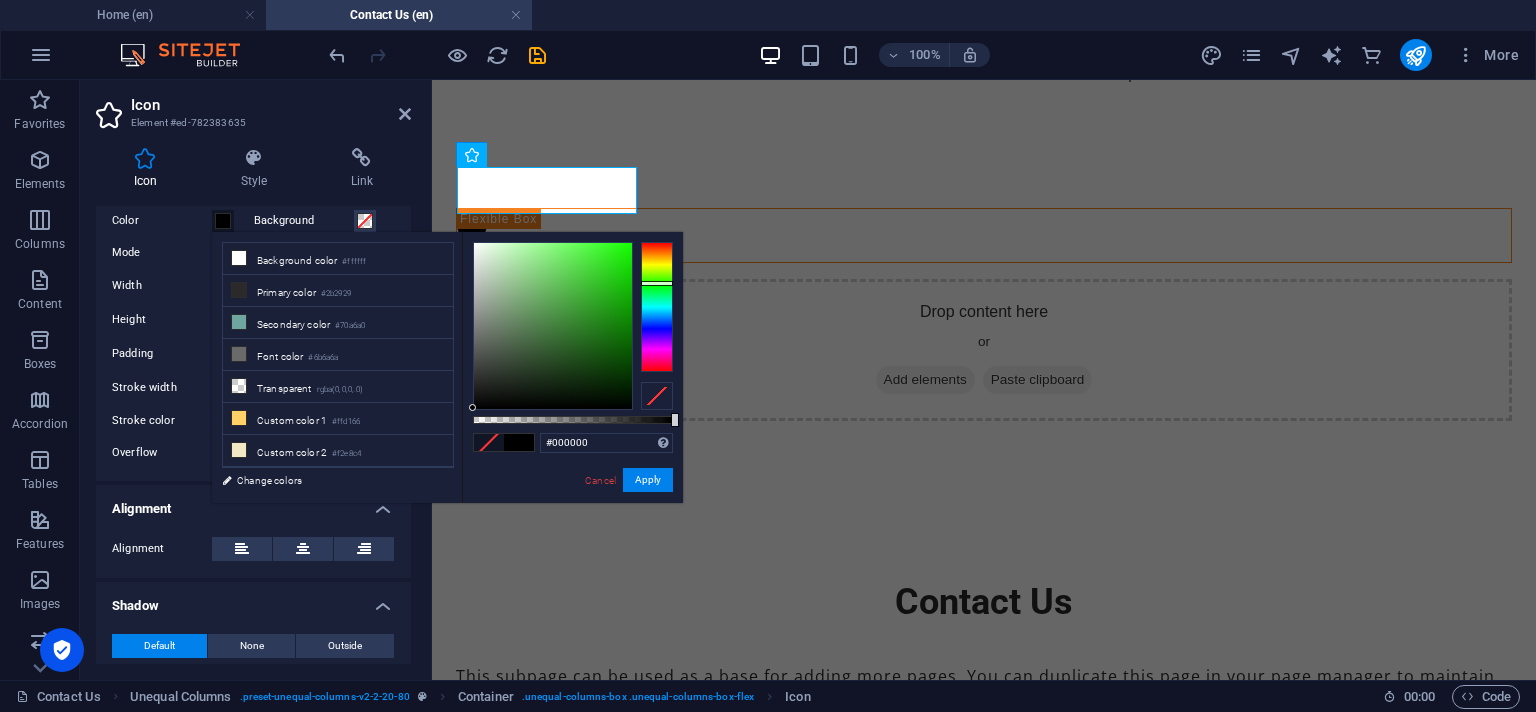 click at bounding box center (657, 307) 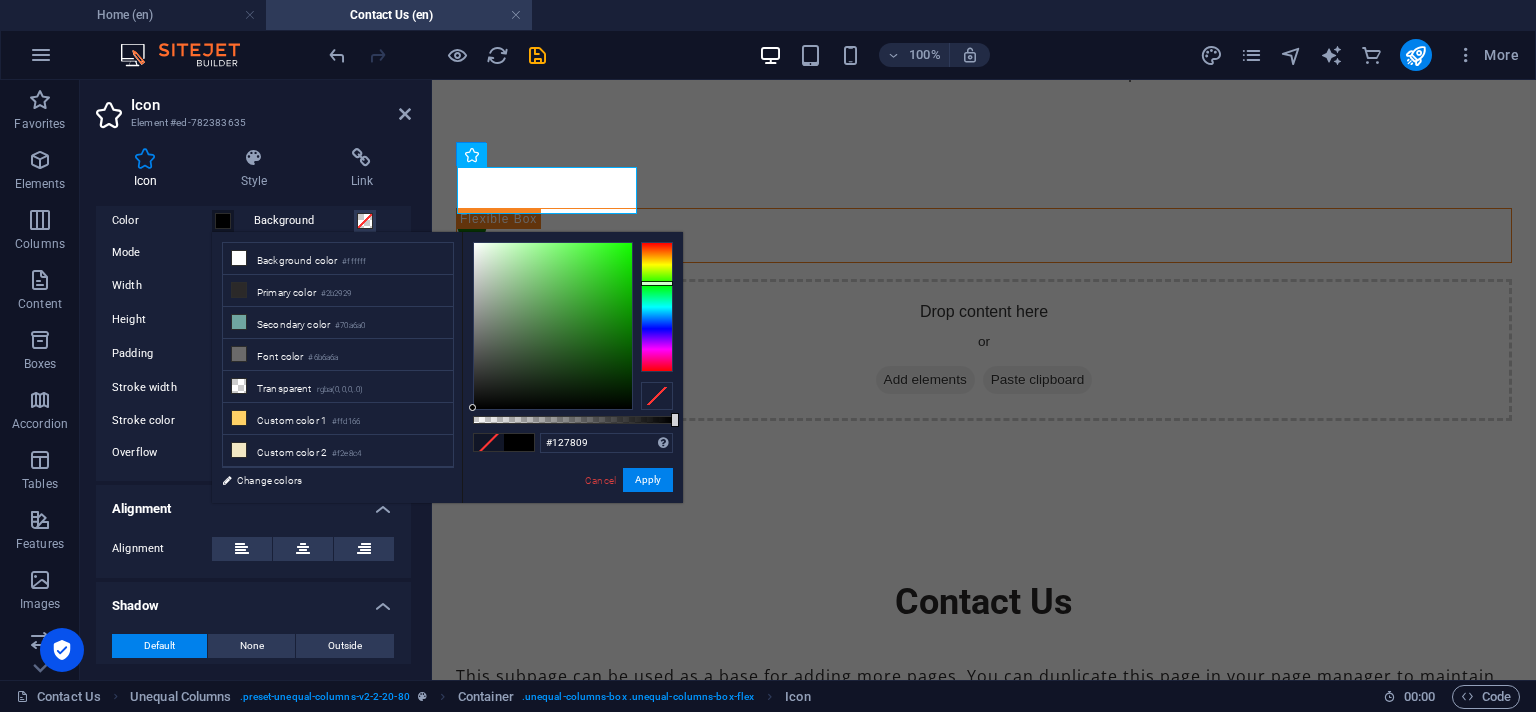 click at bounding box center [553, 326] 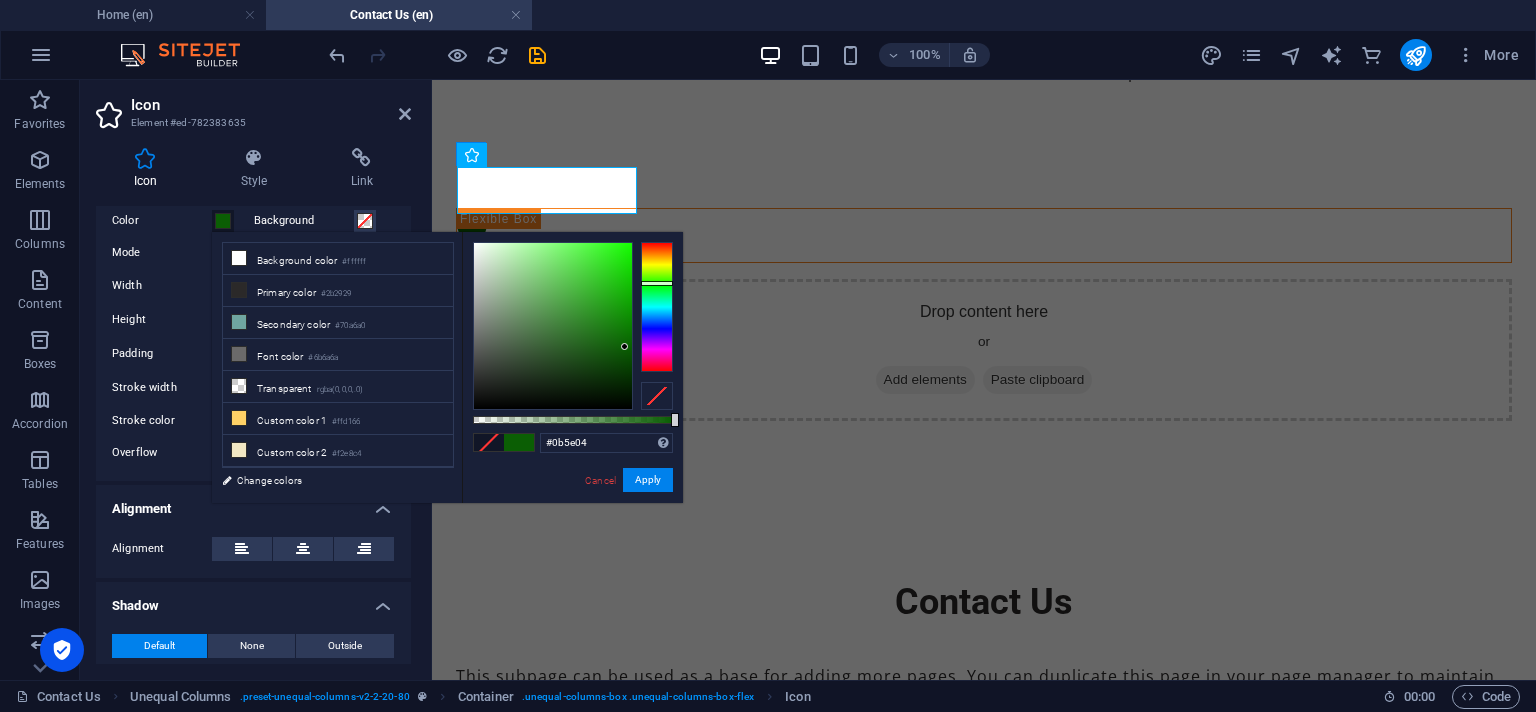 click at bounding box center [553, 326] 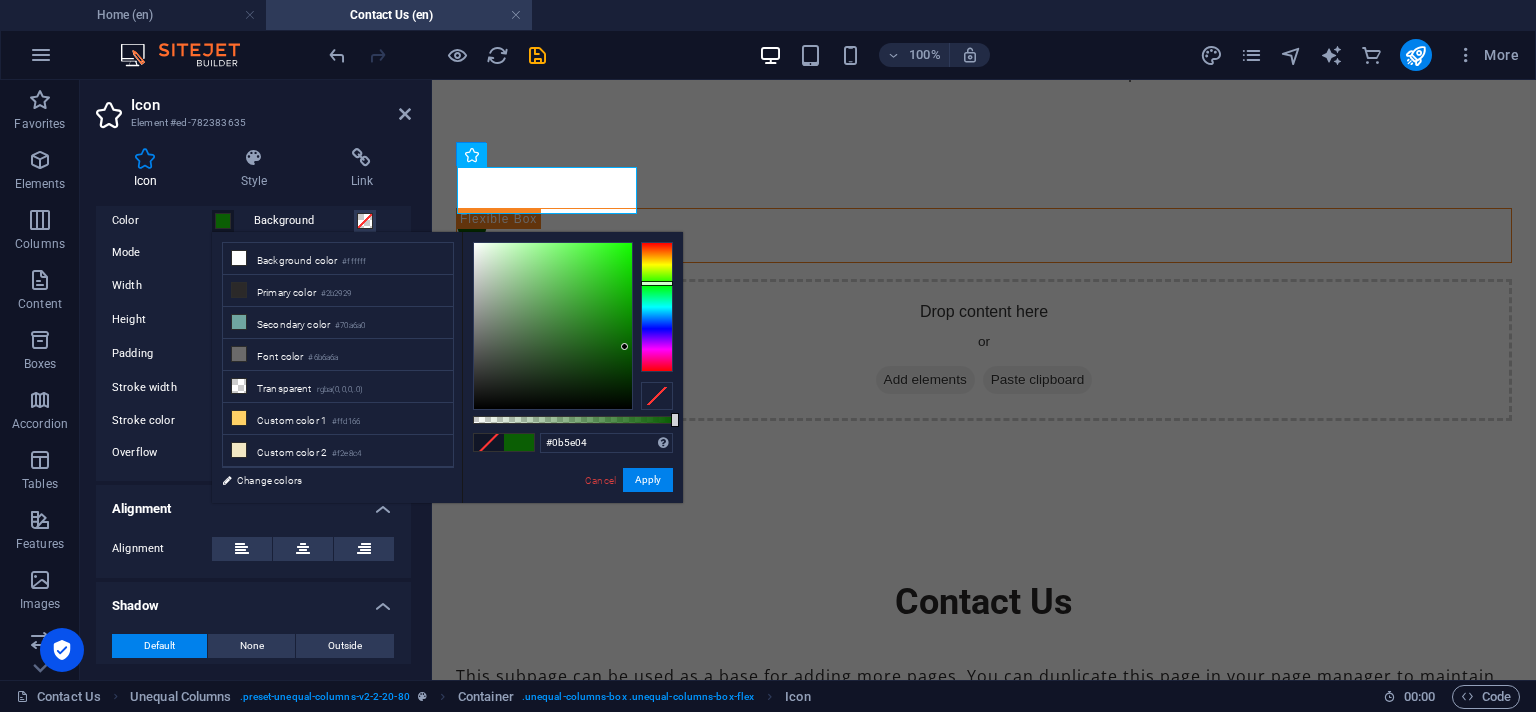 type on "#0a6502" 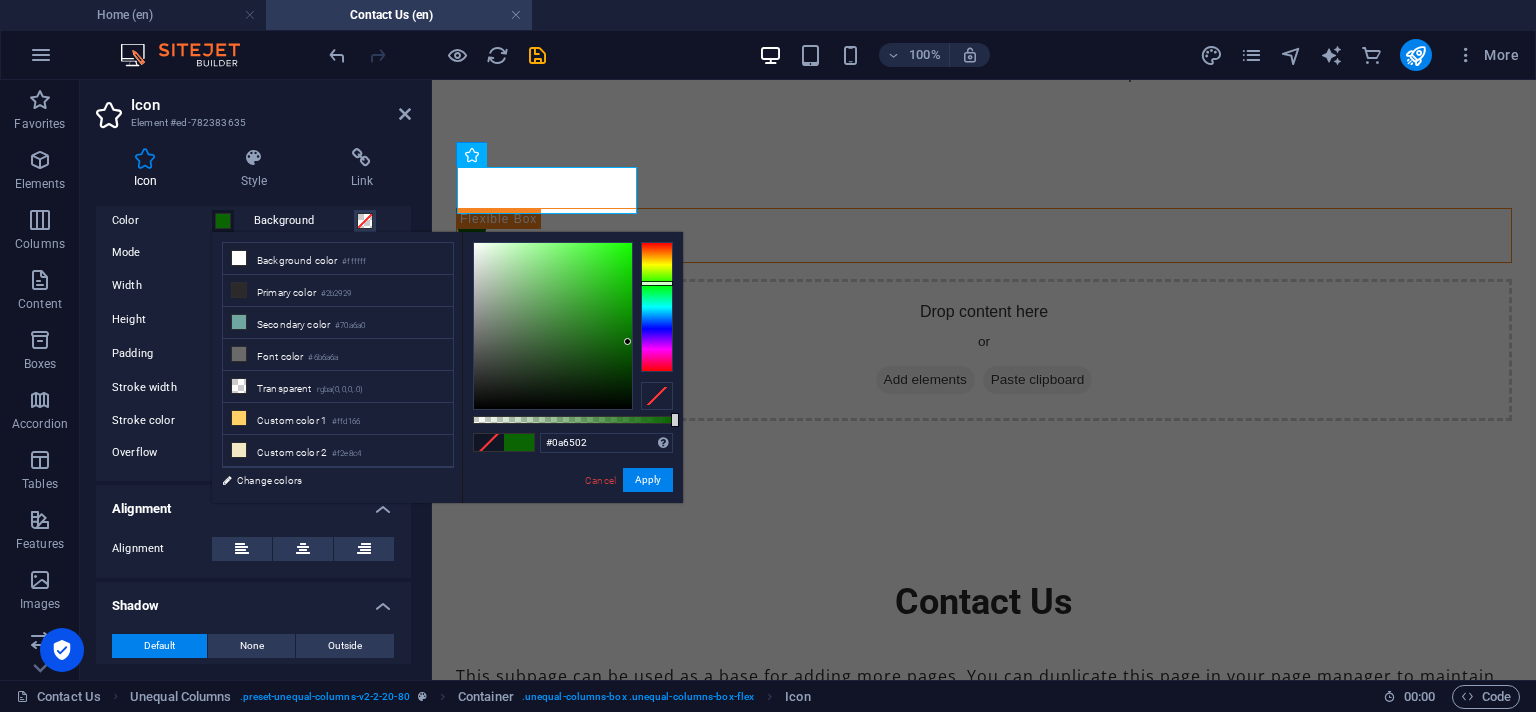click at bounding box center (553, 326) 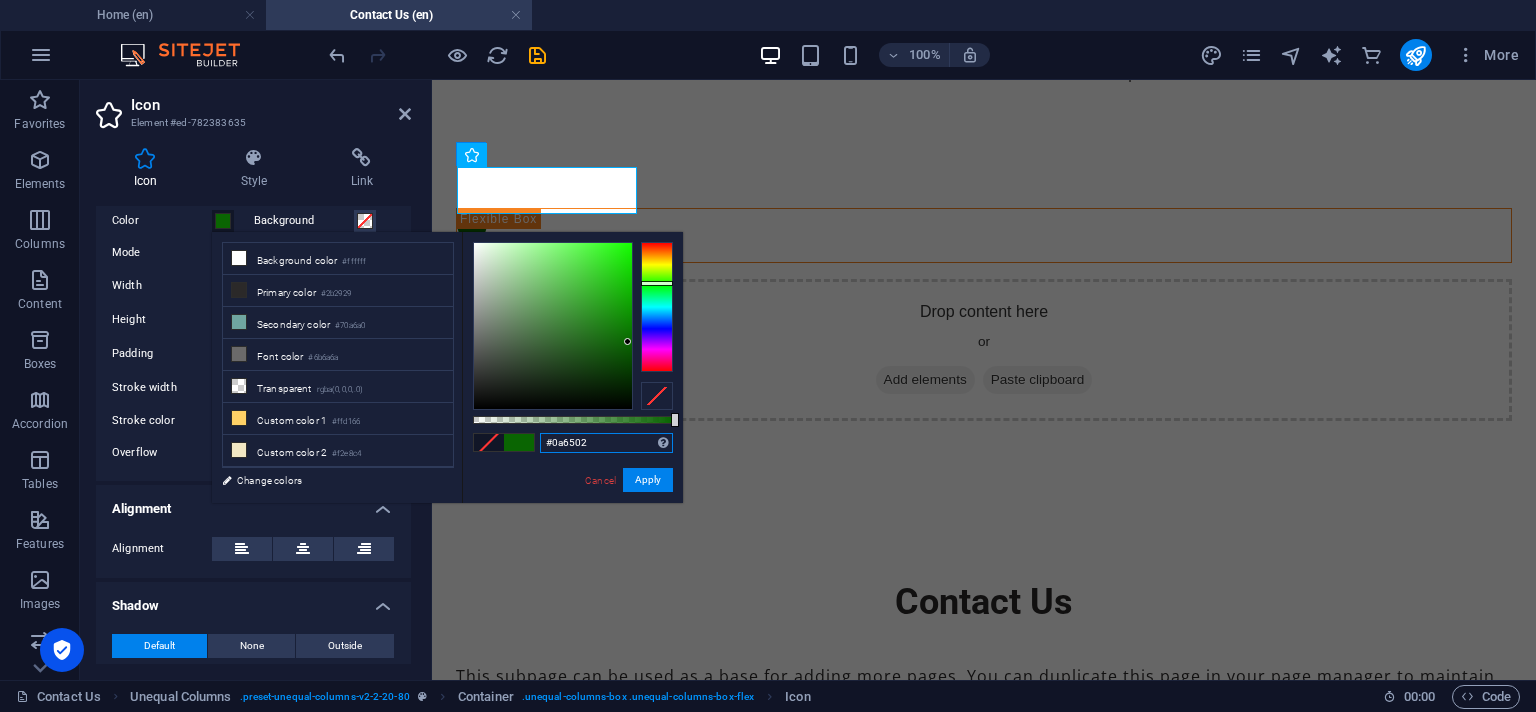 click on "#0a6502" at bounding box center (606, 443) 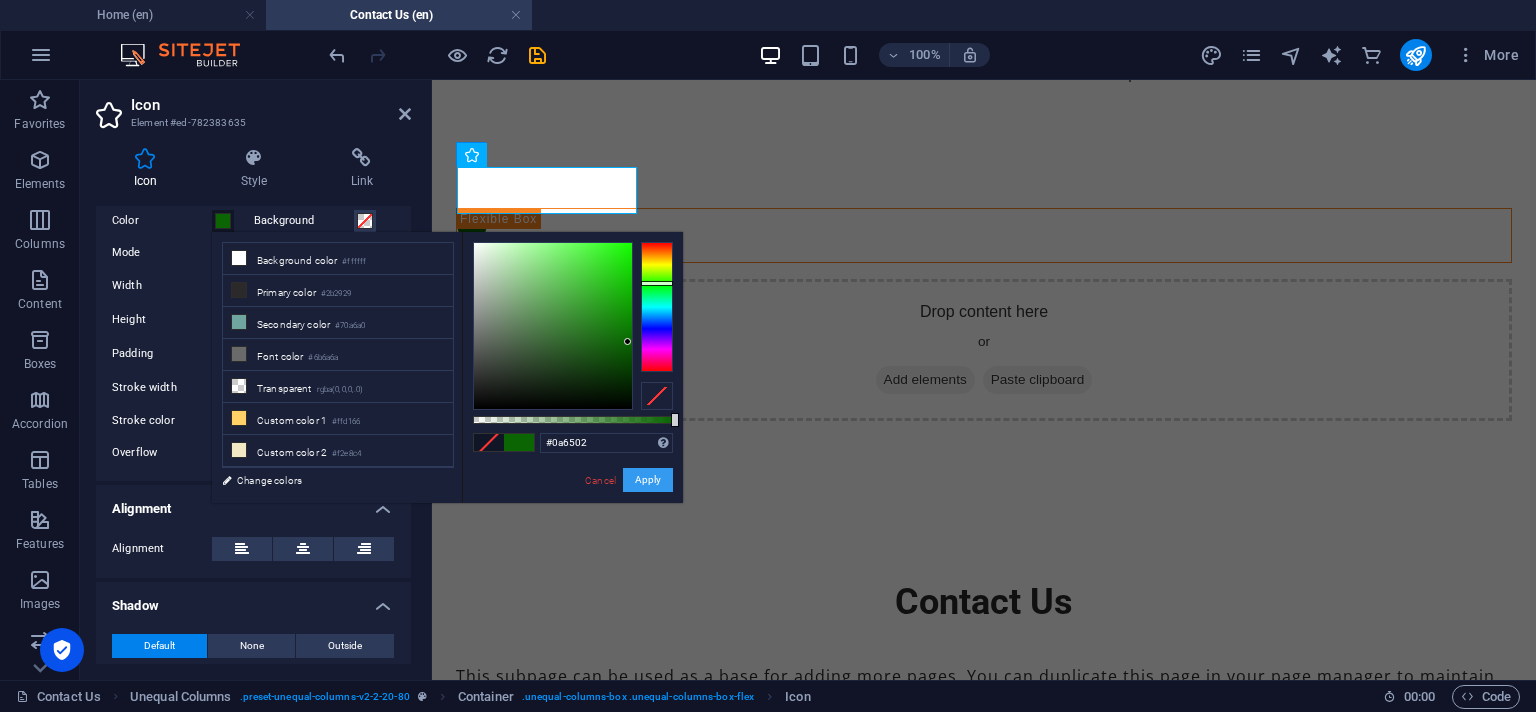 click on "Apply" at bounding box center (648, 480) 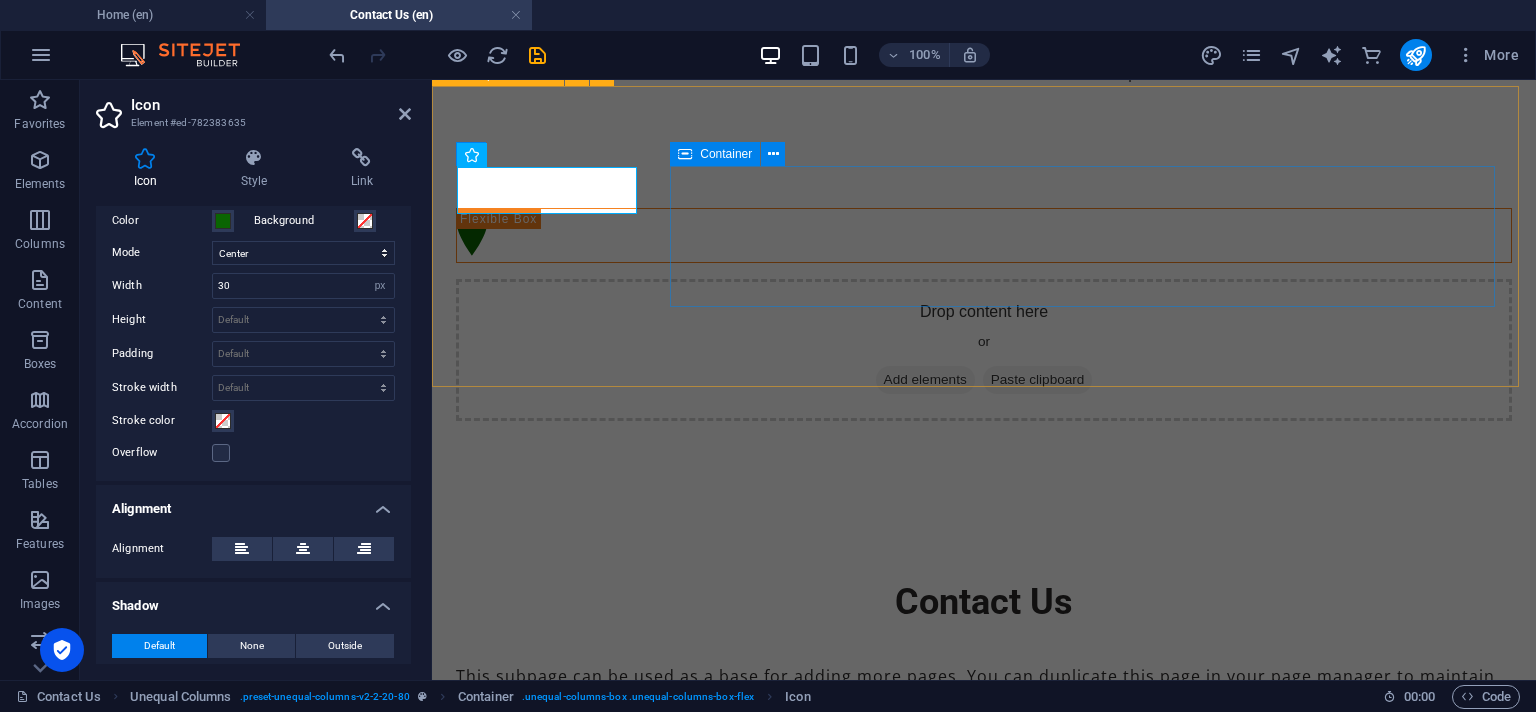 click on "Drop content here or  Add elements  Paste clipboard" at bounding box center [984, 350] 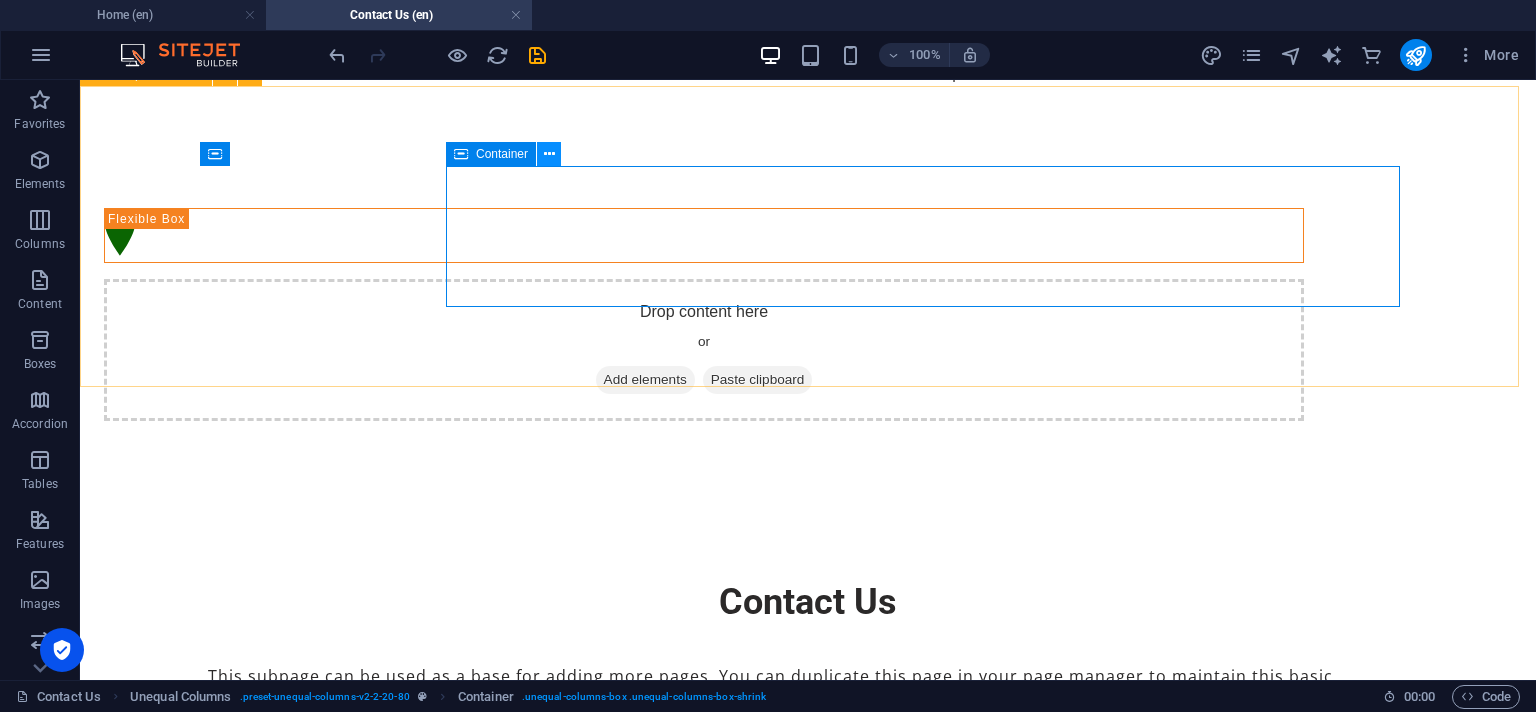 click at bounding box center (549, 154) 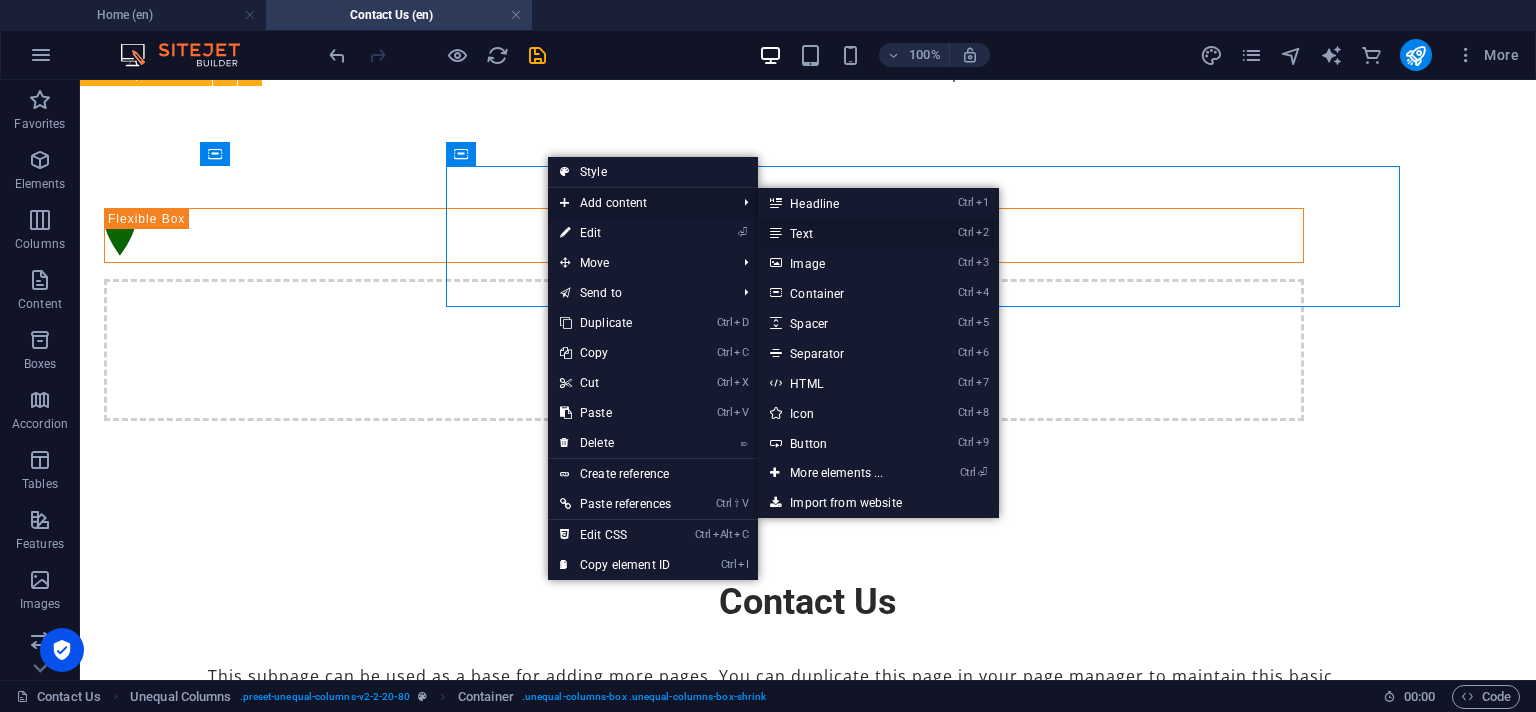 click on "Ctrl 2  Text" at bounding box center (840, 233) 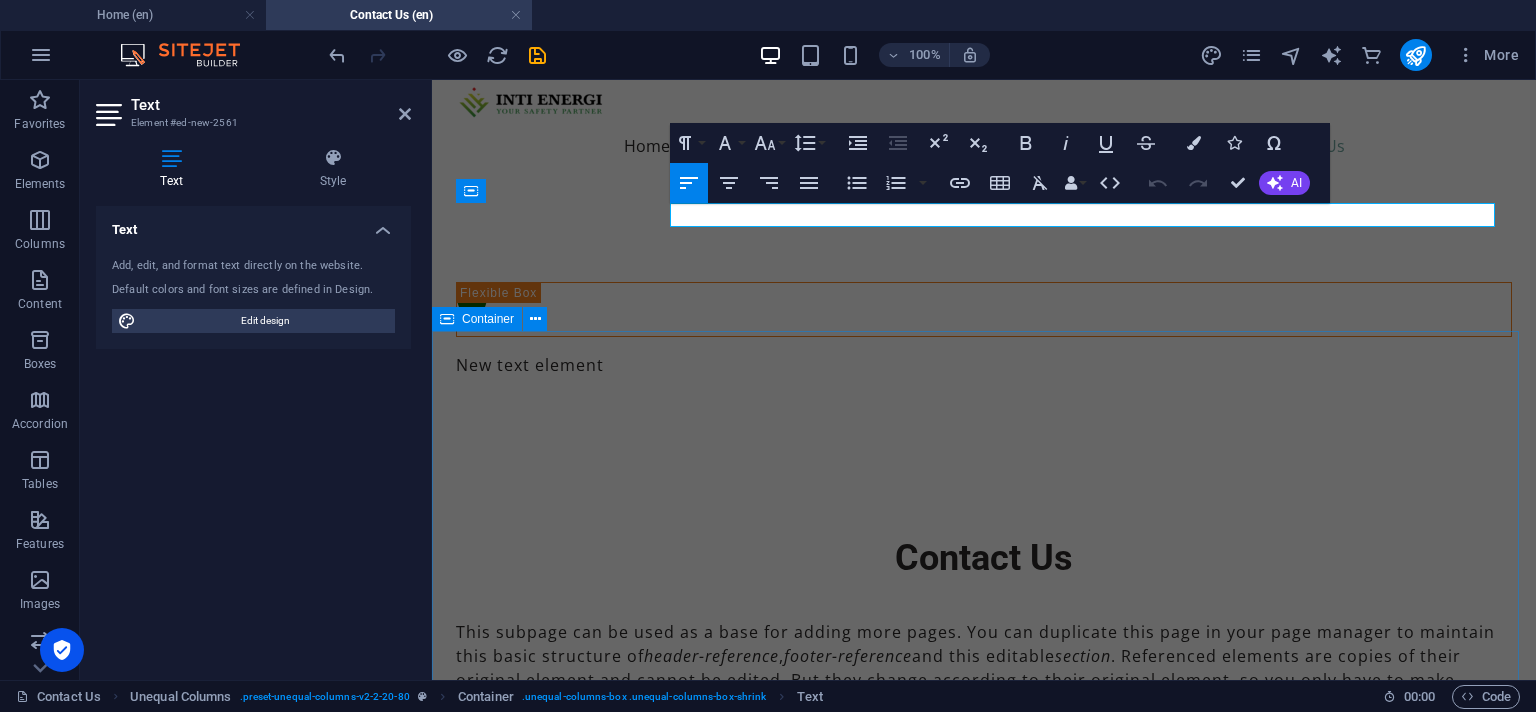 scroll, scrollTop: 0, scrollLeft: 0, axis: both 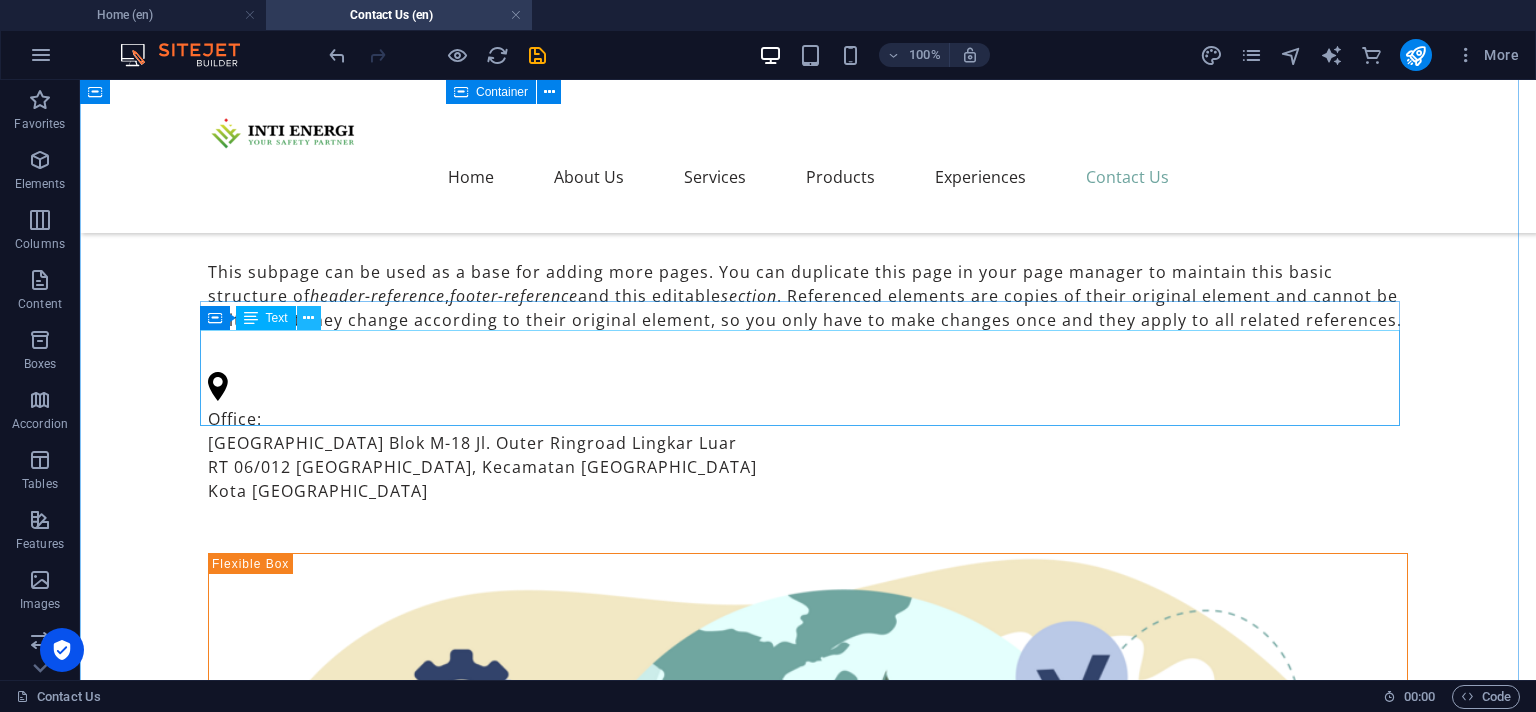 click at bounding box center [308, 318] 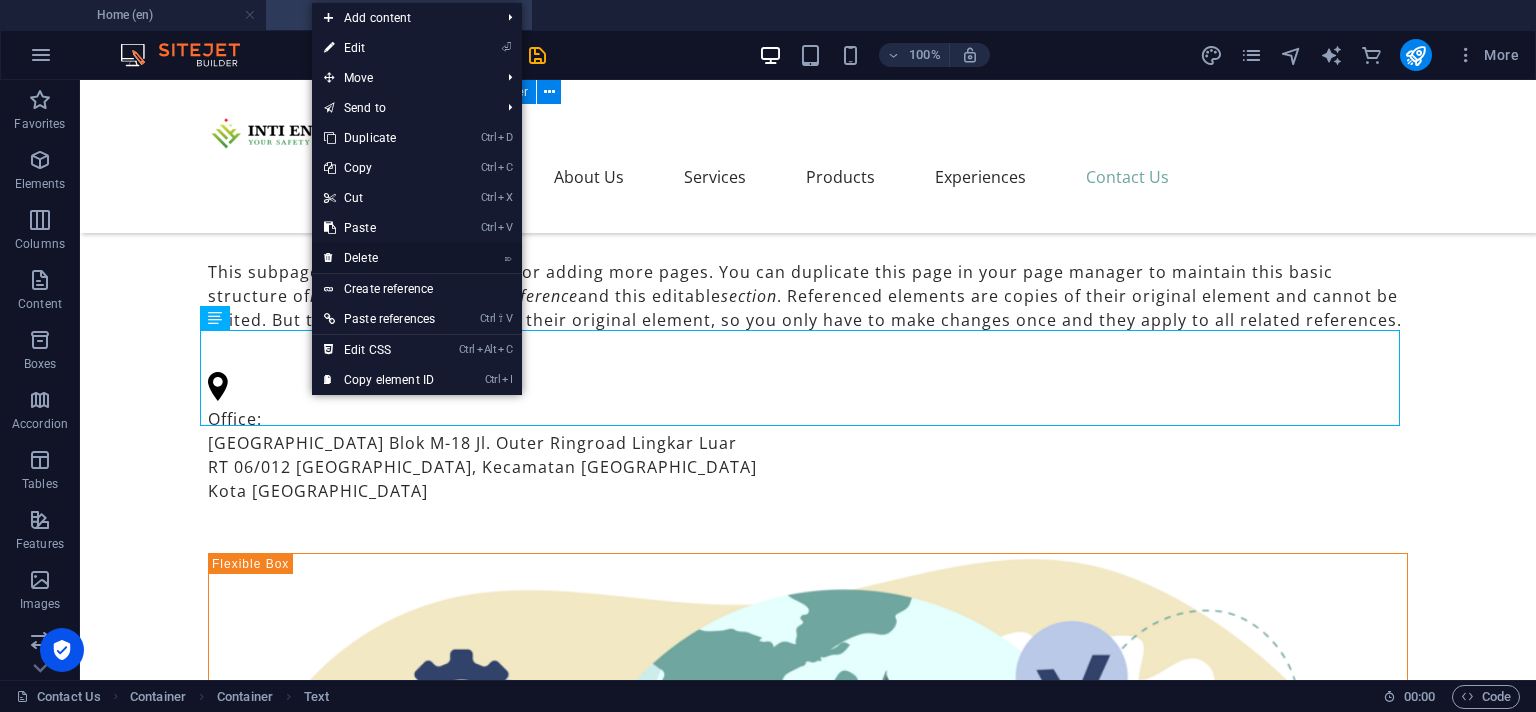 click on "⌦  Delete" at bounding box center [379, 258] 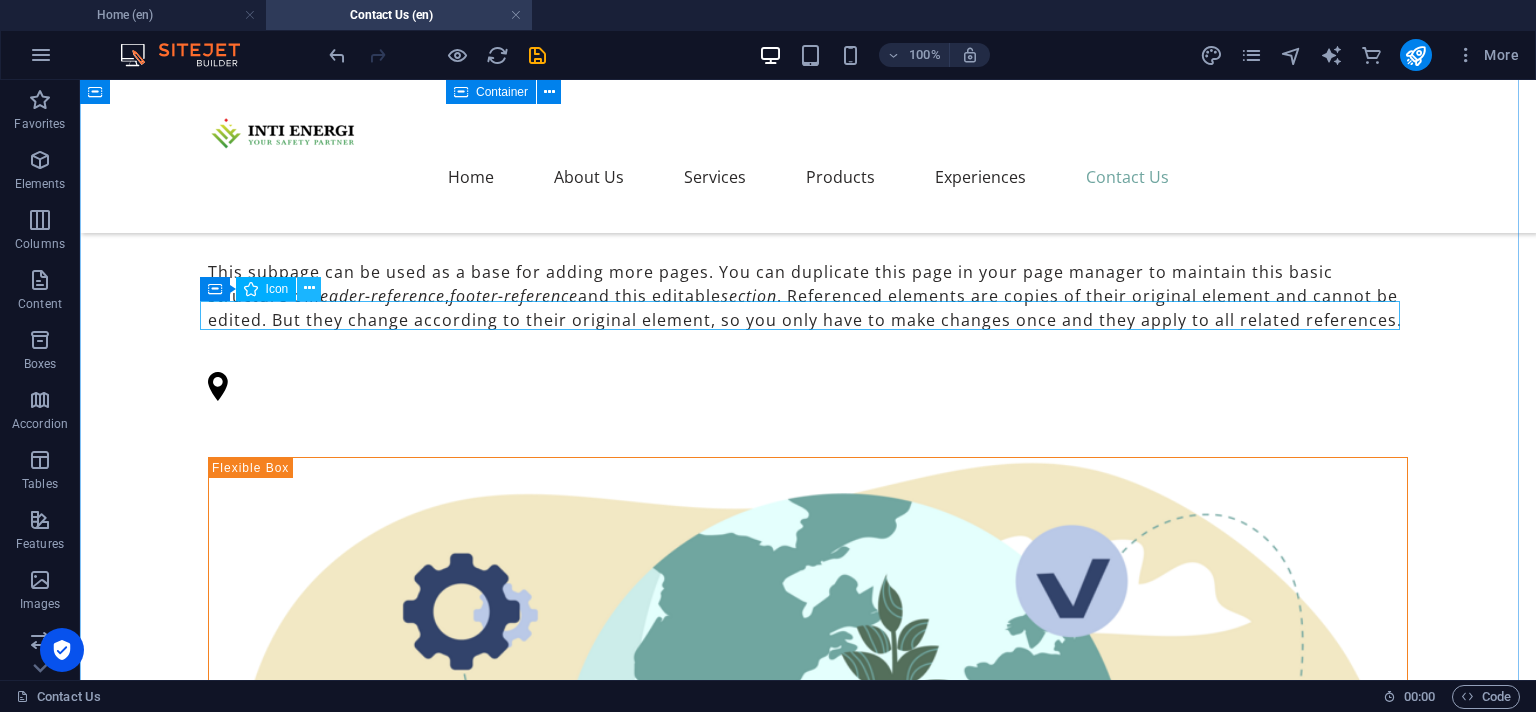 click at bounding box center [309, 288] 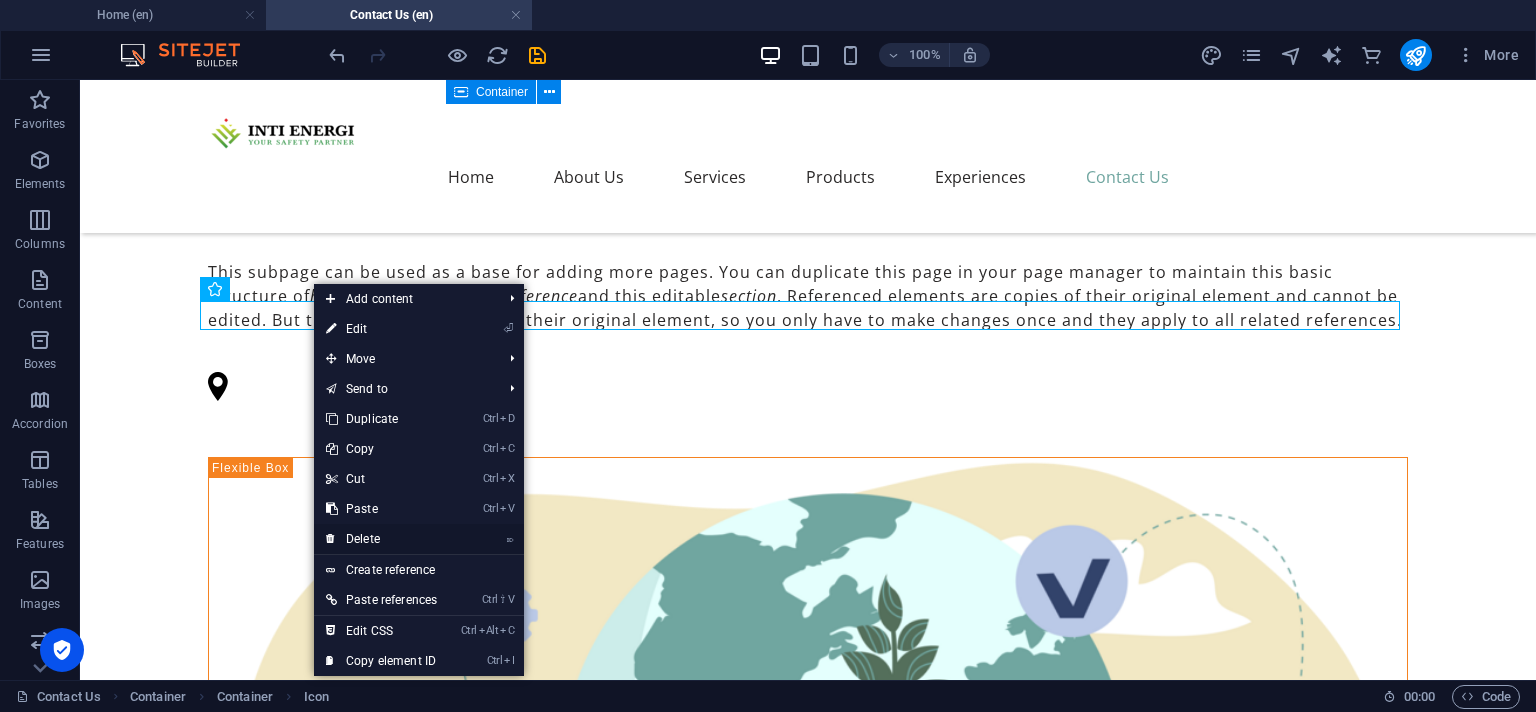 click on "⌦  Delete" at bounding box center (381, 539) 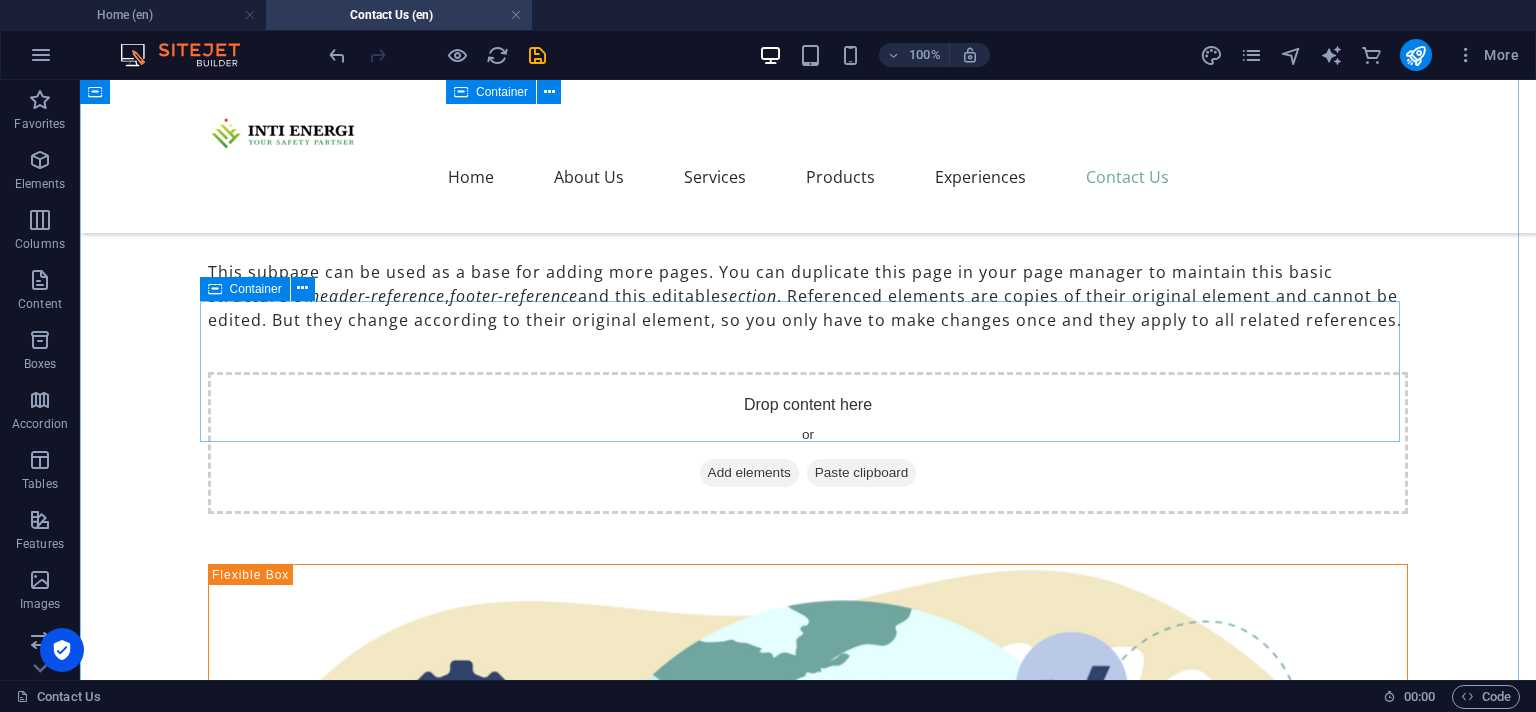 click on "Drop content here or  Add elements  Paste clipboard" at bounding box center (808, 443) 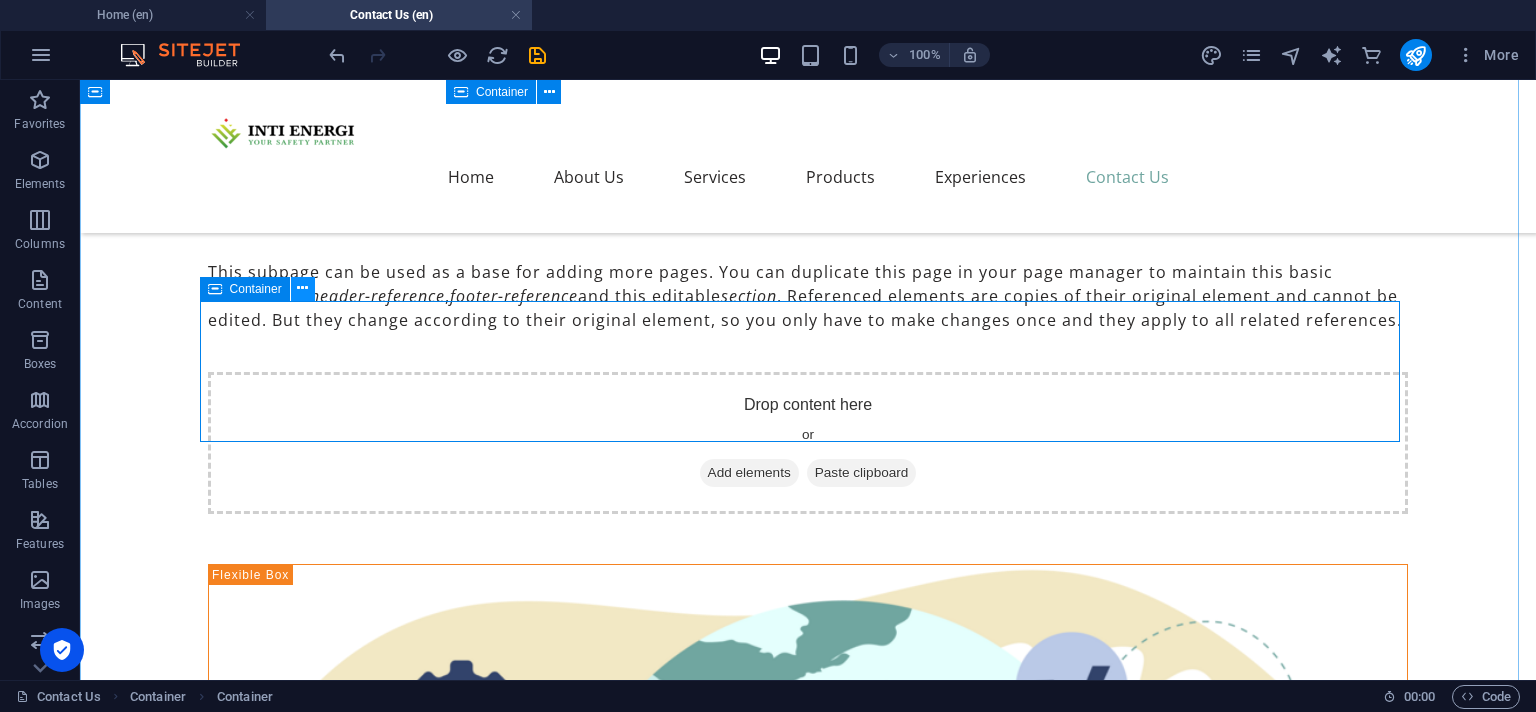 click at bounding box center (302, 288) 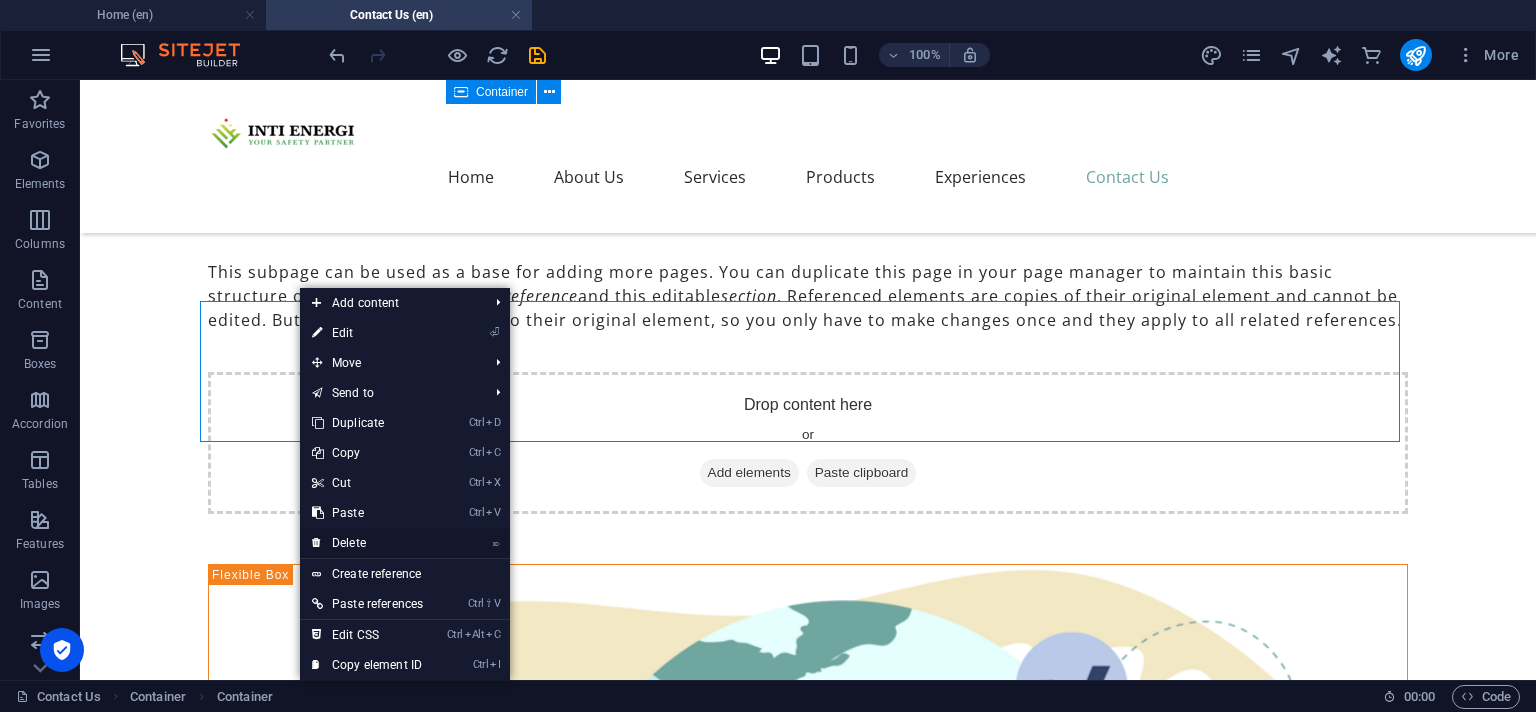click on "⌦  Delete" at bounding box center [367, 543] 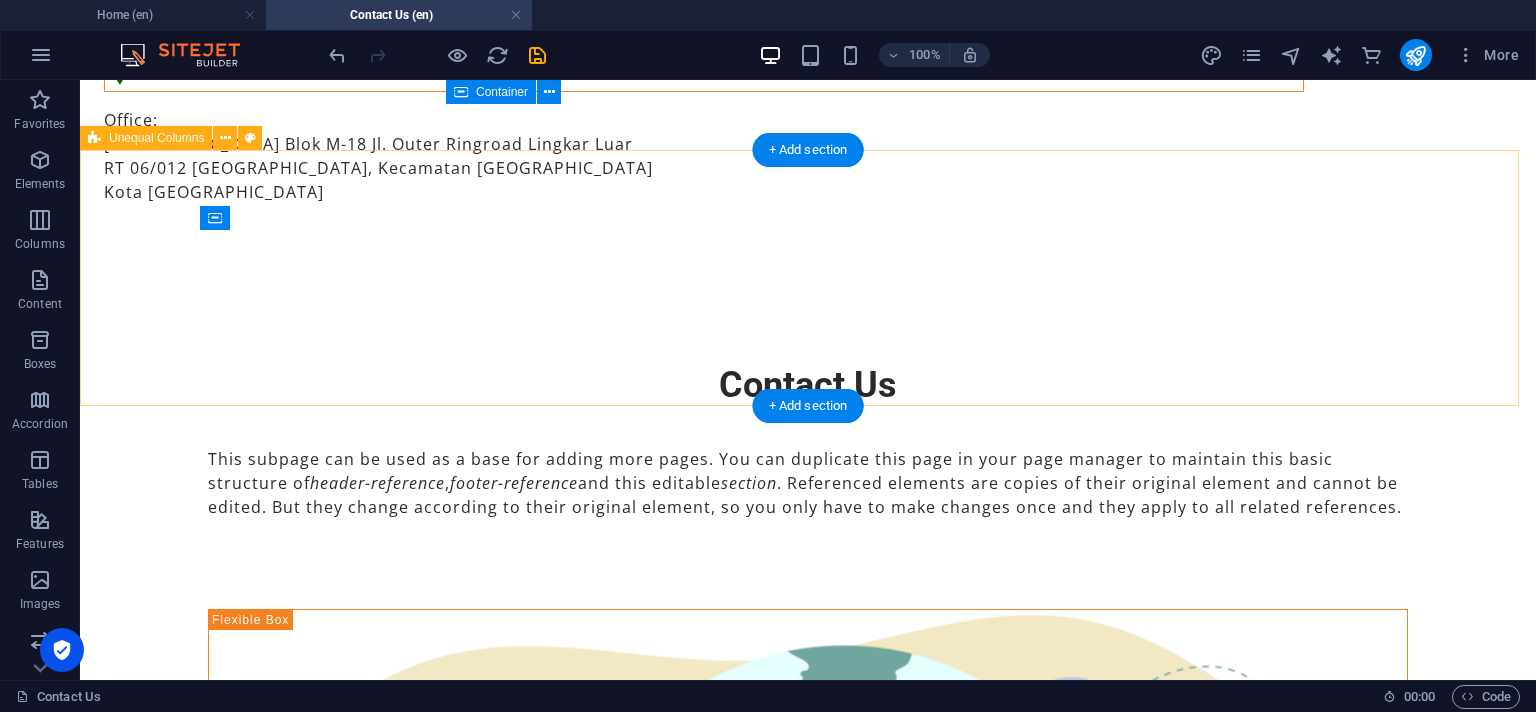 scroll, scrollTop: 0, scrollLeft: 0, axis: both 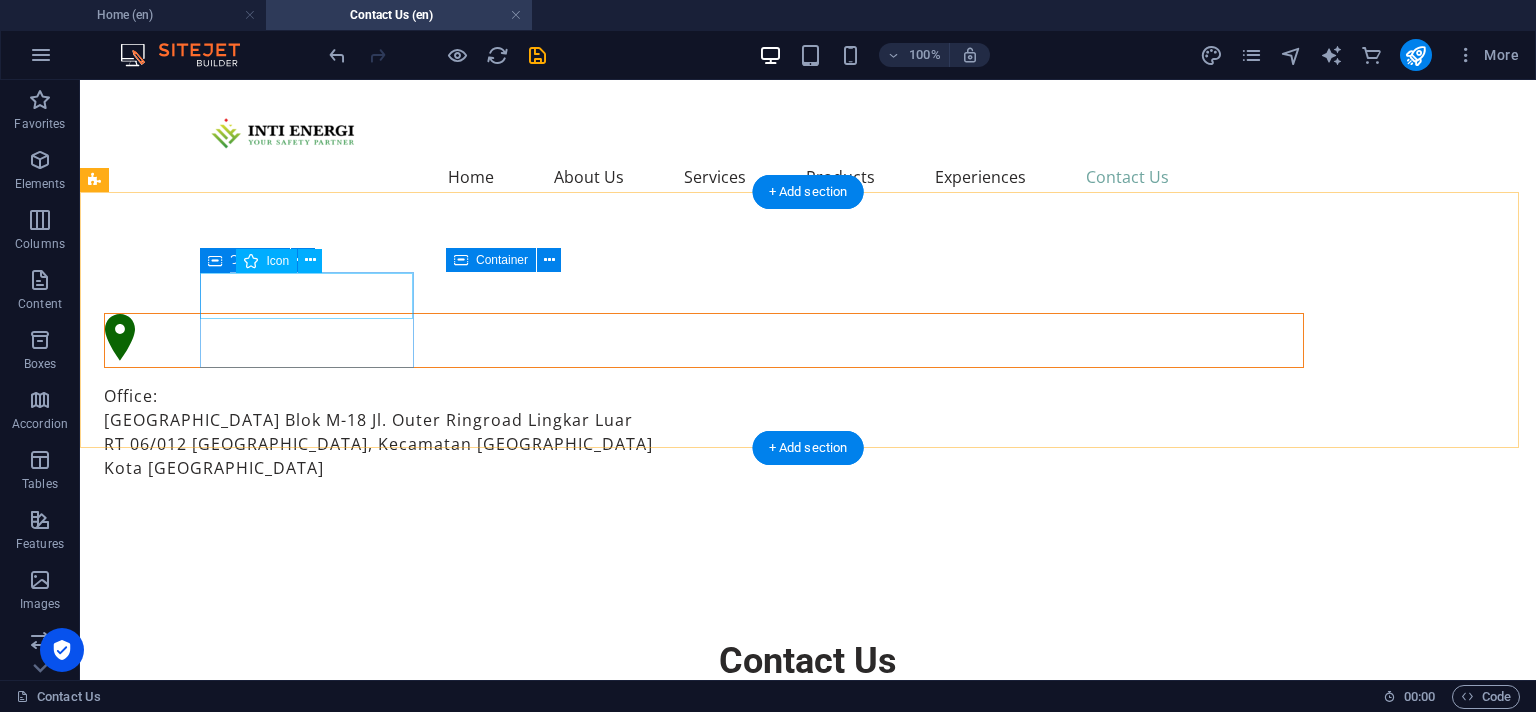 click at bounding box center [704, 340] 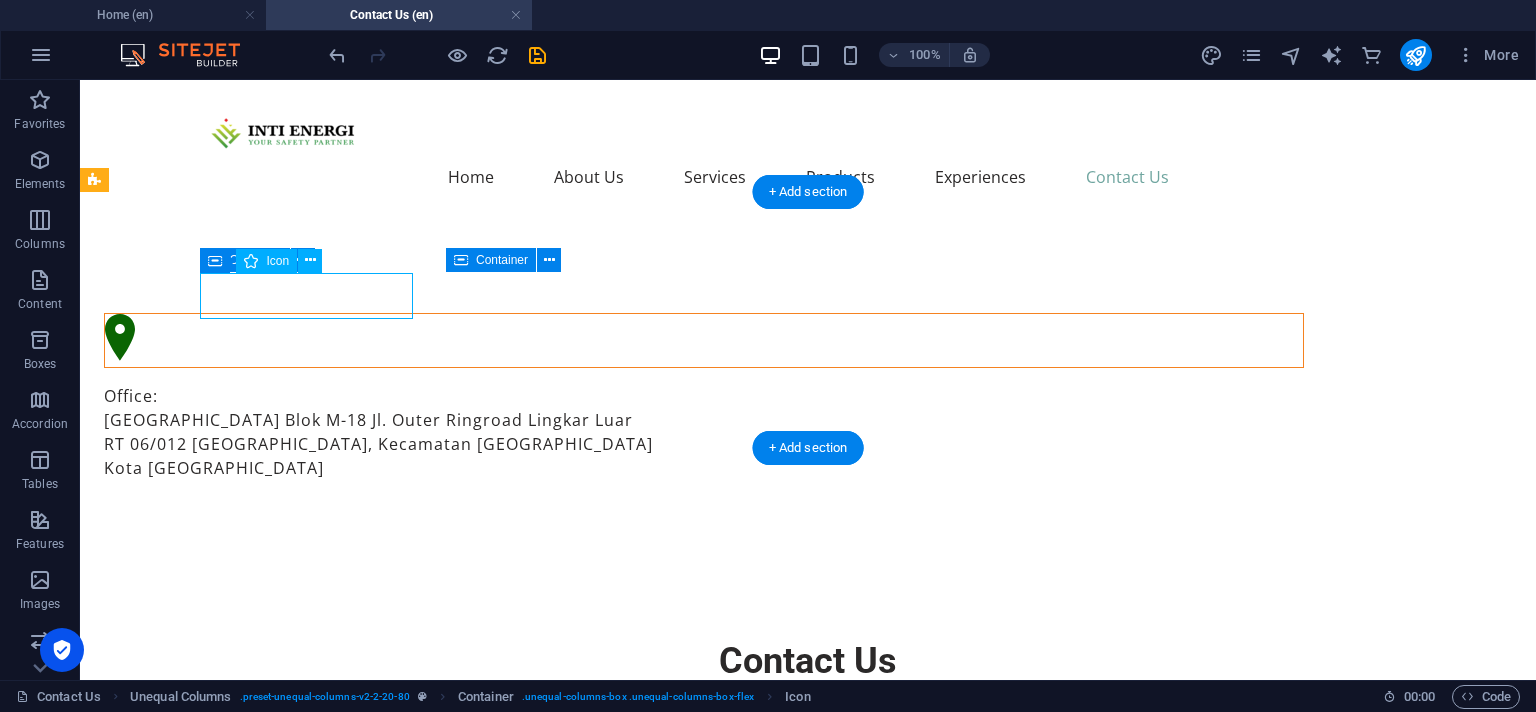 click at bounding box center (704, 340) 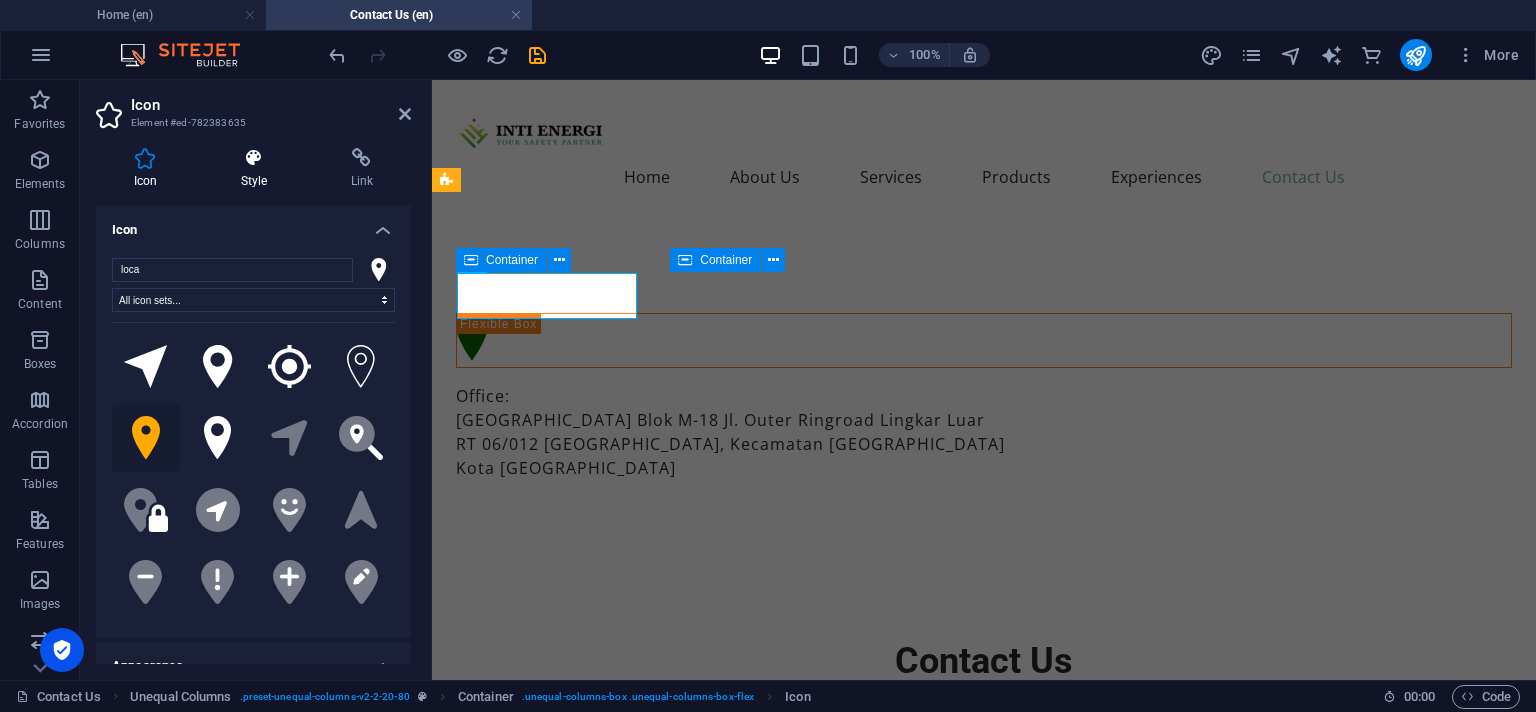click on "Style" at bounding box center [258, 169] 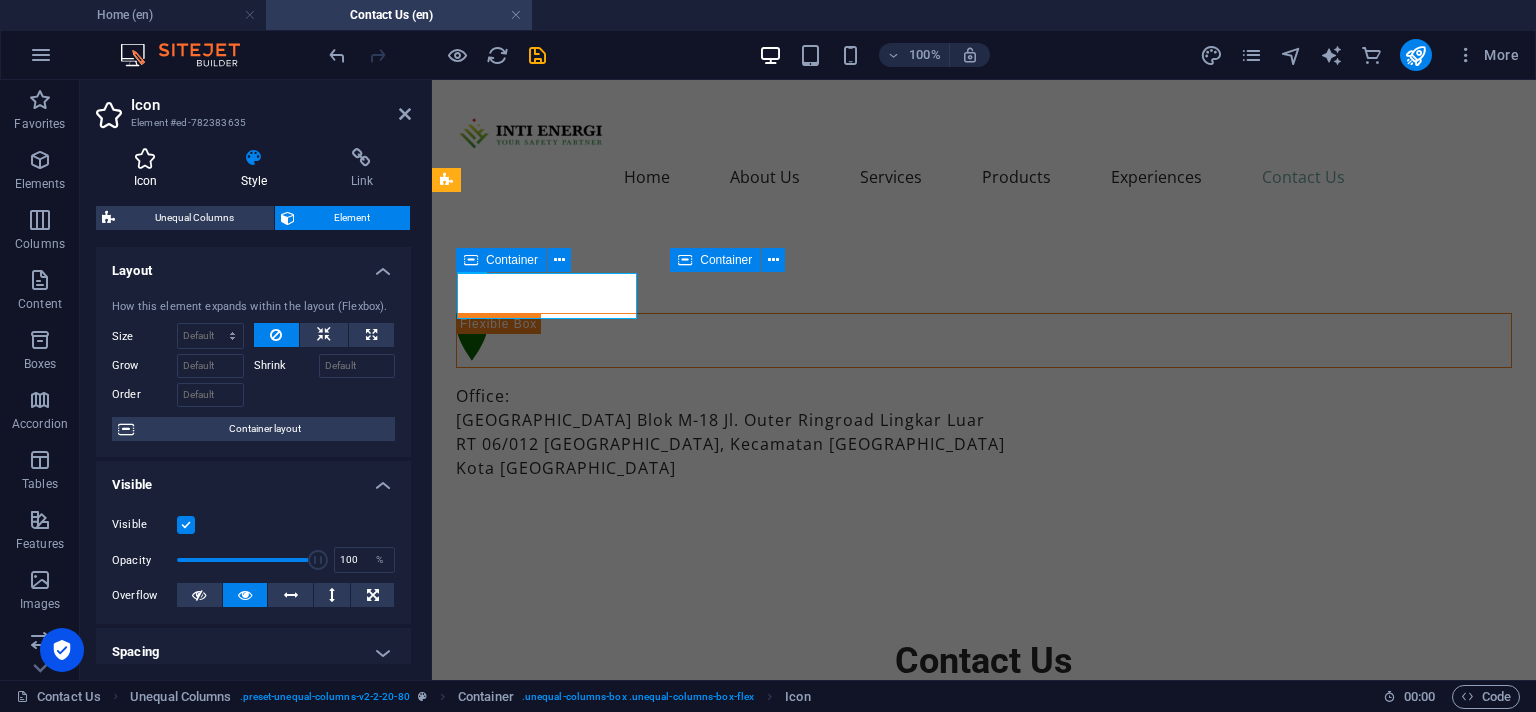 click on "Icon" at bounding box center (149, 169) 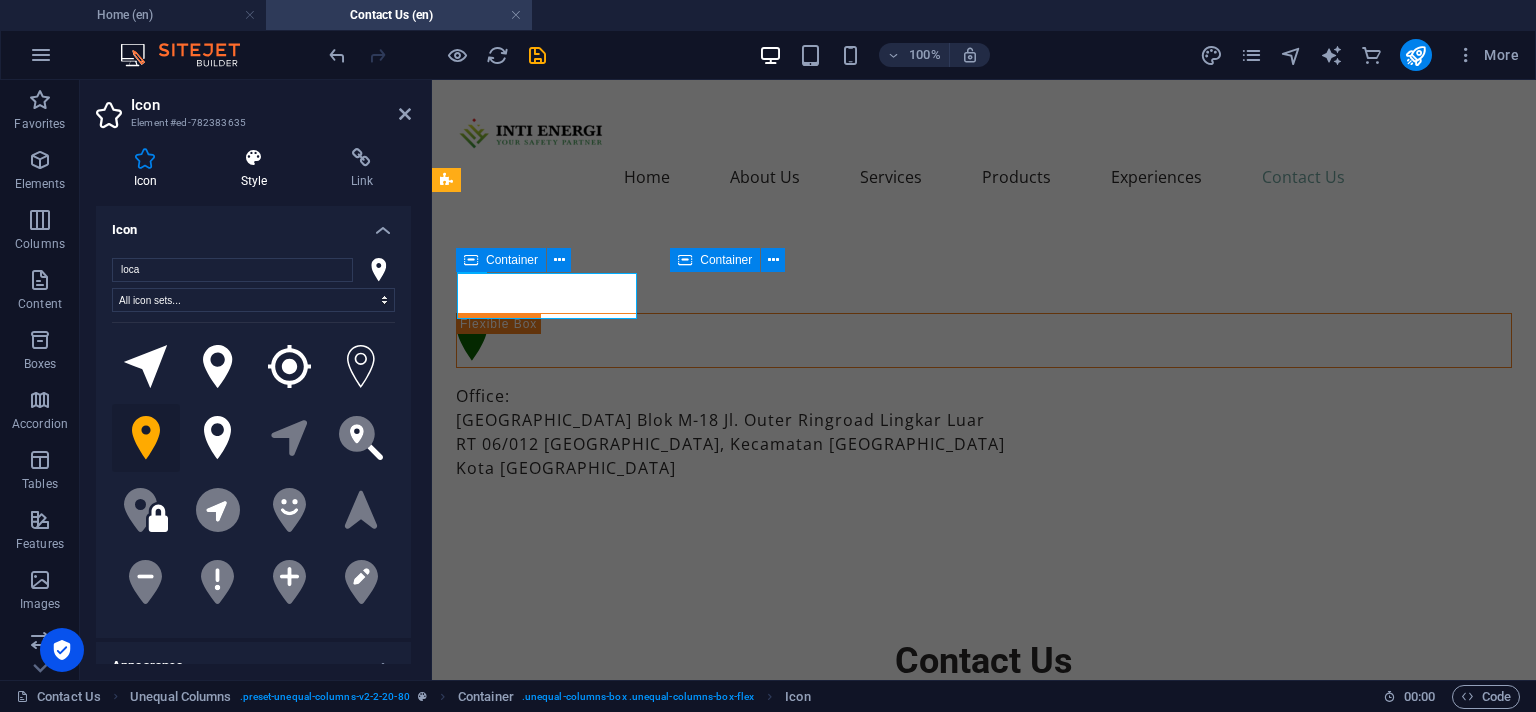 click at bounding box center [254, 158] 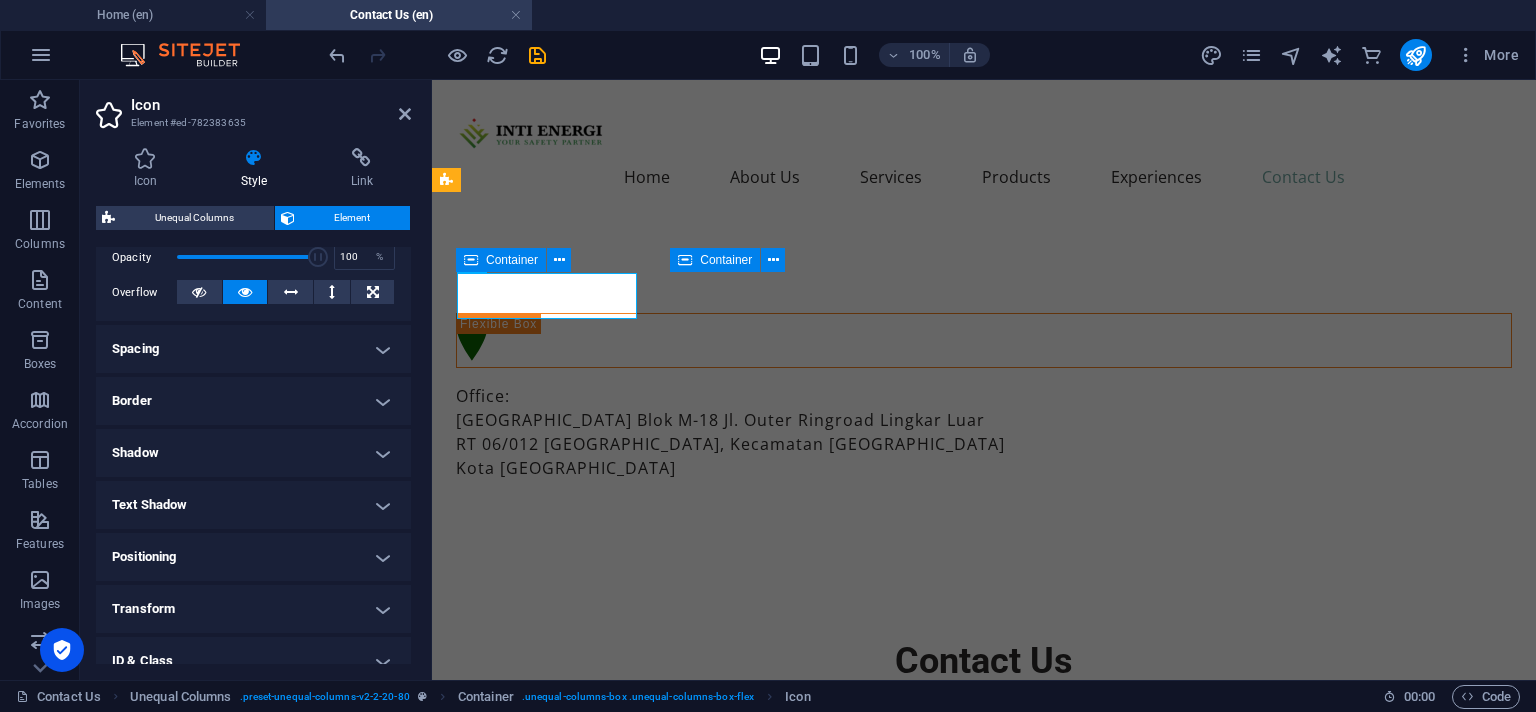 scroll, scrollTop: 274, scrollLeft: 0, axis: vertical 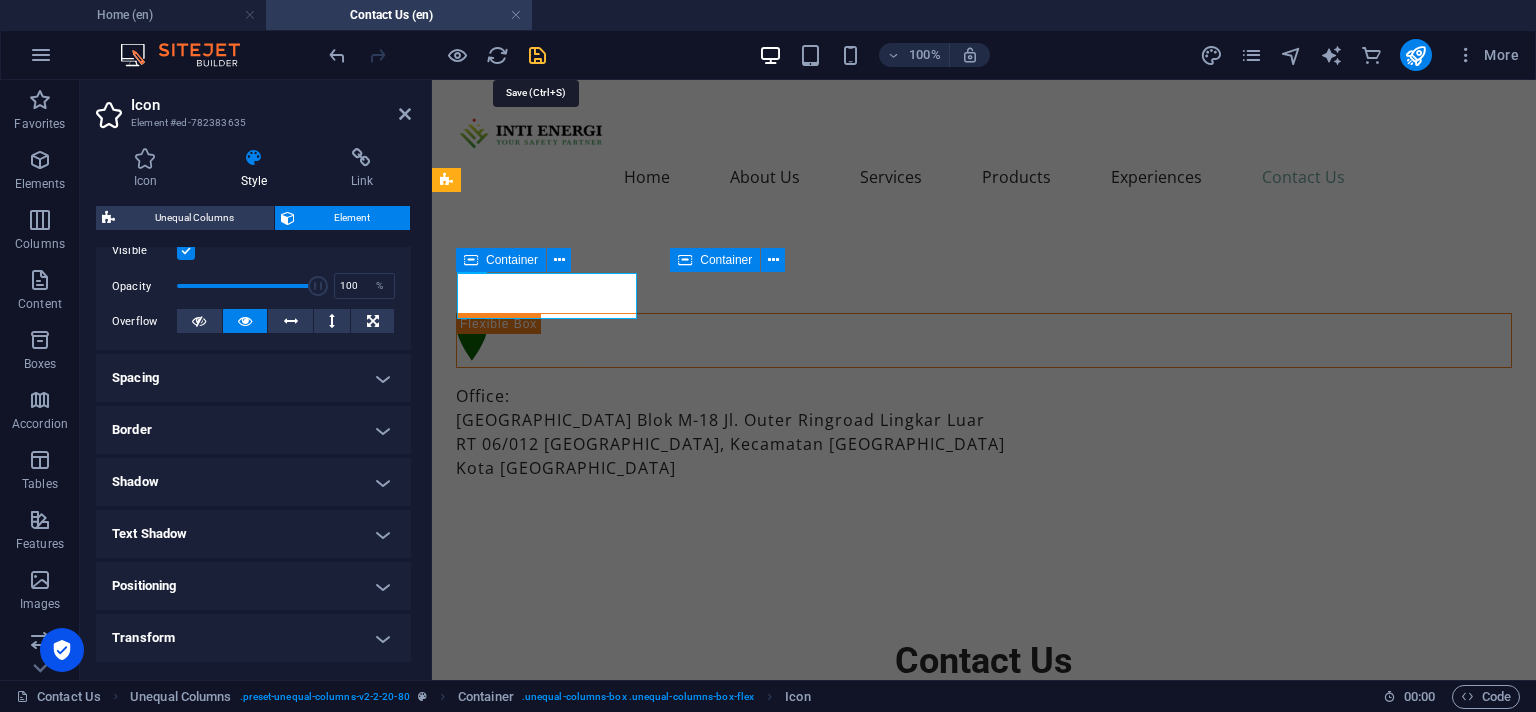 click at bounding box center (537, 55) 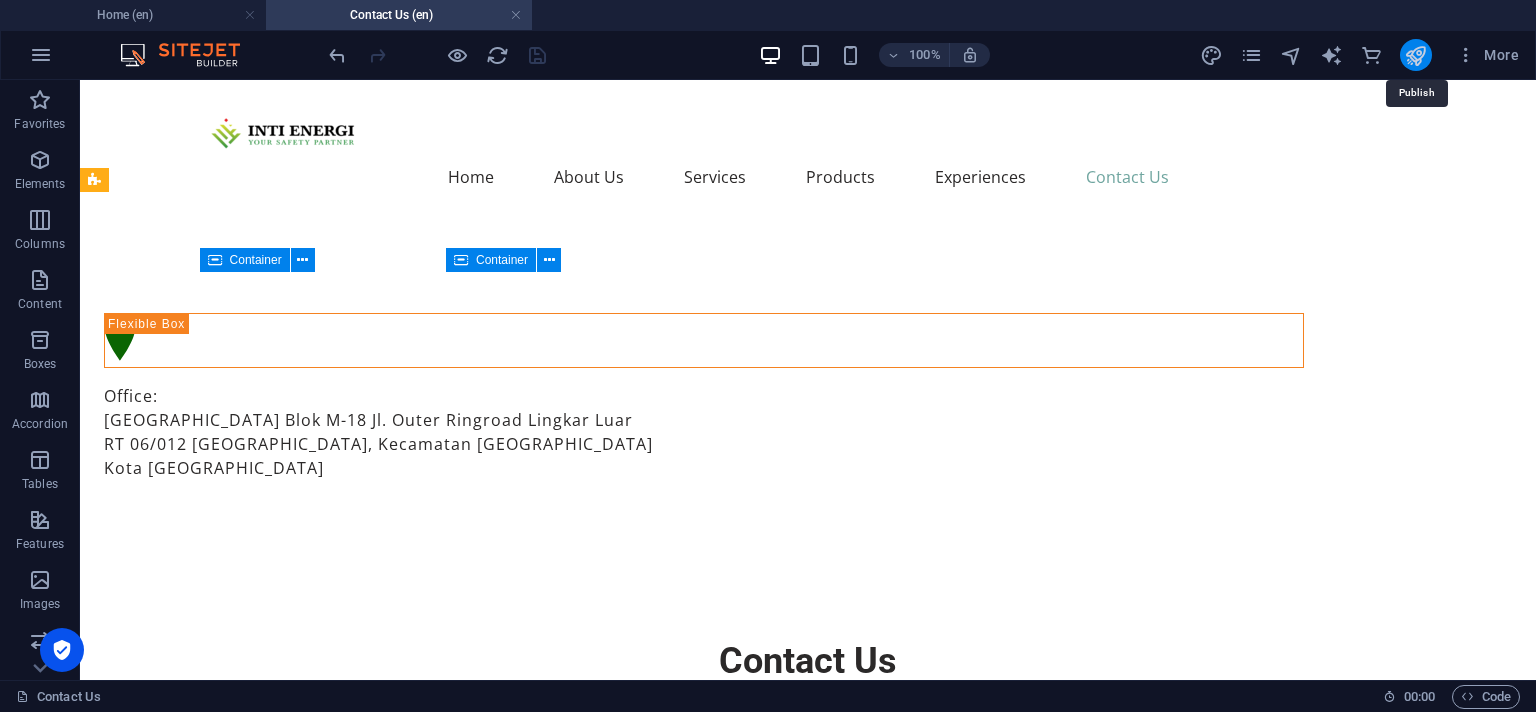 click at bounding box center [1415, 55] 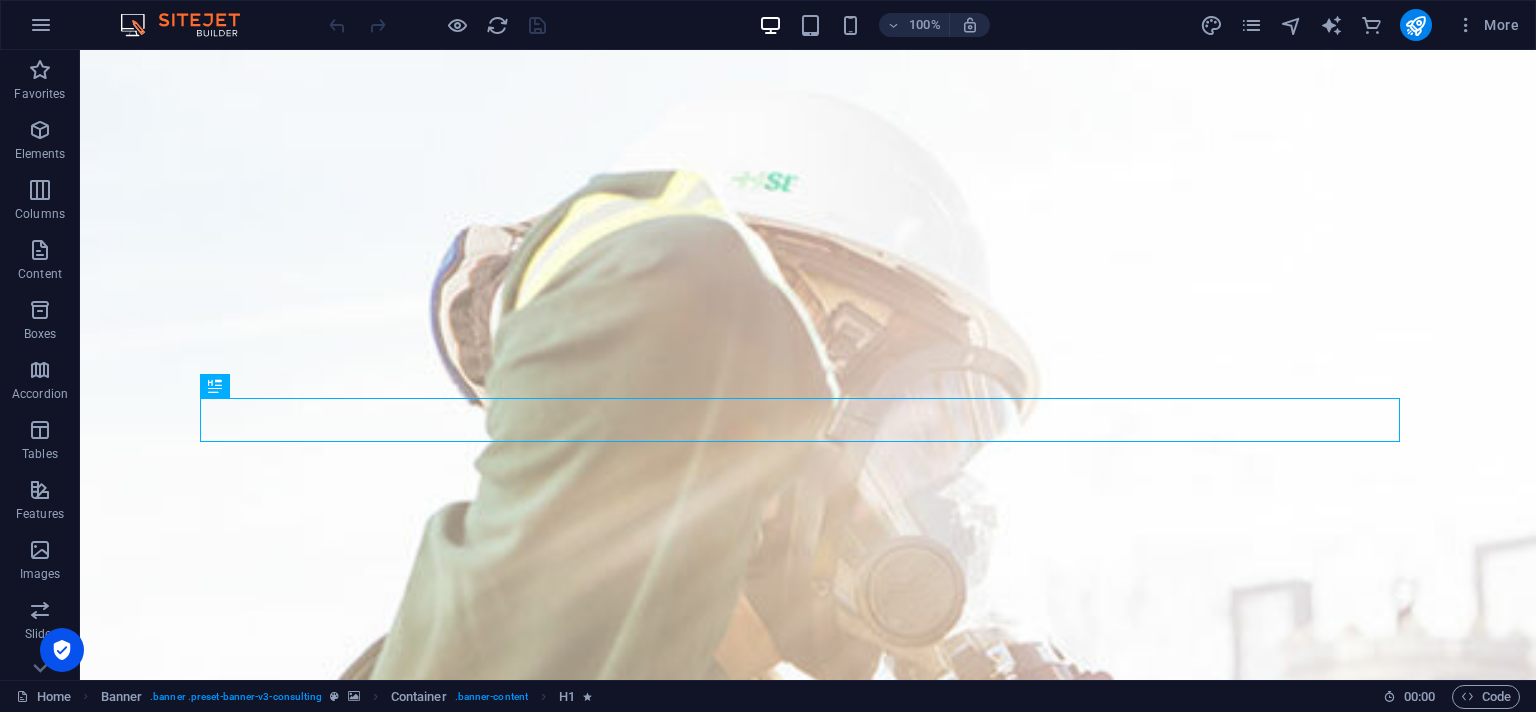 scroll, scrollTop: 0, scrollLeft: 0, axis: both 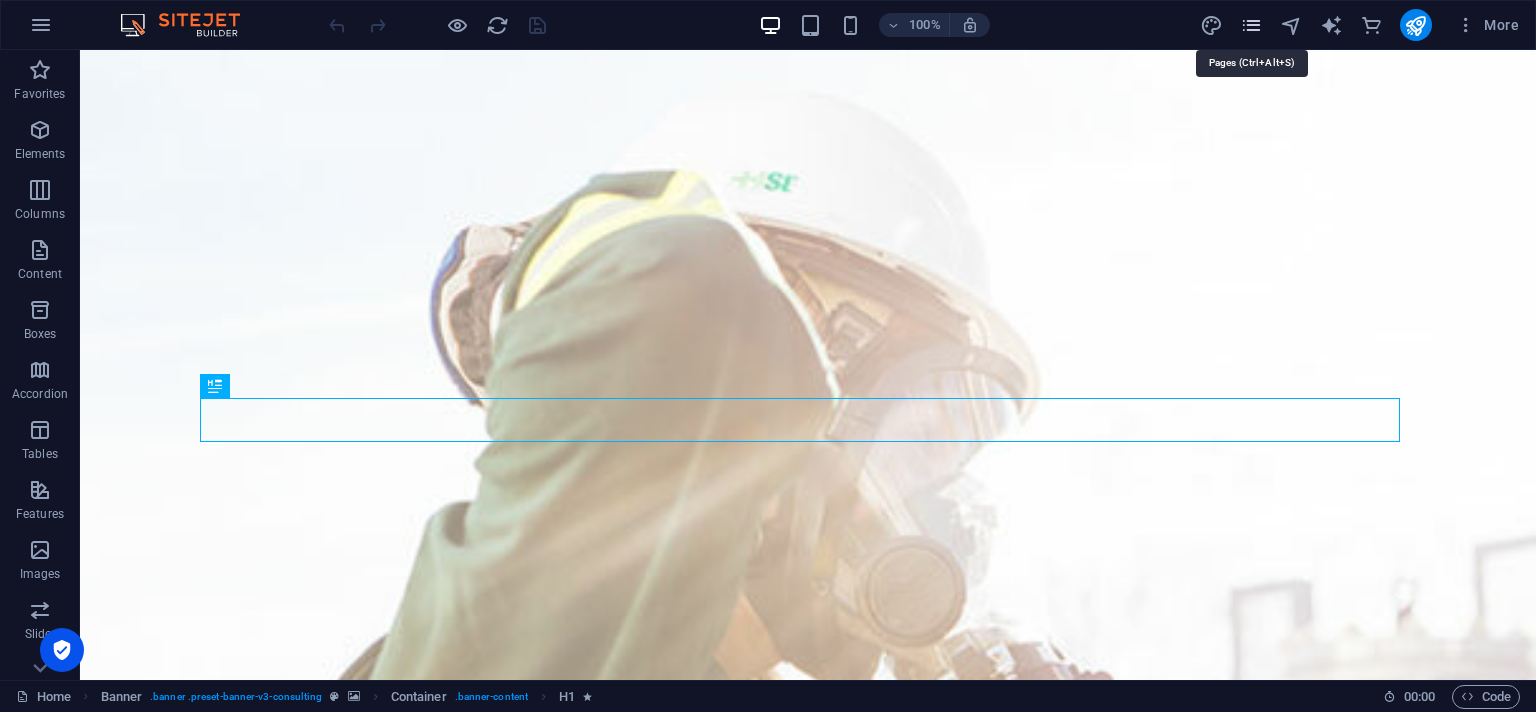 click at bounding box center [1251, 25] 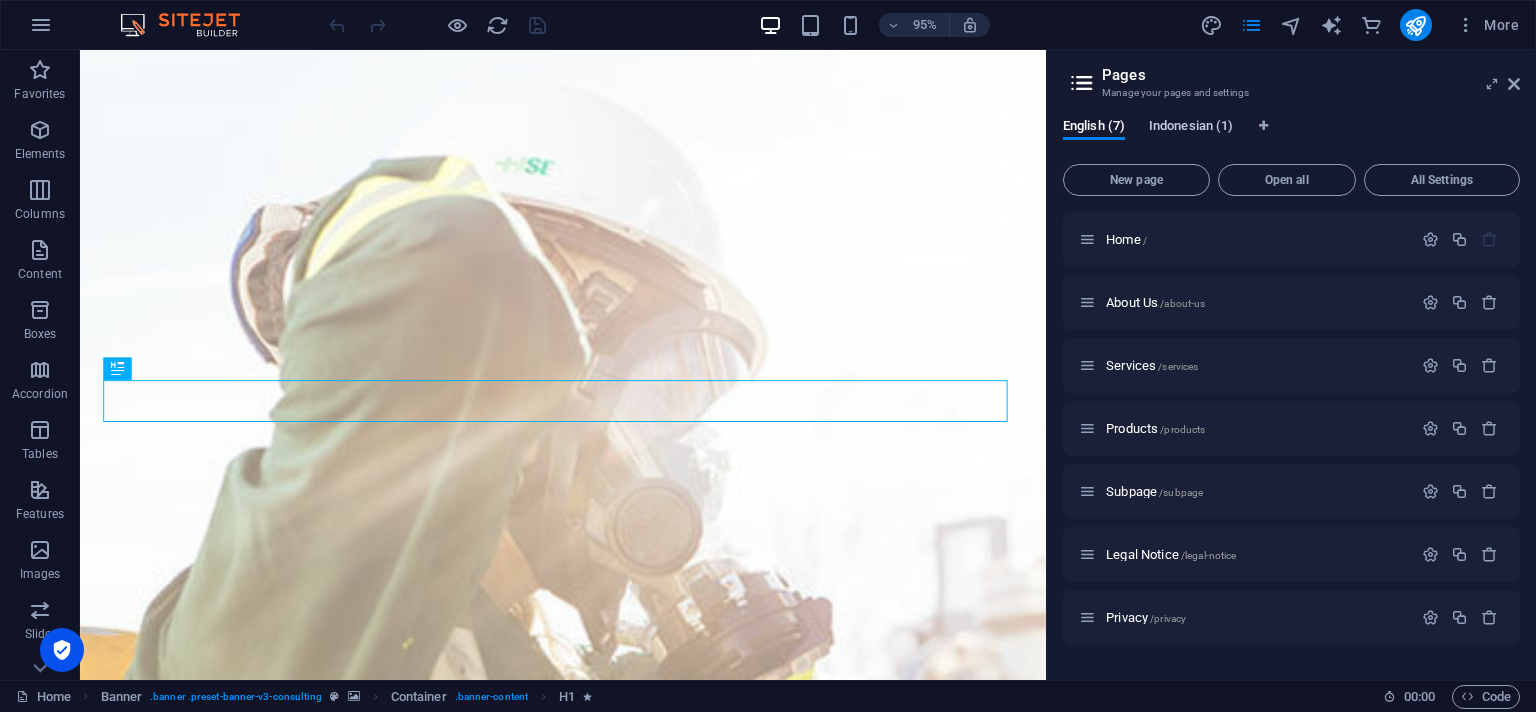 click on "Indonesian (1)" at bounding box center [1191, 128] 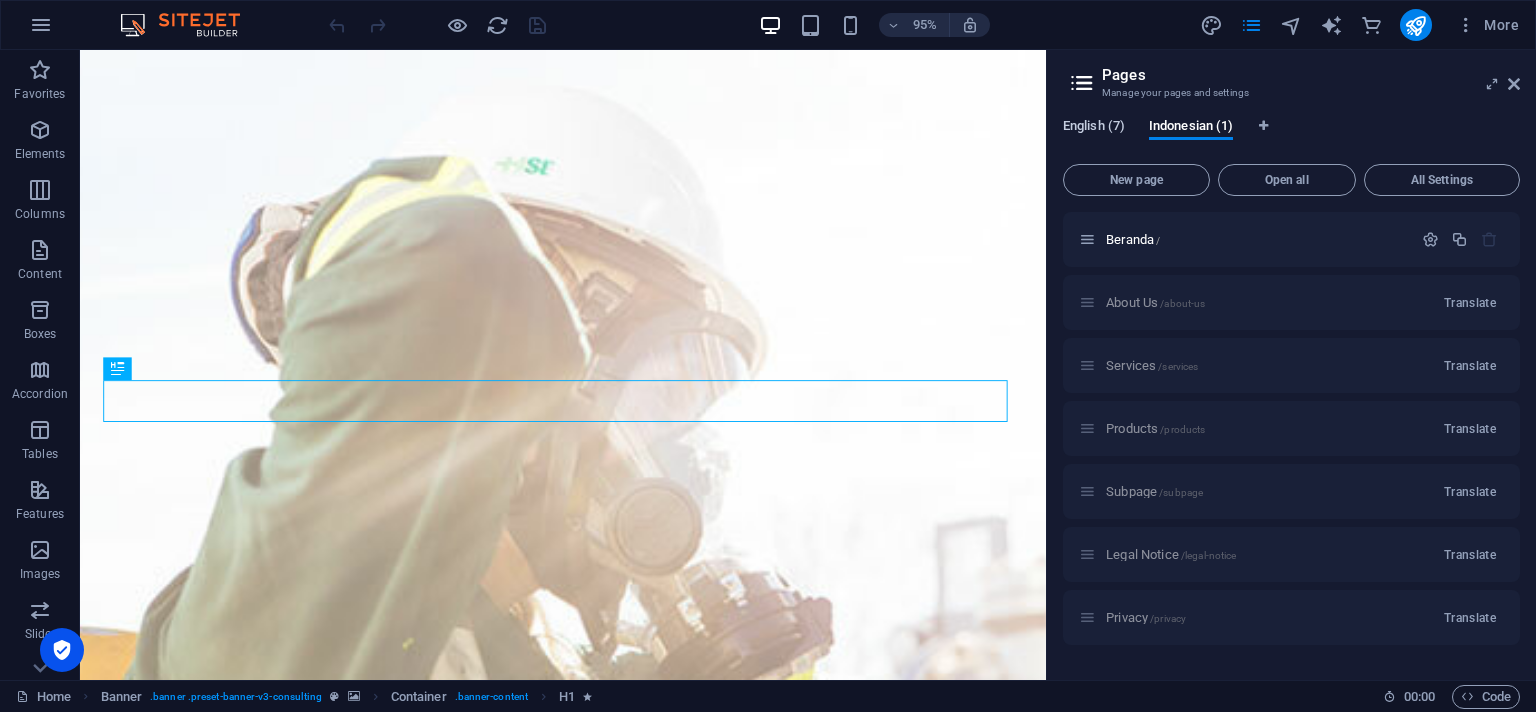 click on "English (7)" at bounding box center [1094, 128] 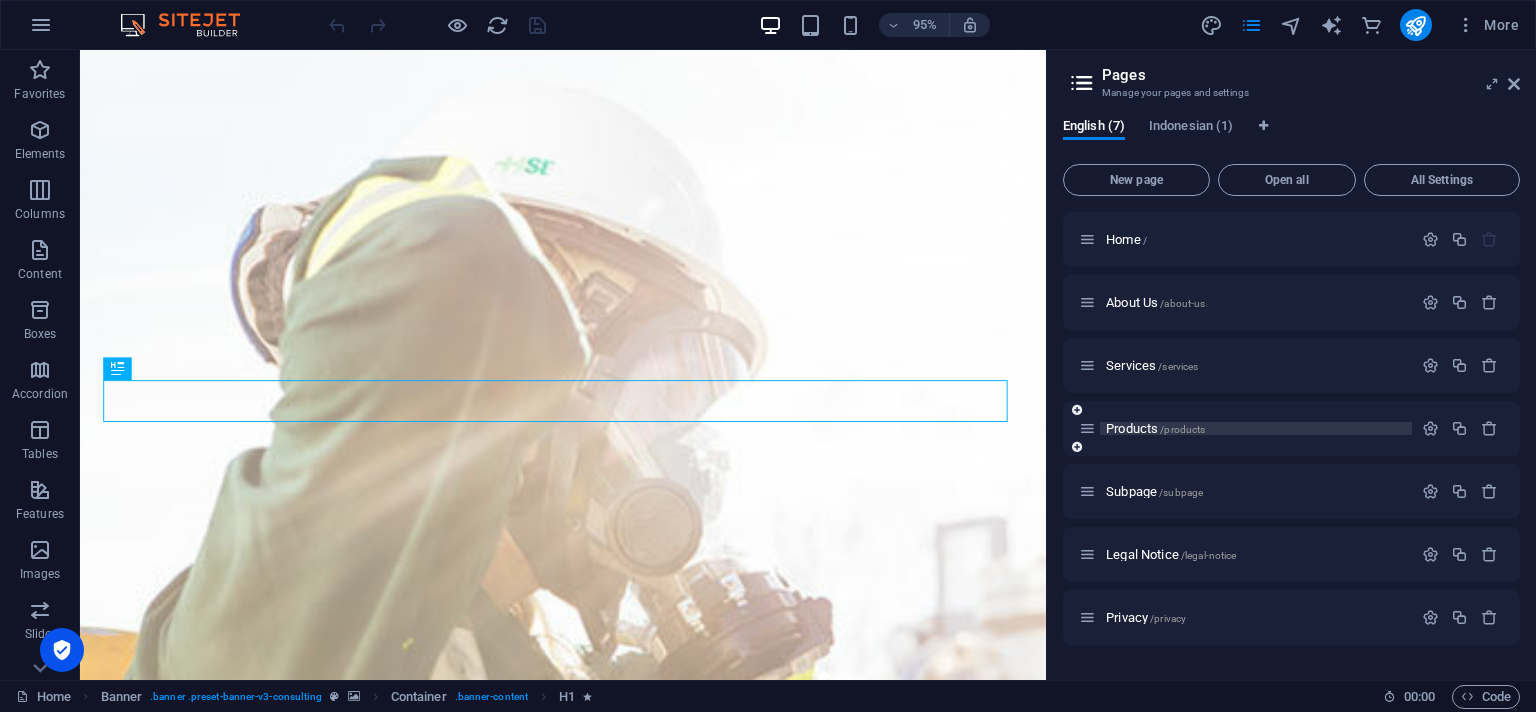 click on "Products /products" at bounding box center (1155, 428) 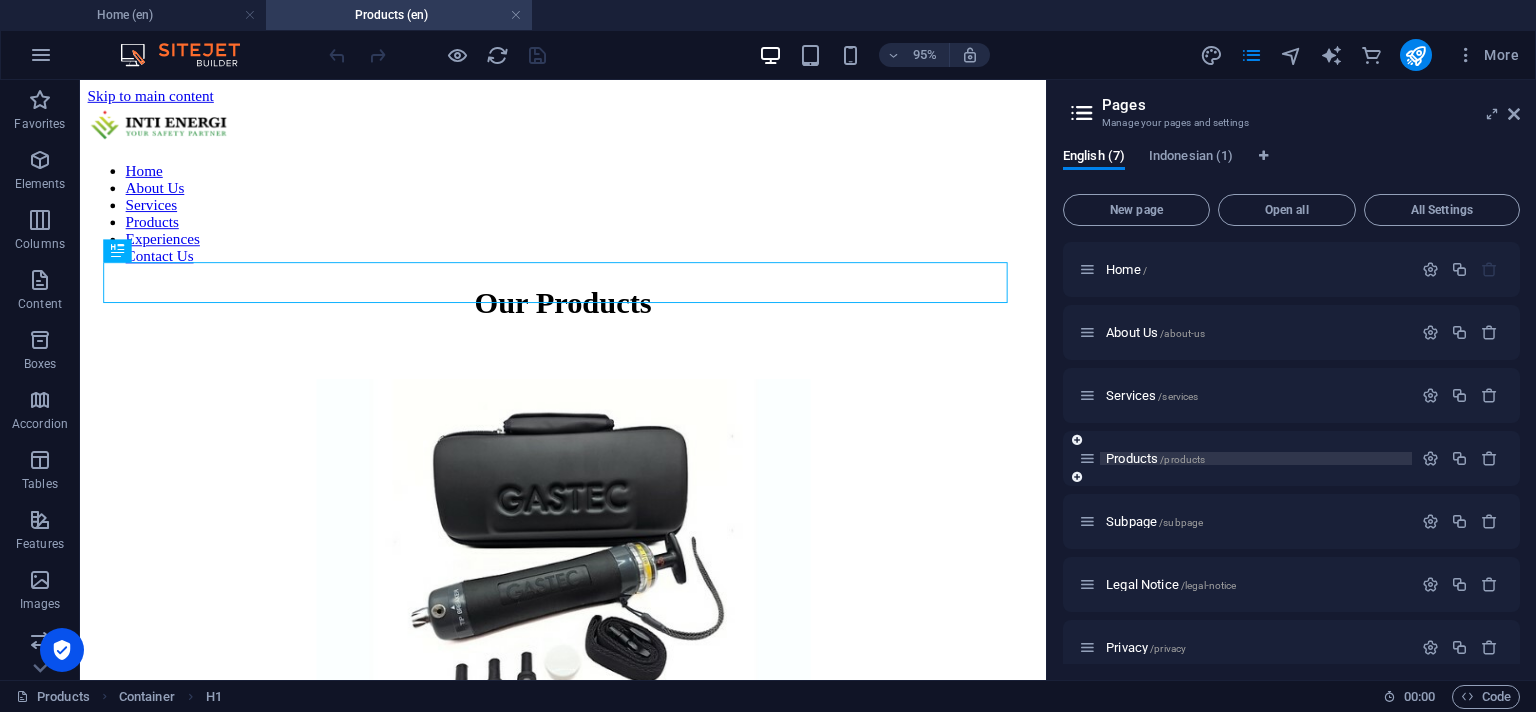 scroll, scrollTop: 0, scrollLeft: 0, axis: both 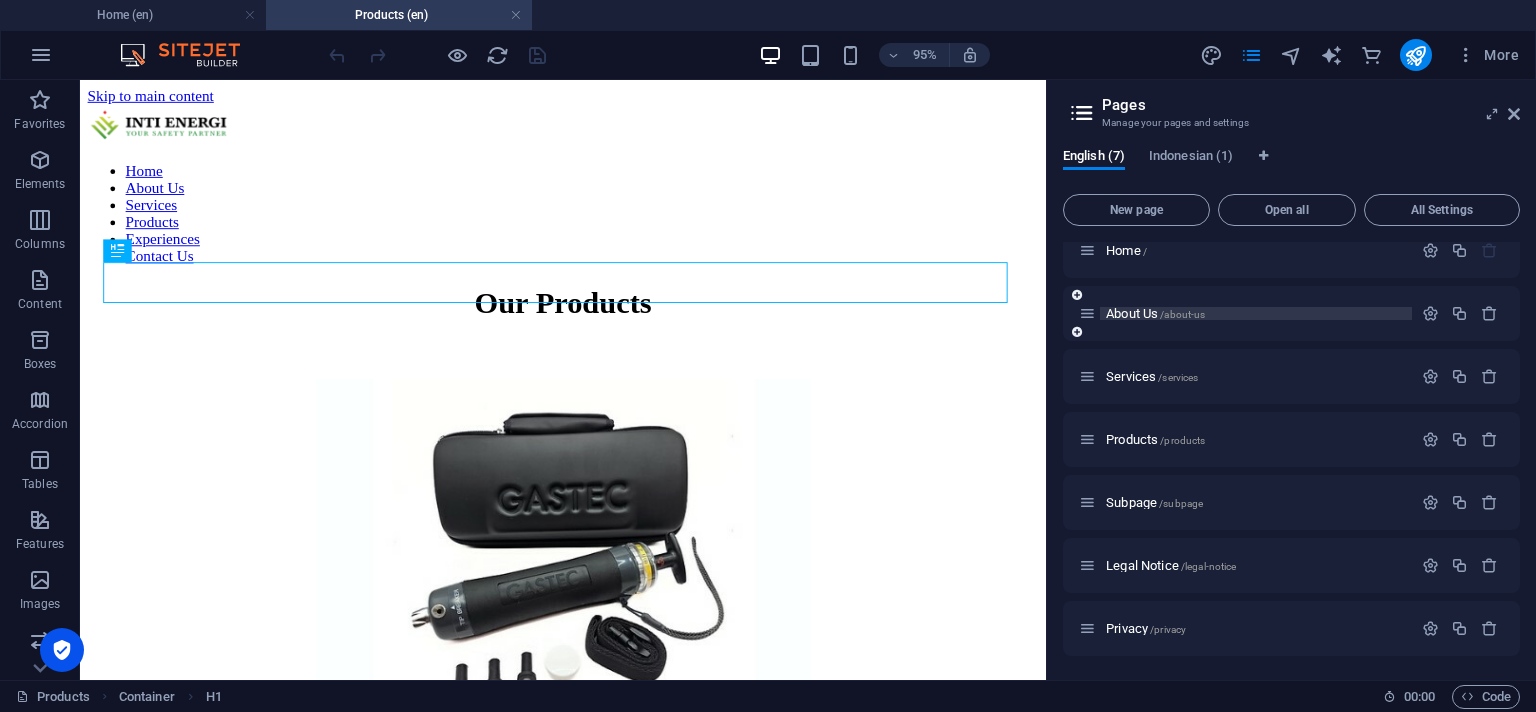 click on "About Us /about-us" at bounding box center (1155, 313) 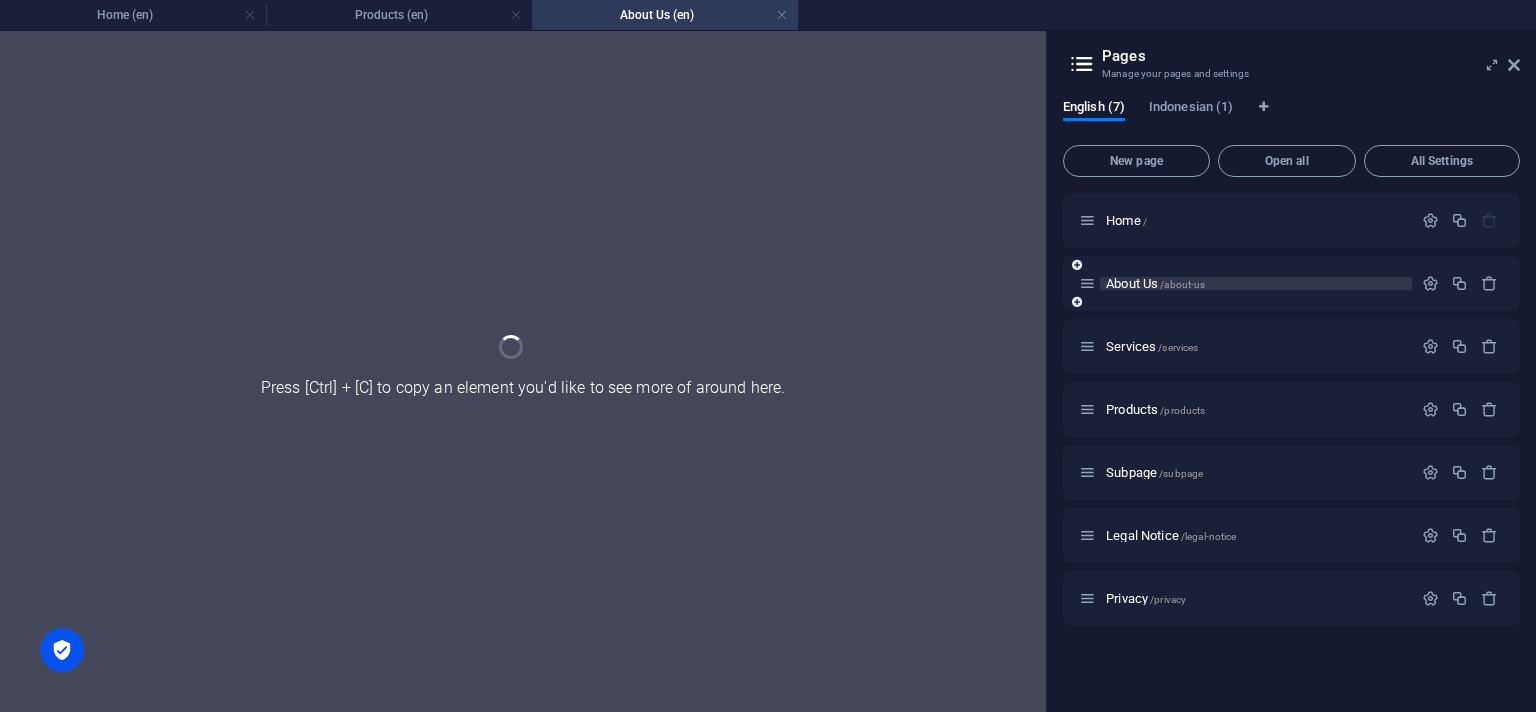 scroll, scrollTop: 0, scrollLeft: 0, axis: both 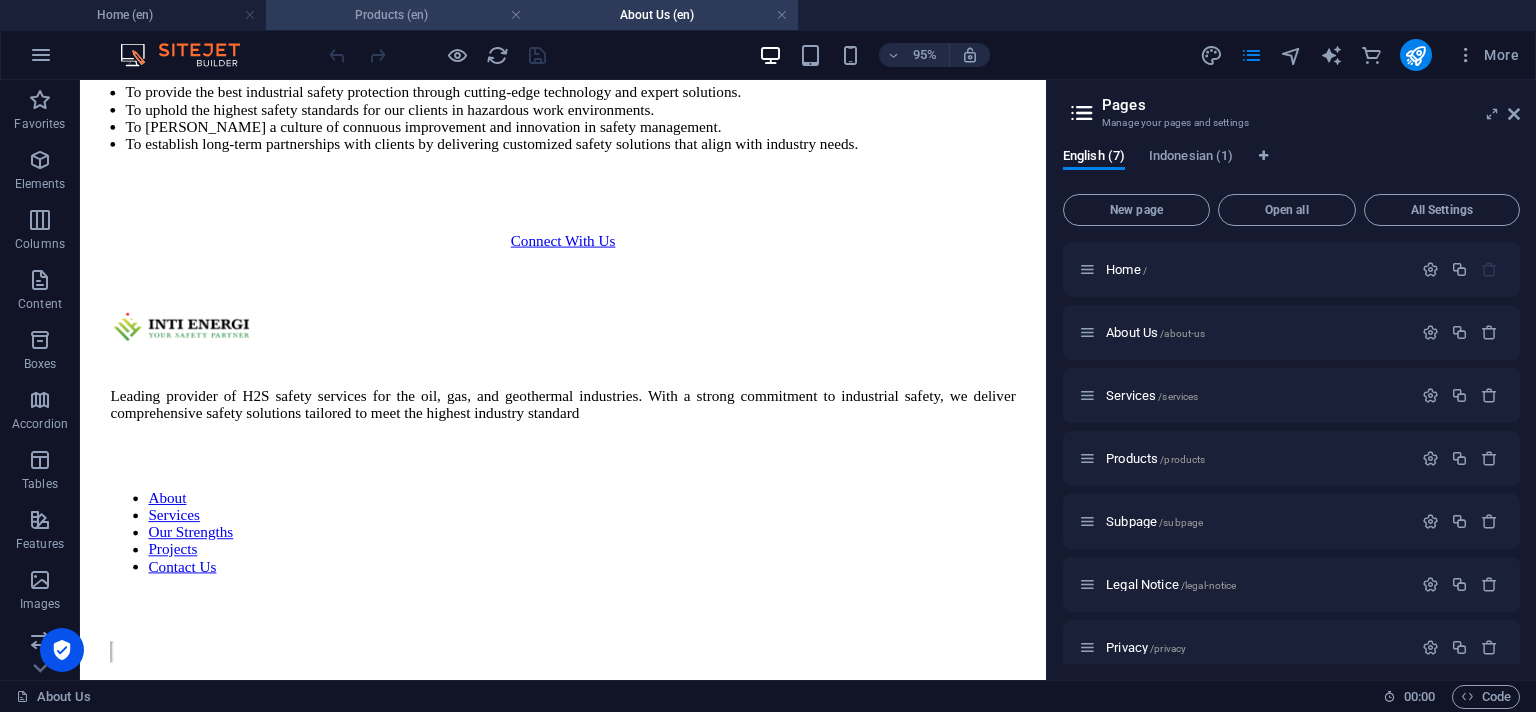 click on "Products (en)" at bounding box center (399, 15) 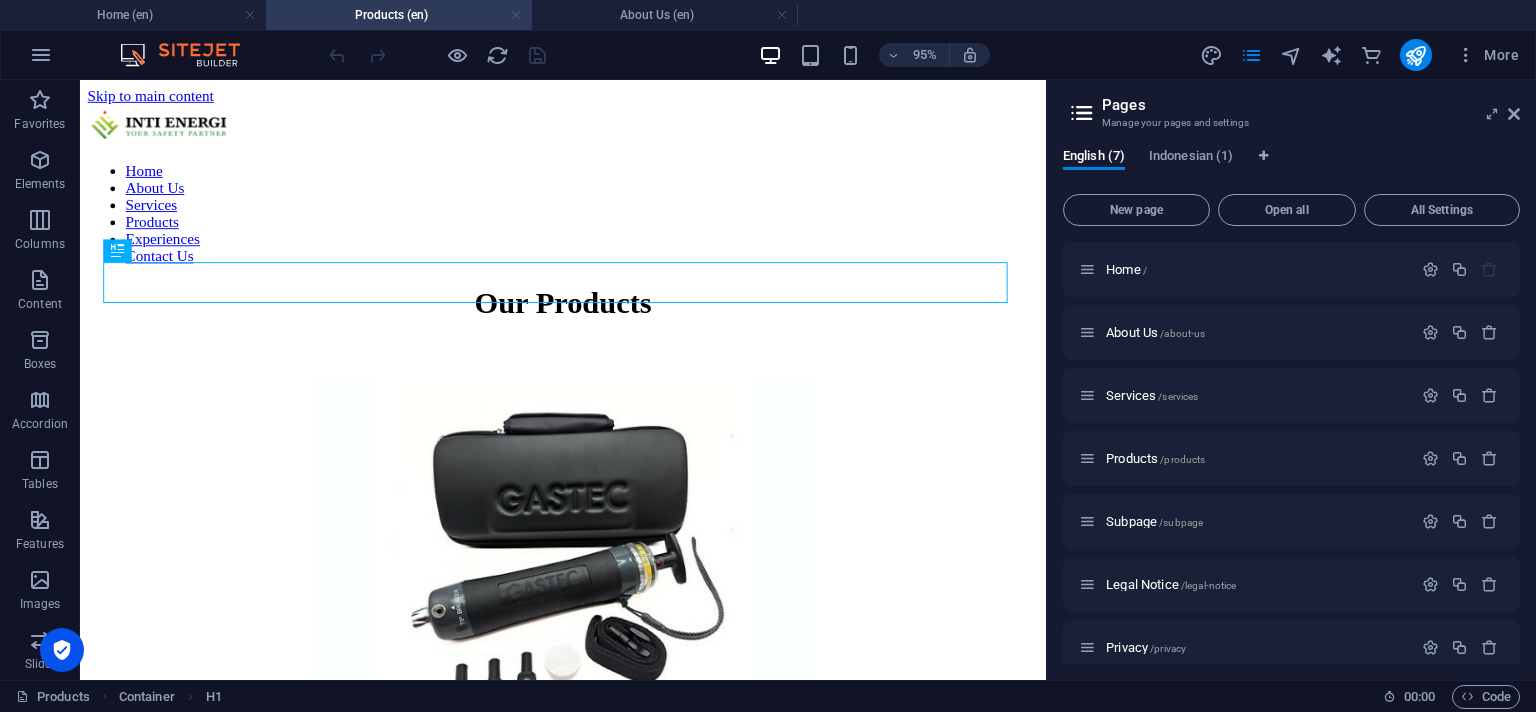 click at bounding box center (516, 15) 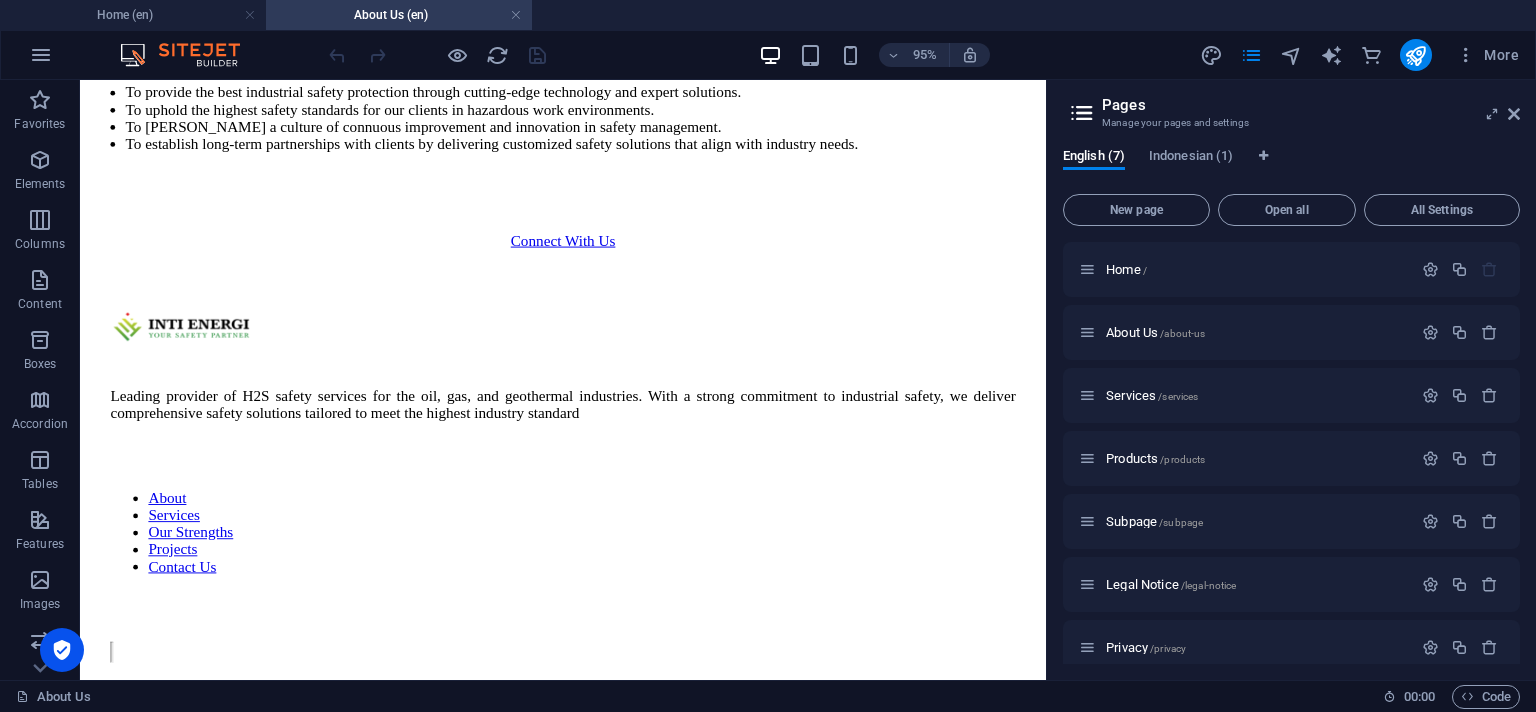 click at bounding box center (516, 15) 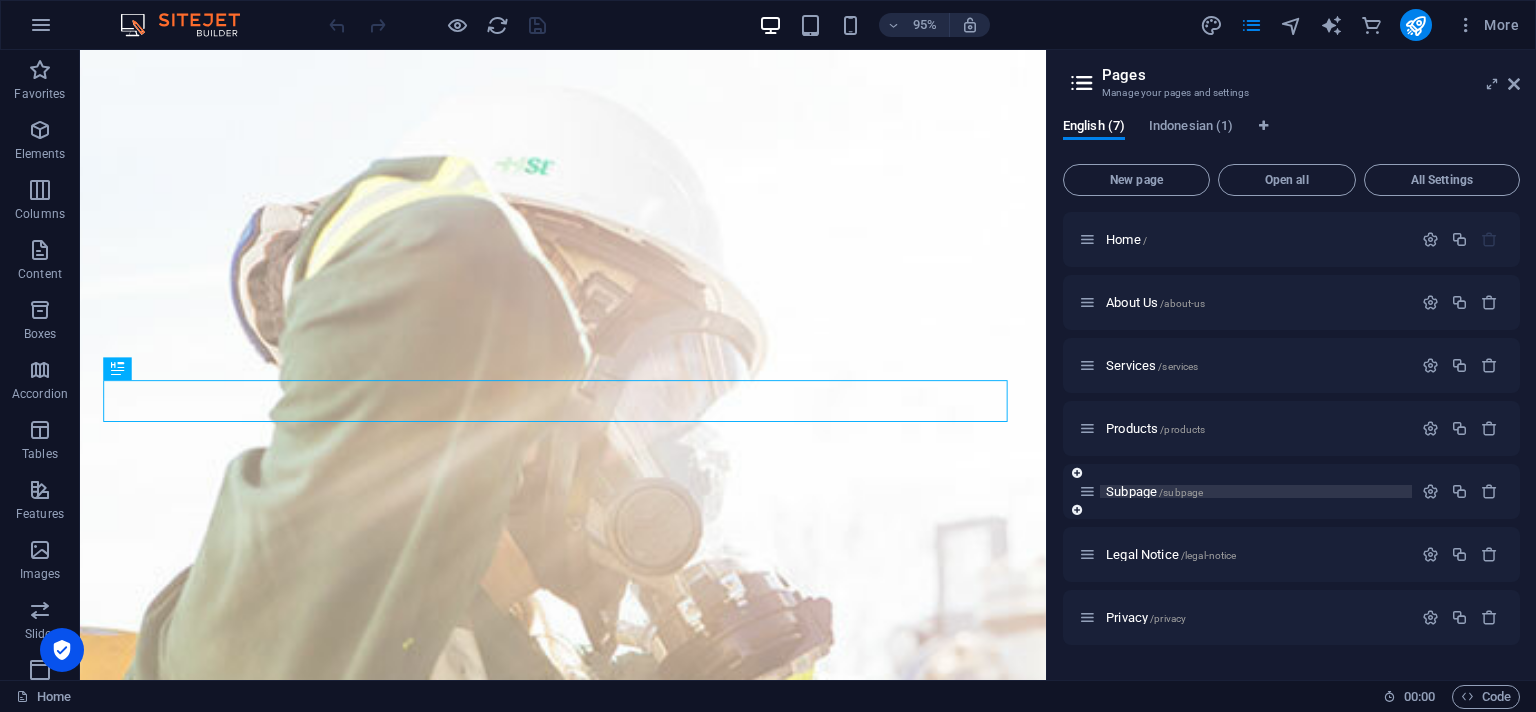 click on "/subpage" at bounding box center (1181, 492) 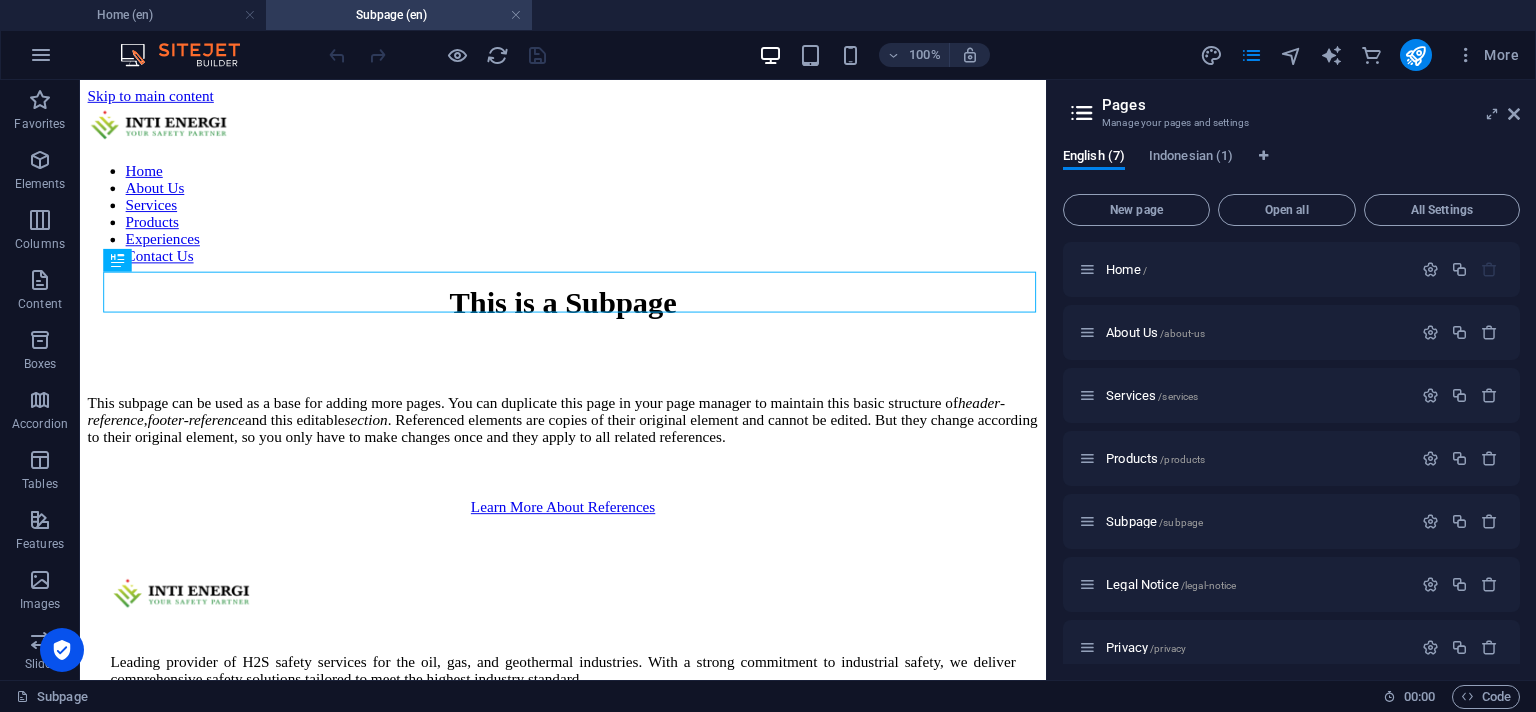 scroll, scrollTop: 0, scrollLeft: 0, axis: both 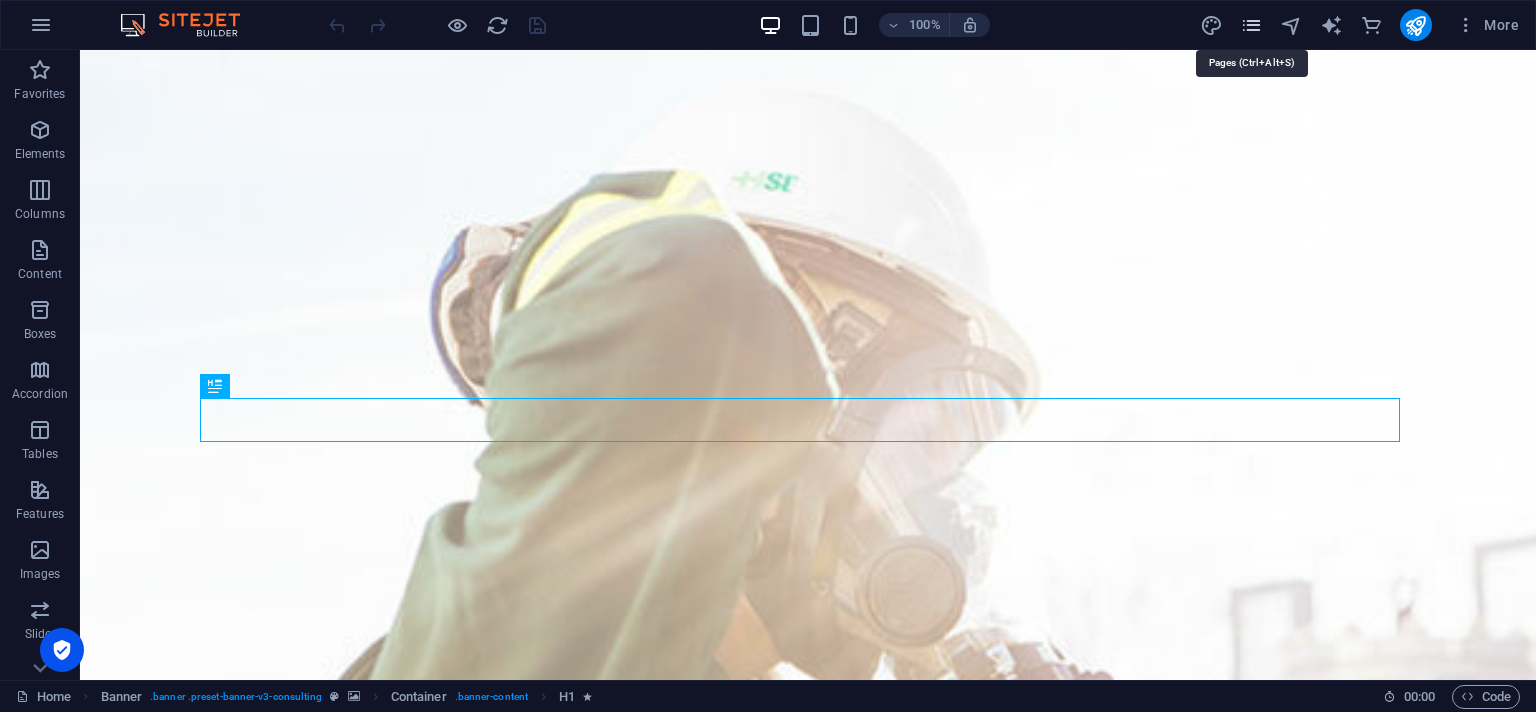 click at bounding box center (1251, 25) 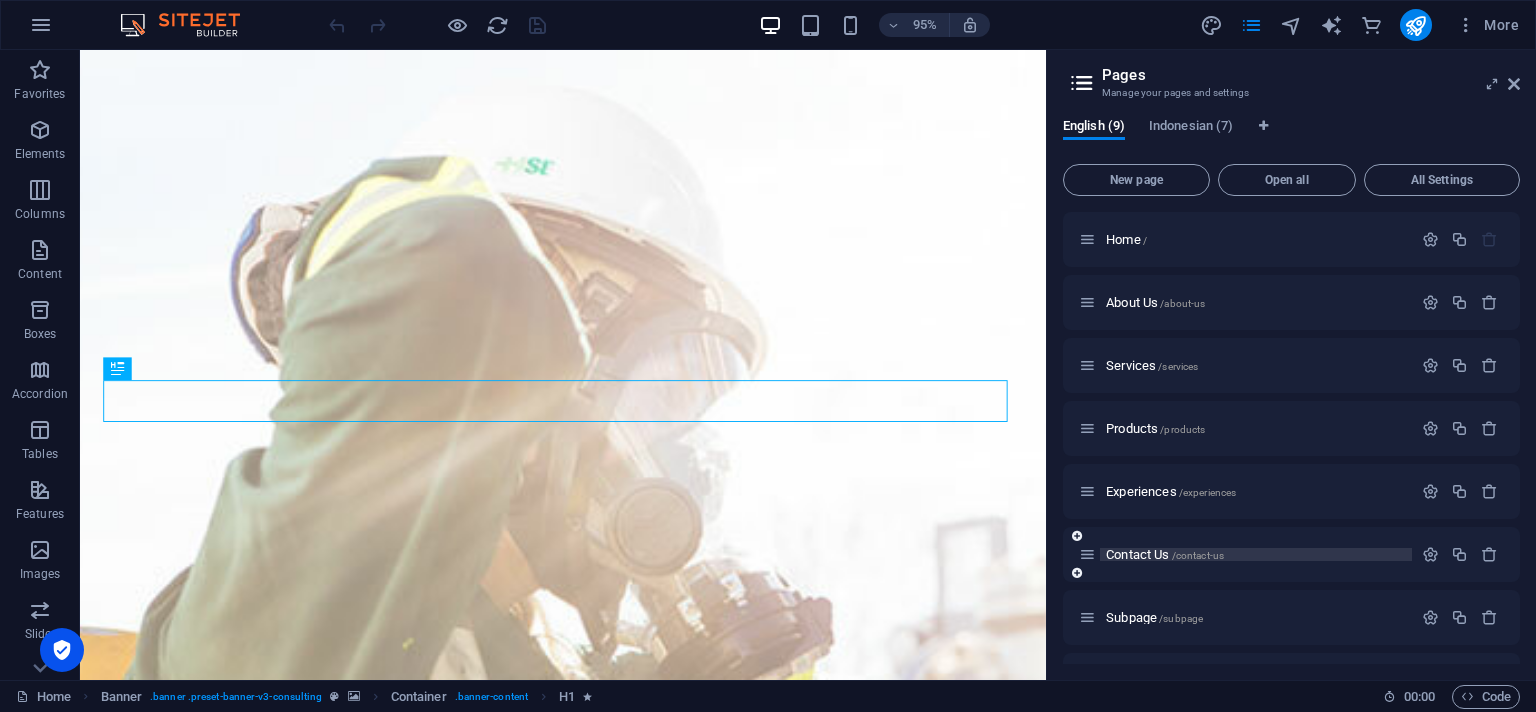 click on "Contact Us /contact-us" at bounding box center (1165, 554) 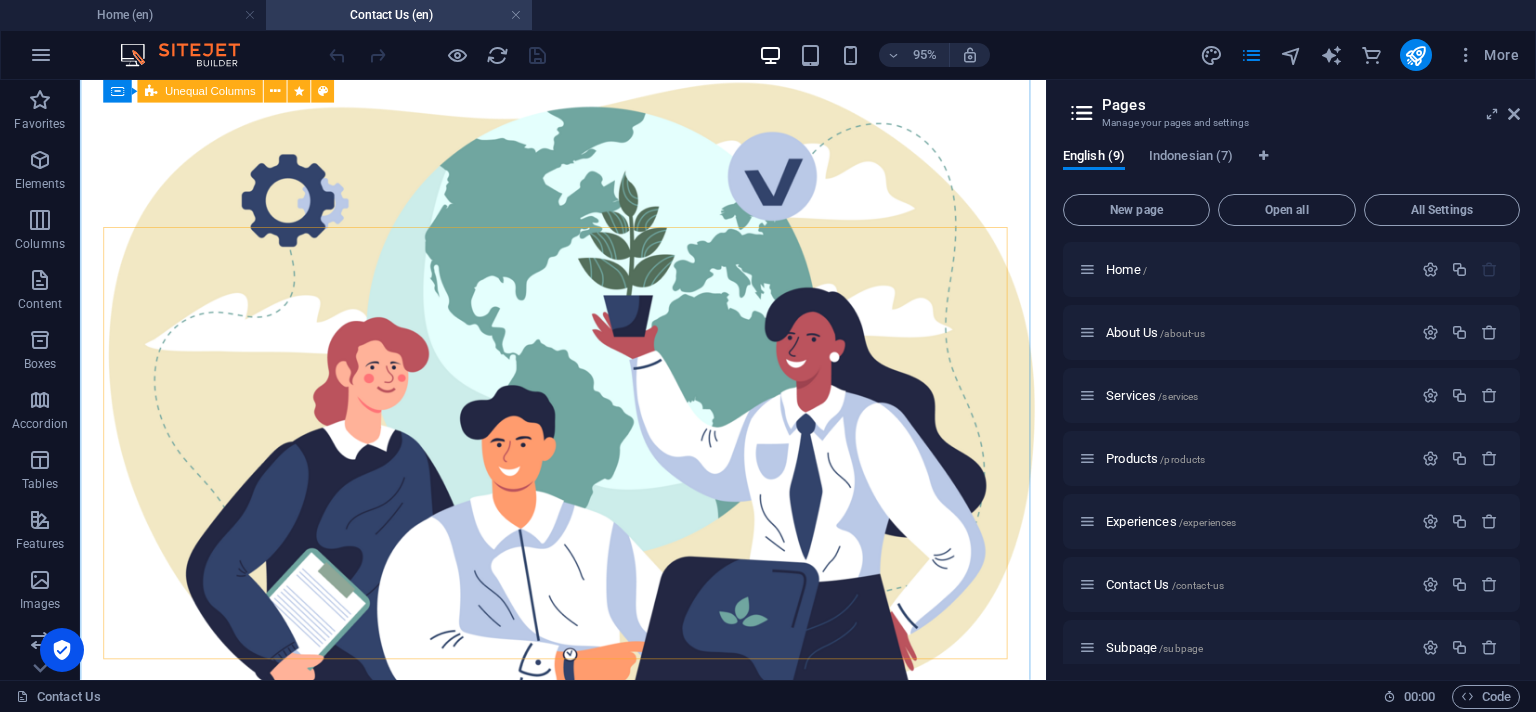 scroll, scrollTop: 311, scrollLeft: 0, axis: vertical 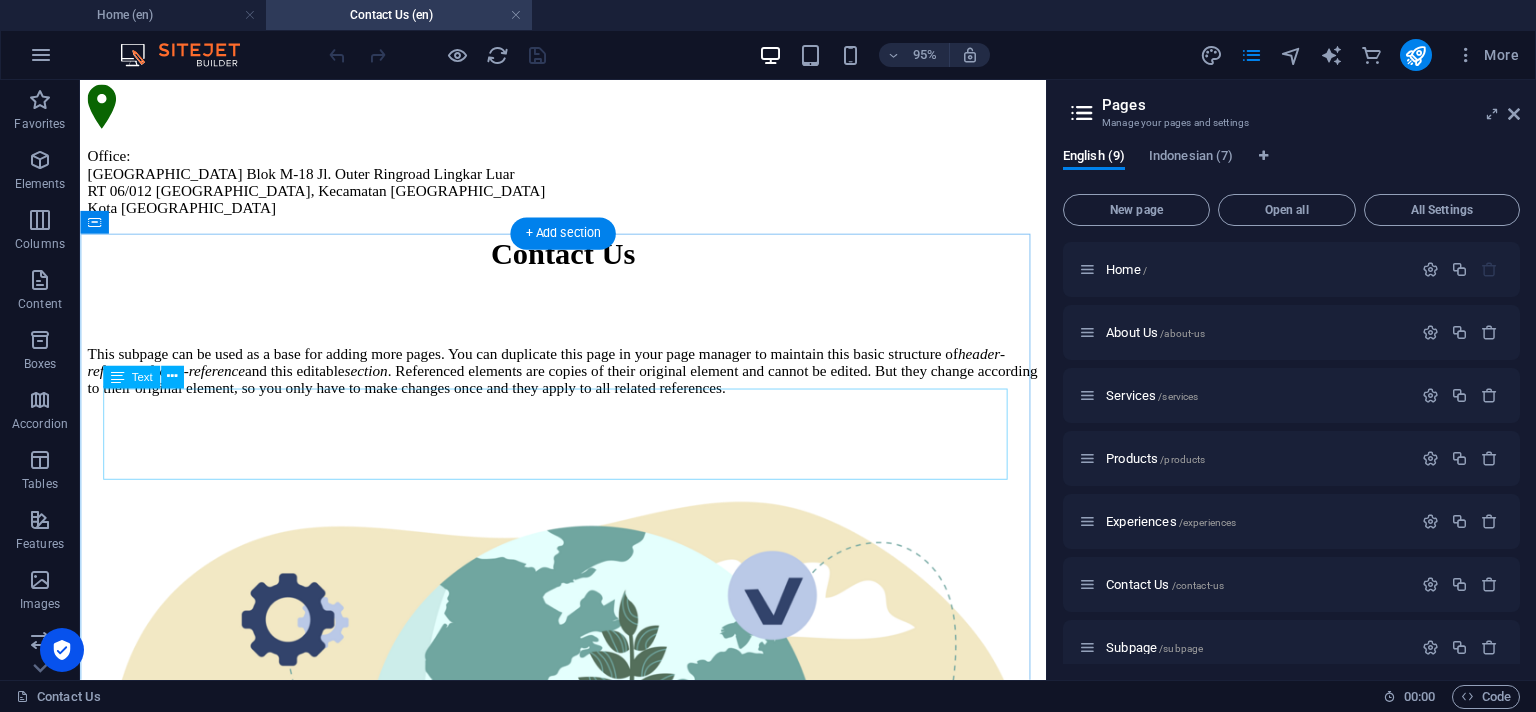 click on "This subpage can be used as a base for adding more pages. You can duplicate this page in your page manager to maintain this basic structure of  header-reference ,  footer-reference  and this editable  section . Referenced elements are copies of their original element and cannot be edited. But they change according to their original element, so you only have to make changes once and they apply to all related references." at bounding box center (588, 387) 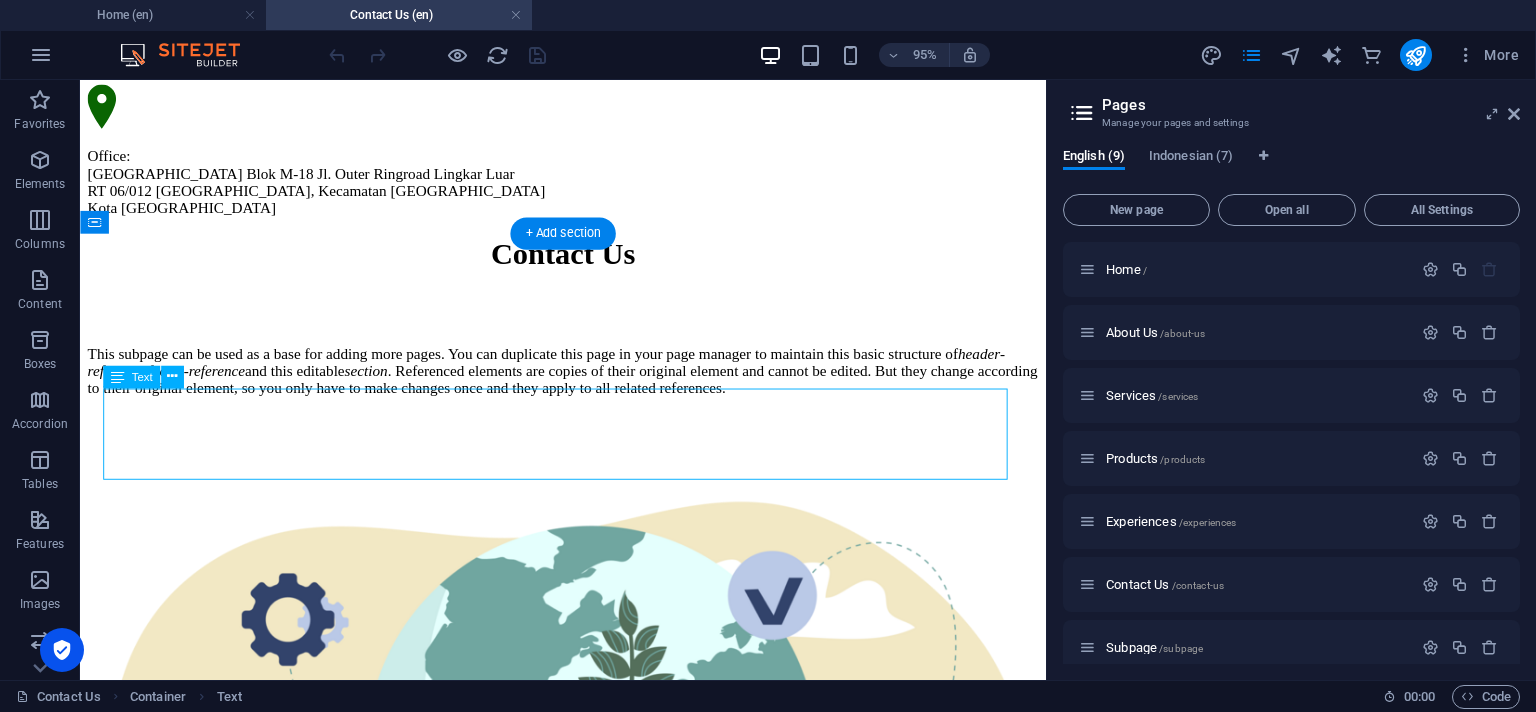 click on "This subpage can be used as a base for adding more pages. You can duplicate this page in your page manager to maintain this basic structure of  header-reference ,  footer-reference  and this editable  section . Referenced elements are copies of their original element and cannot be edited. But they change according to their original element, so you only have to make changes once and they apply to all related references." at bounding box center [588, 387] 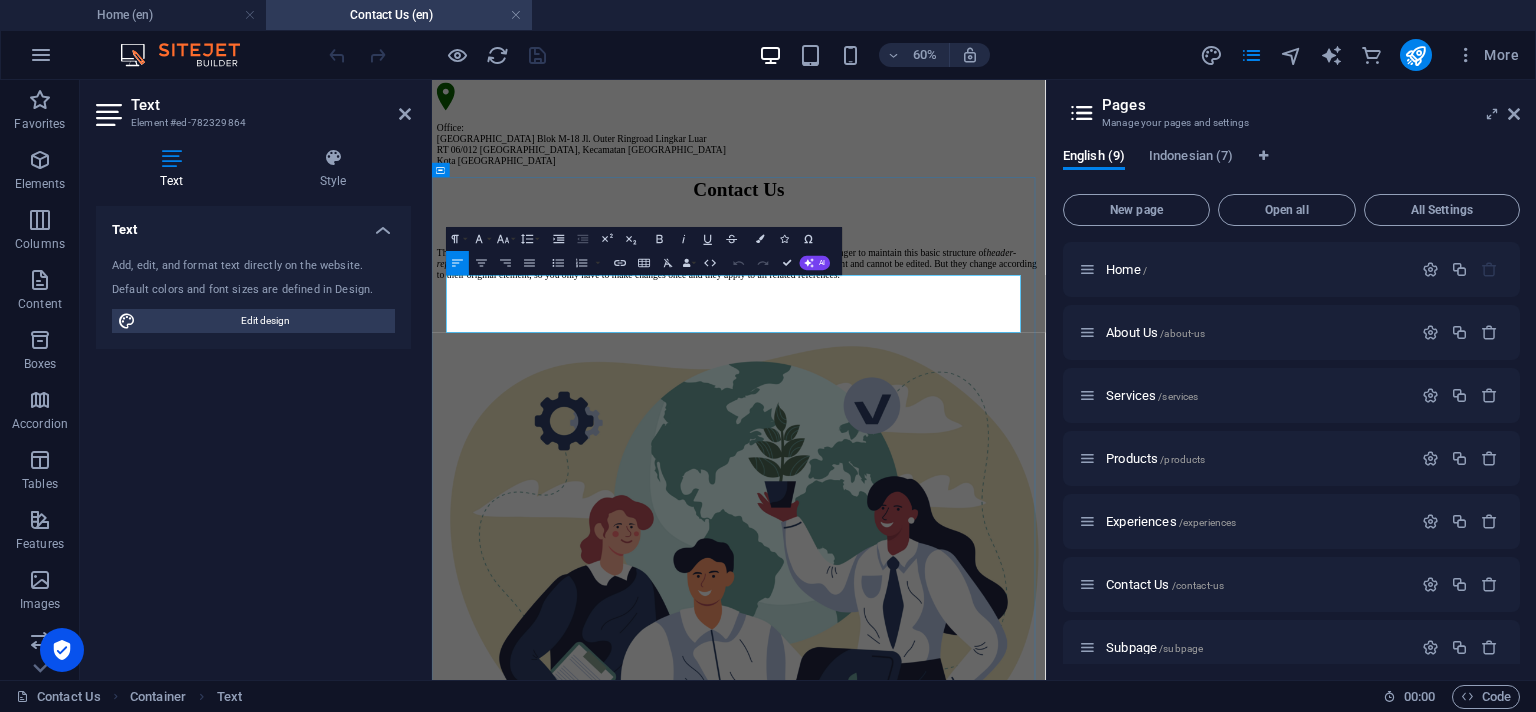 click on "This subpage can be used as a base for adding more pages. You can duplicate this page in your page manager to maintain this basic structure of  header-reference ,  footer-reference  and this editable  section . Referenced elements are copies of their original element and cannot be edited. But they change according to their original element, so you only have to make changes once and they apply to all related references." at bounding box center (943, 387) 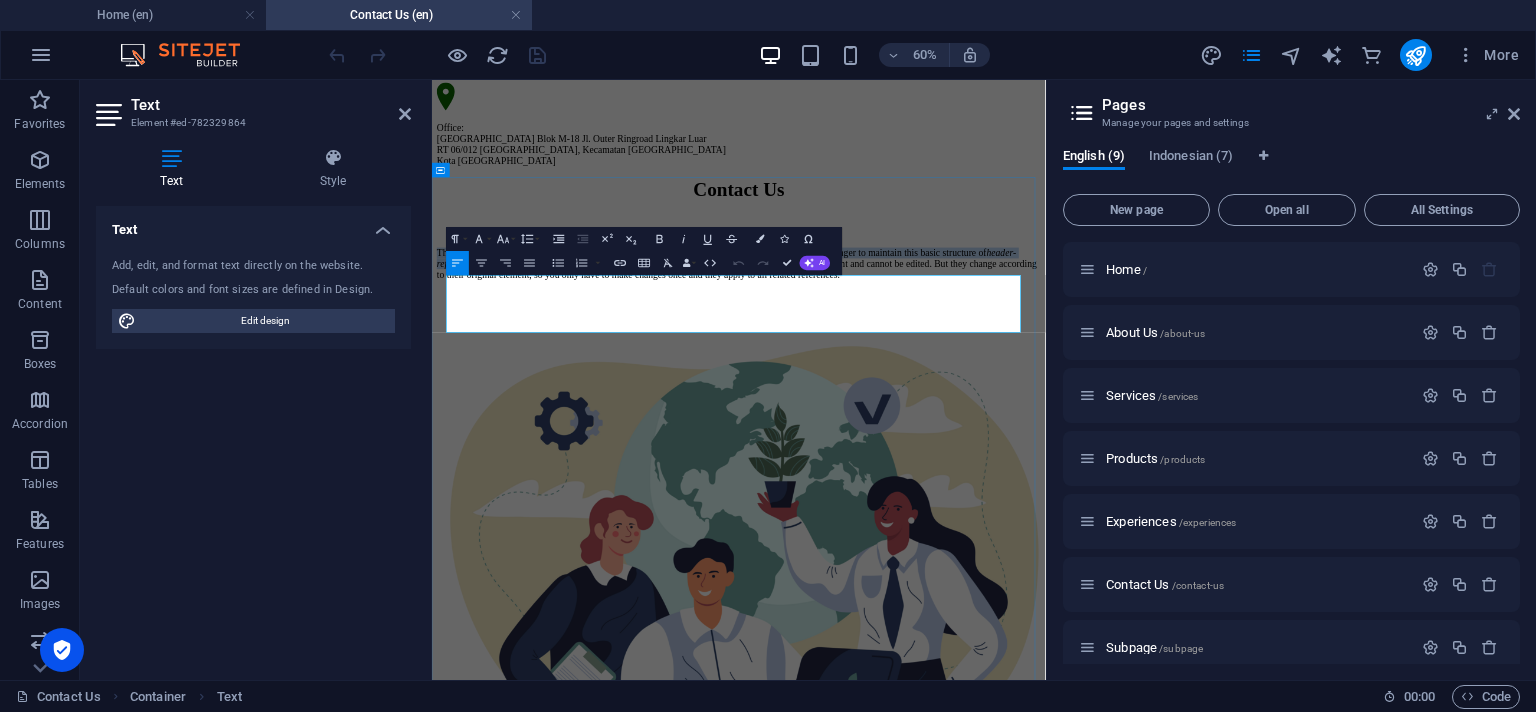 click on "This subpage can be used as a base for adding more pages. You can duplicate this page in your page manager to maintain this basic structure of  header-reference ,  footer-reference  and this editable  section . Referenced elements are copies of their original element and cannot be edited. But they change according to their original element, so you only have to make changes once and they apply to all related references." at bounding box center (943, 387) 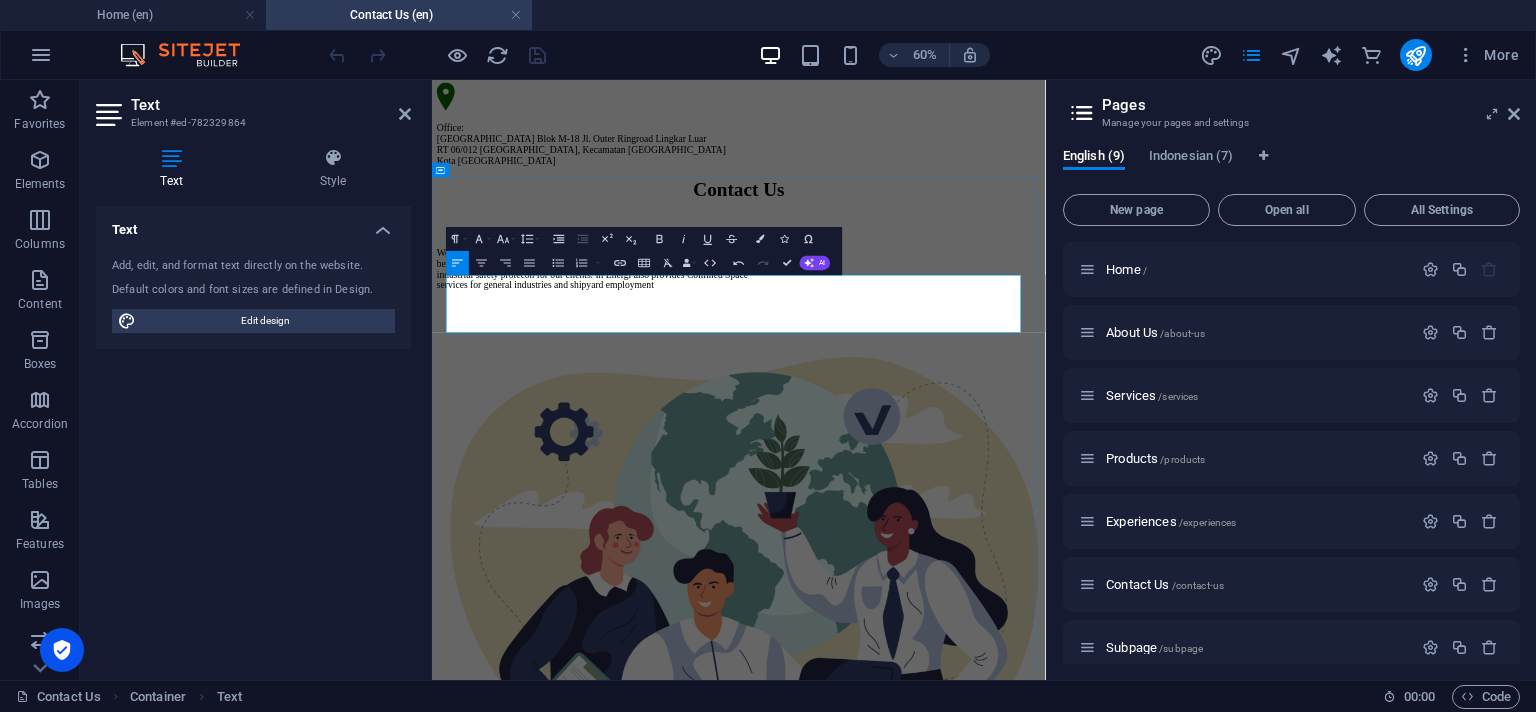 click on "We Provides HS safety services for oil, gas and geothermal companies. Our vision is to become a one-stop safety consulng company. The mission is to provide the best industrial safety protecon for our clients. In Energi also provides Confined Space services for general industries and shipyard employment" at bounding box center [943, 396] 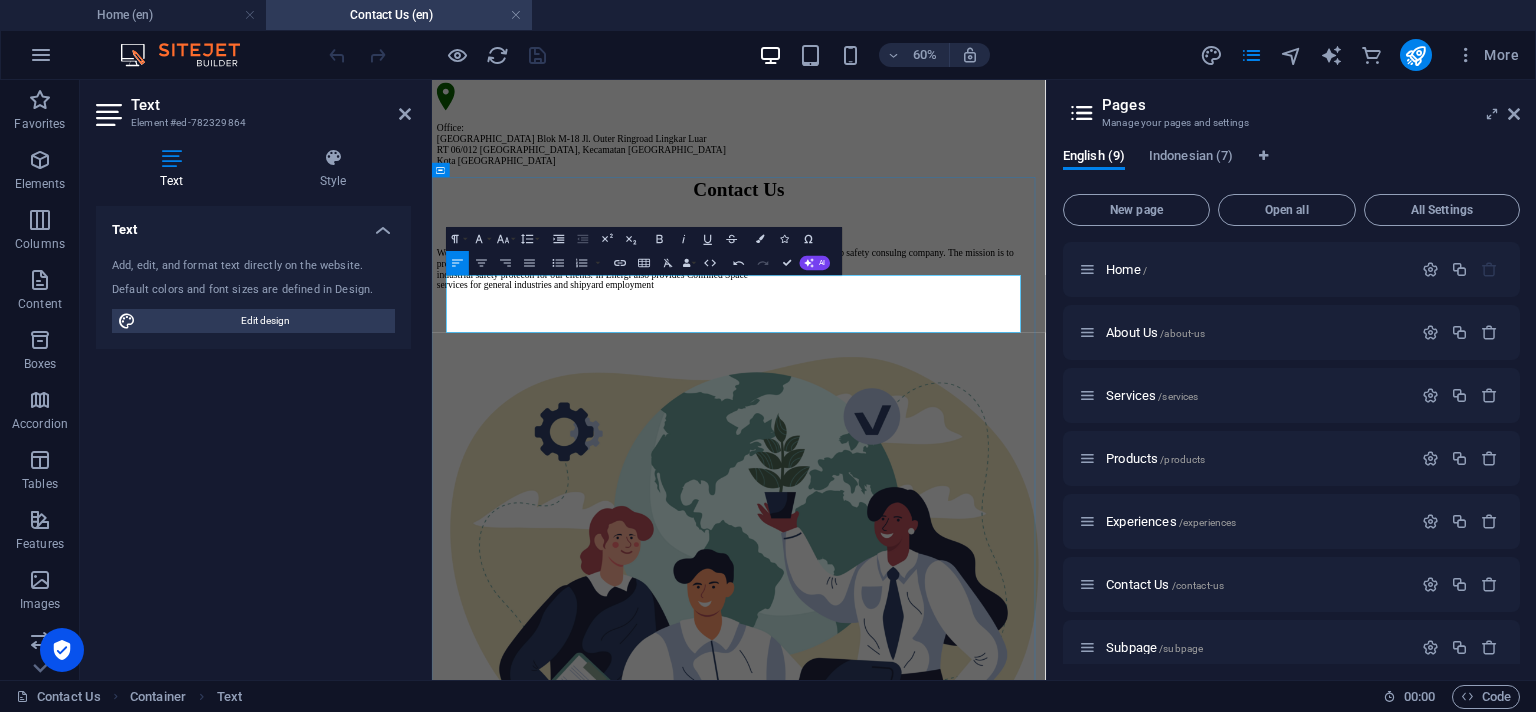 type 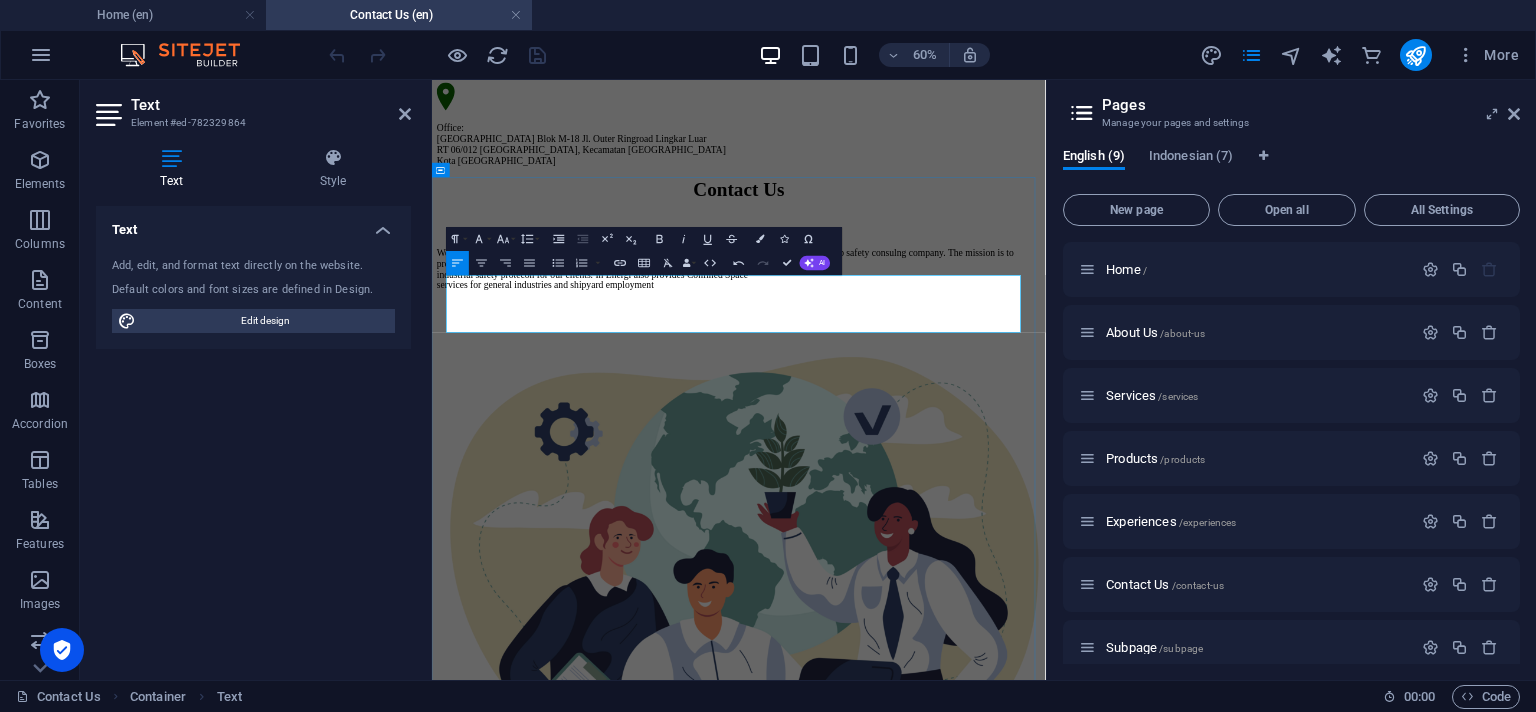 click on "We Provides HS safety services for oil, gas and geothermal companies. Our vision is to  become a one-stop safety consulng company. The mission is to provide the best industrial safety protecon for our clients. In Energi also provides Confined Space services for general industries and shipyard employment" at bounding box center (943, 396) 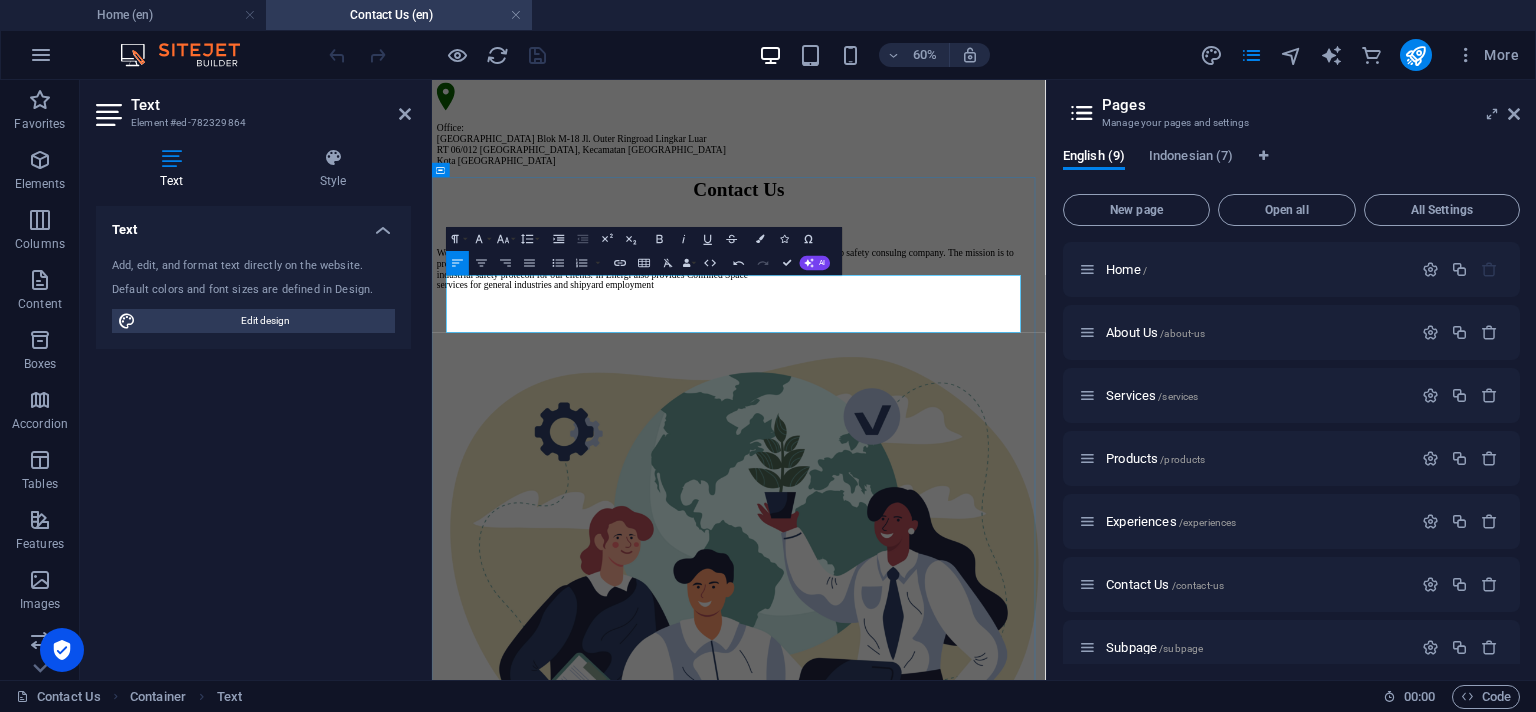 click on "We Provides HS safety services for oil, gas and geothermal companies. Our vision is to  become a one-stop safety consulng company. The mission is to provide the best industrial safety protecon for our clients. In Energi also provides Confined Space services for general industries and shipyard employment" at bounding box center (943, 396) 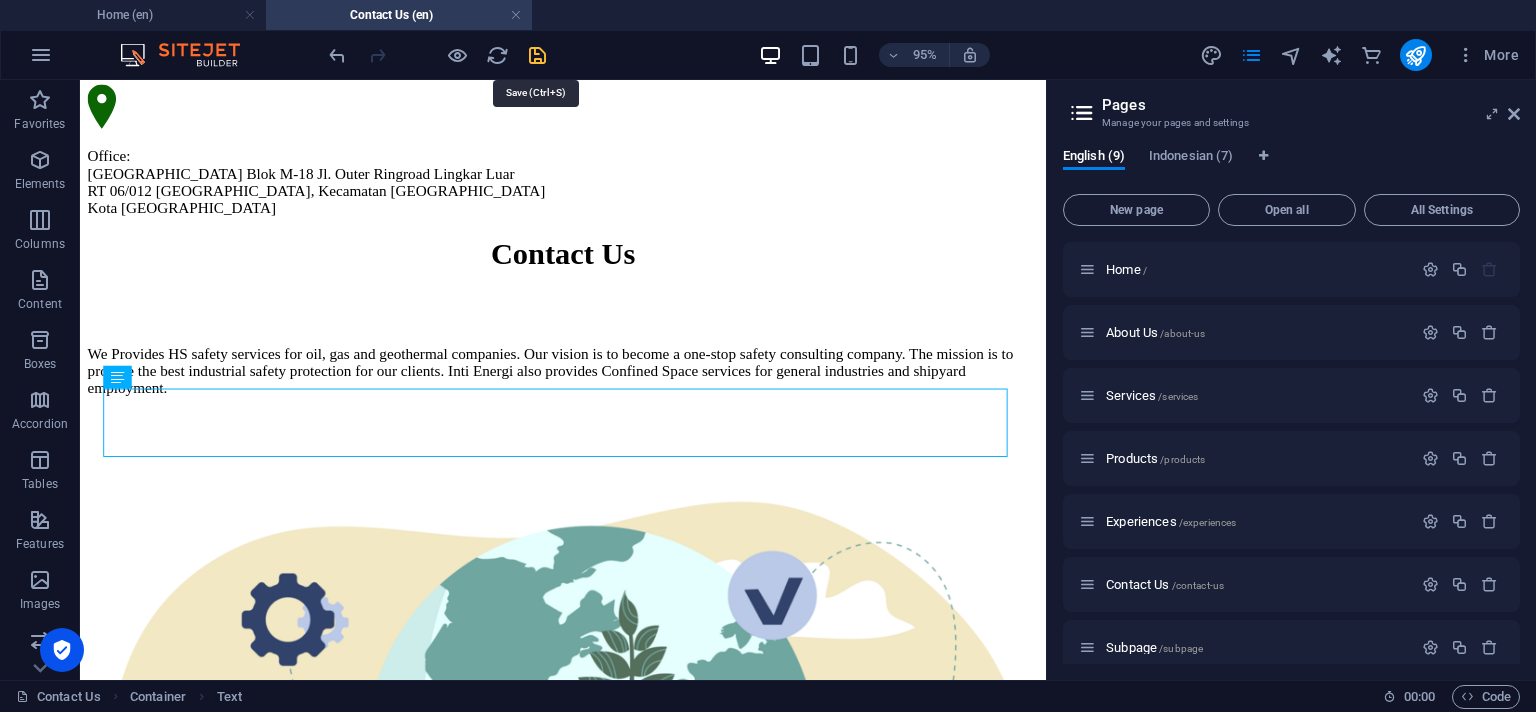 click at bounding box center [537, 55] 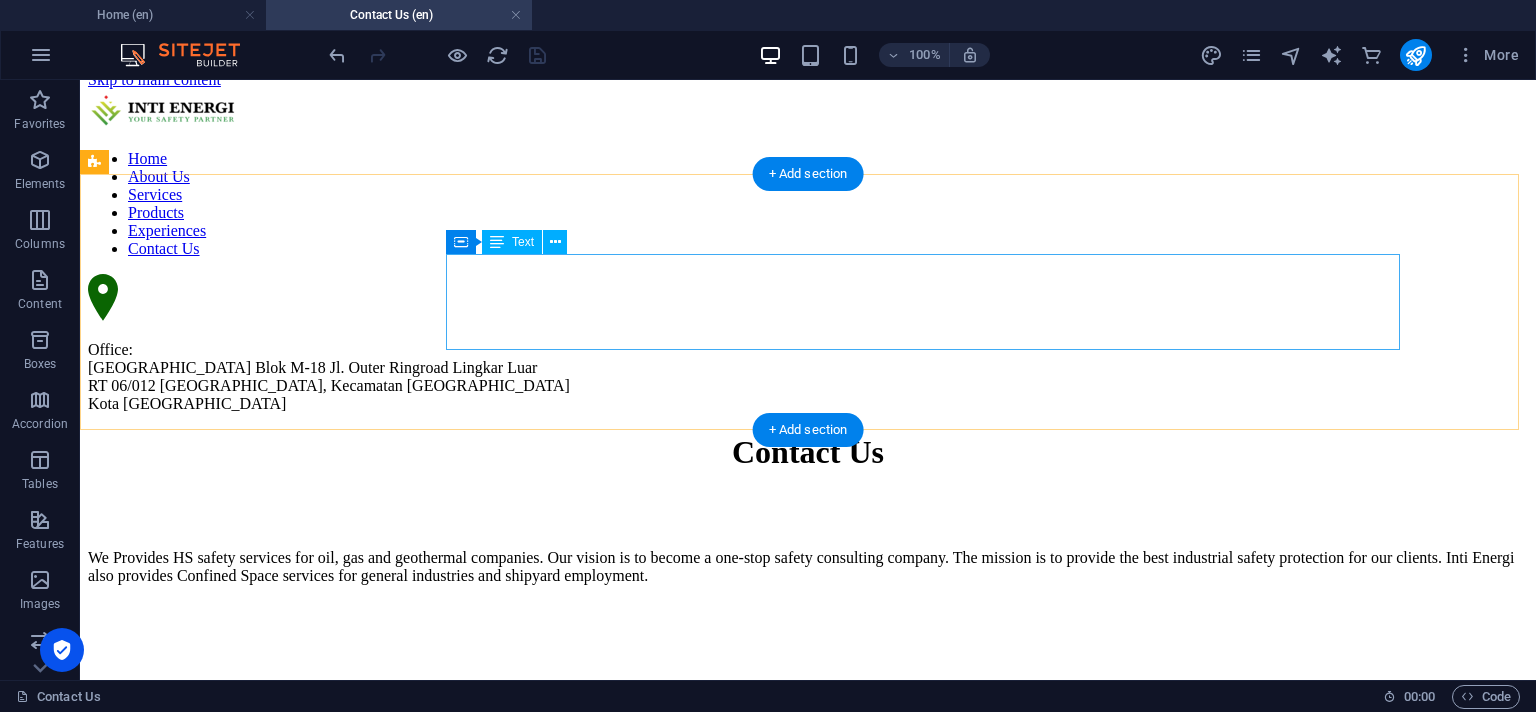 scroll, scrollTop: 0, scrollLeft: 0, axis: both 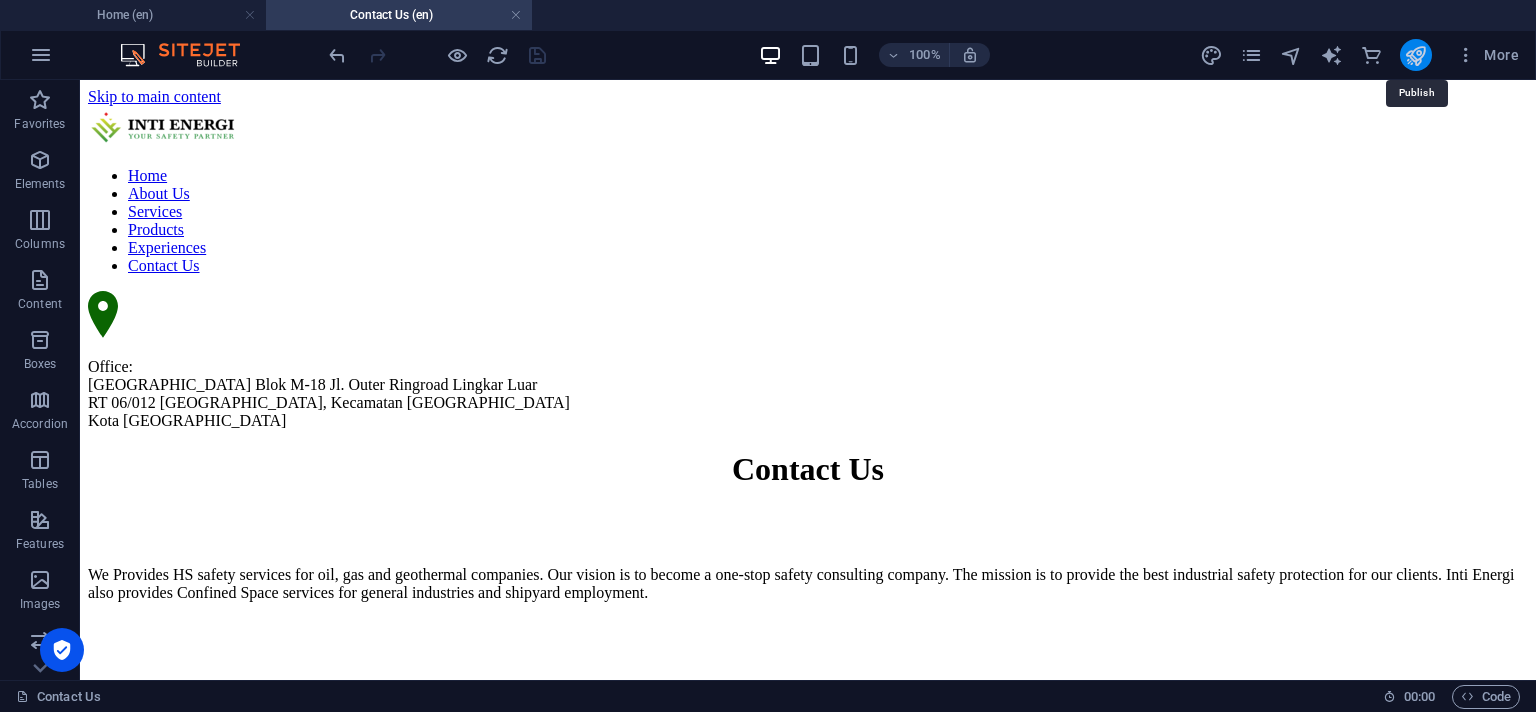 click at bounding box center (1415, 55) 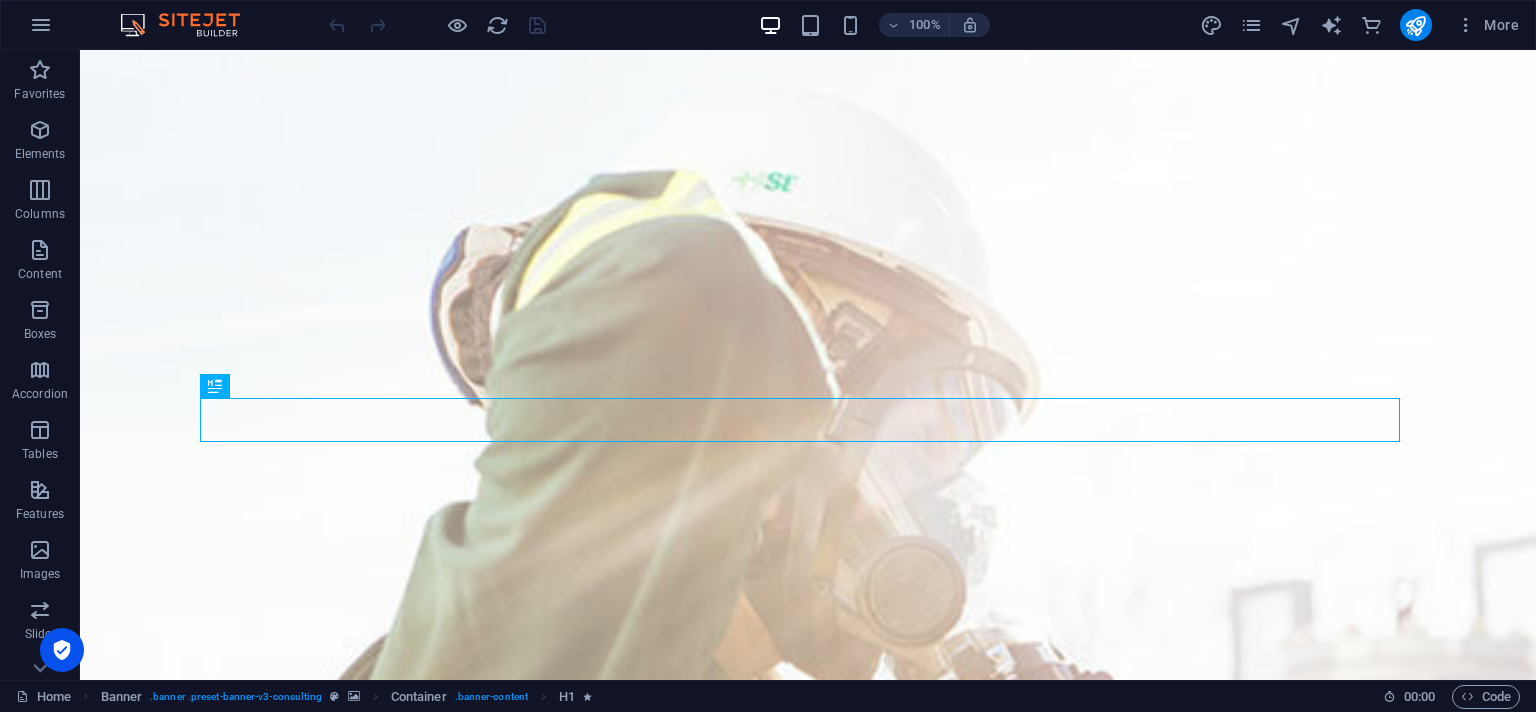 scroll, scrollTop: 0, scrollLeft: 0, axis: both 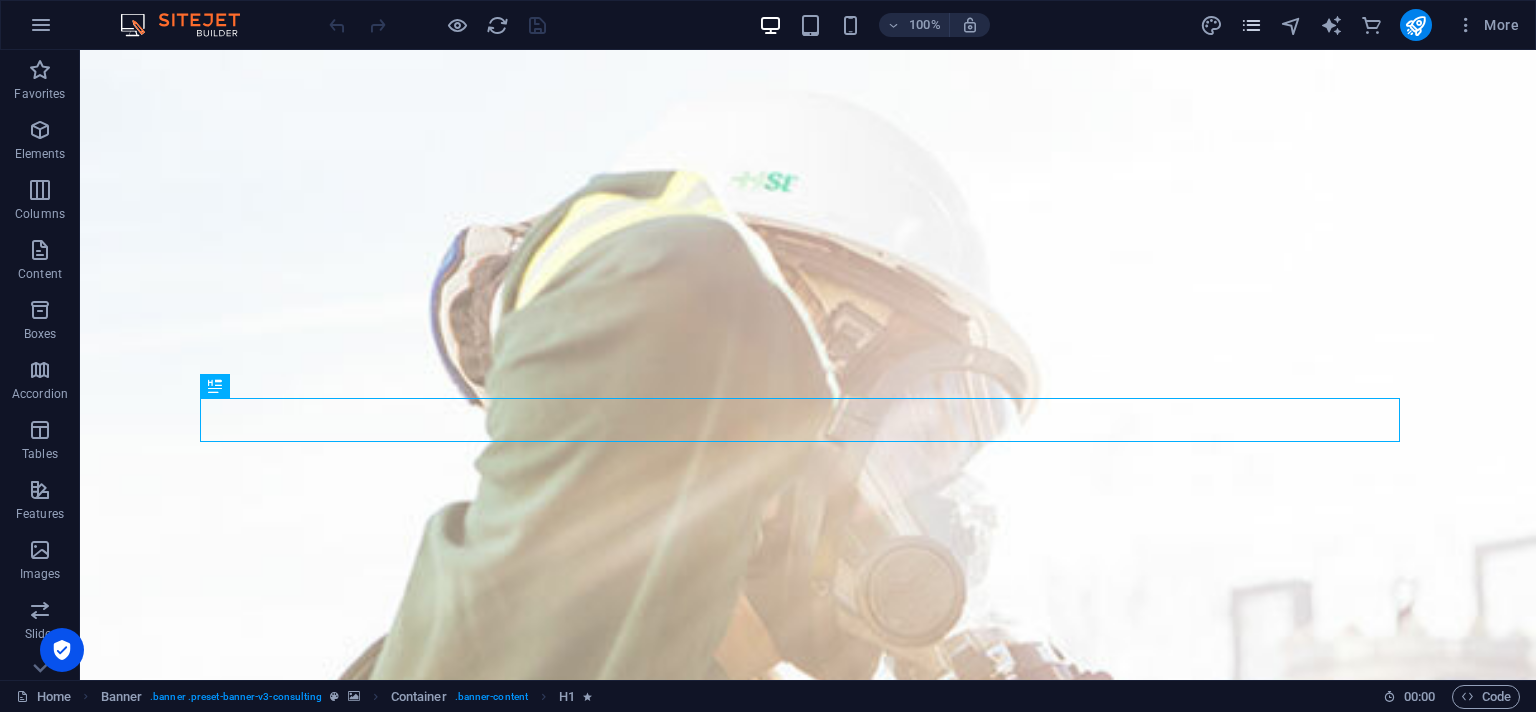 click at bounding box center (1251, 25) 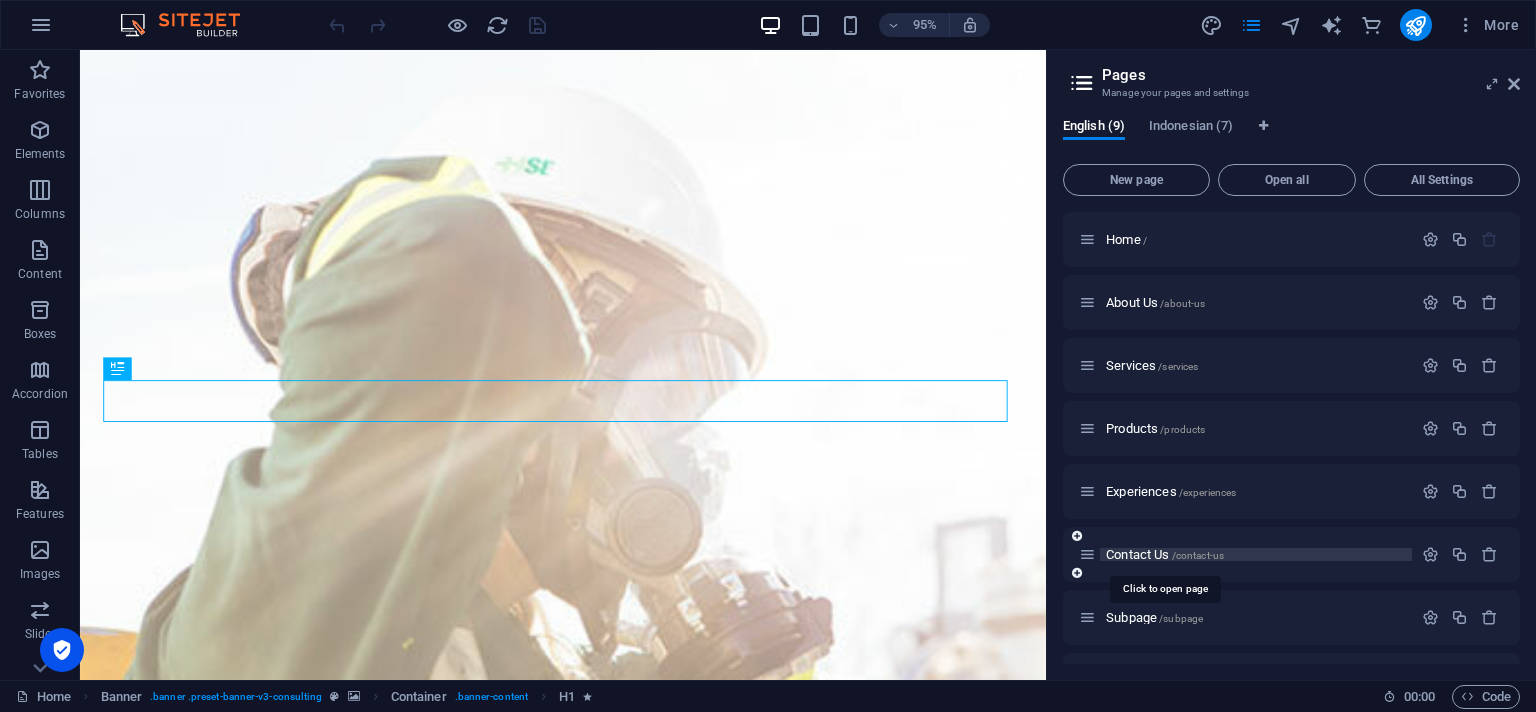 click on "Contact Us /contact-us" at bounding box center [1165, 554] 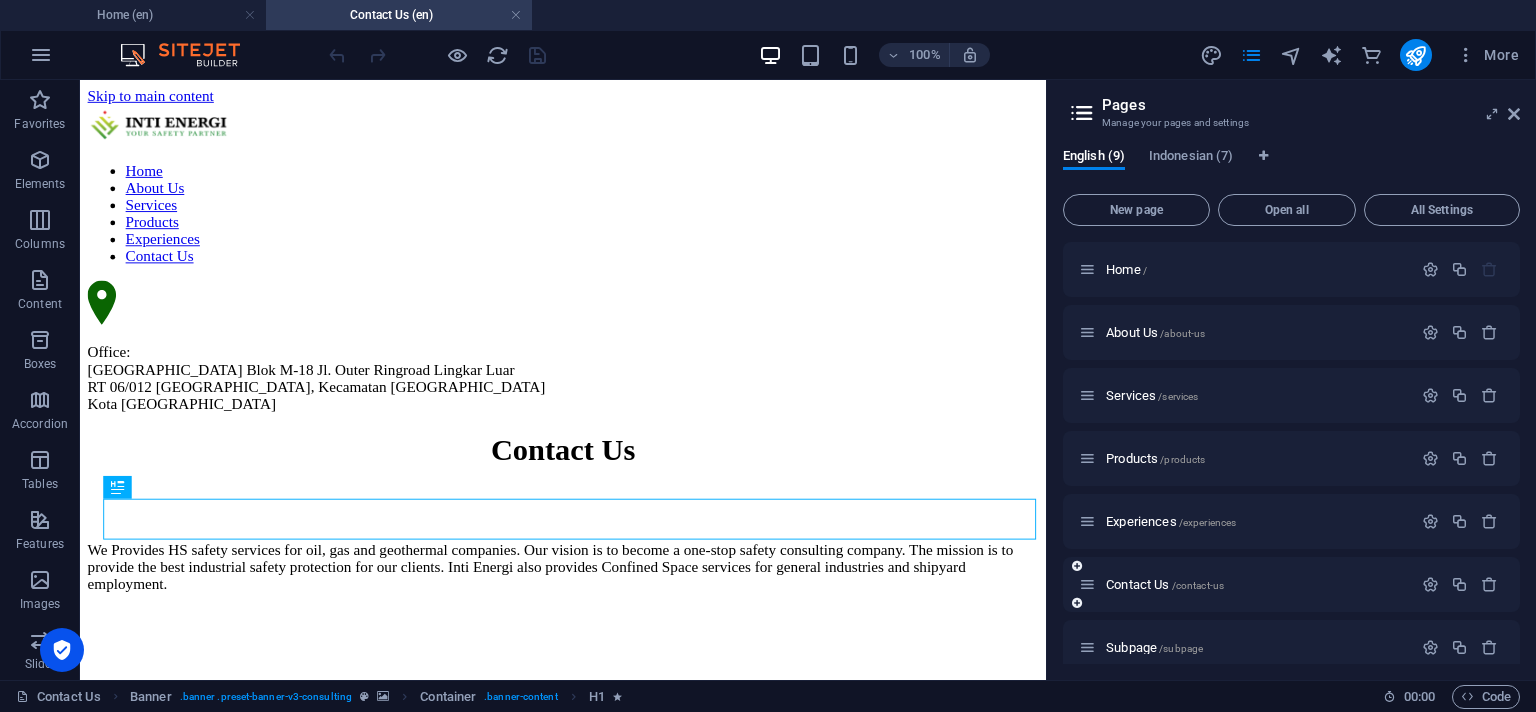 scroll, scrollTop: 0, scrollLeft: 0, axis: both 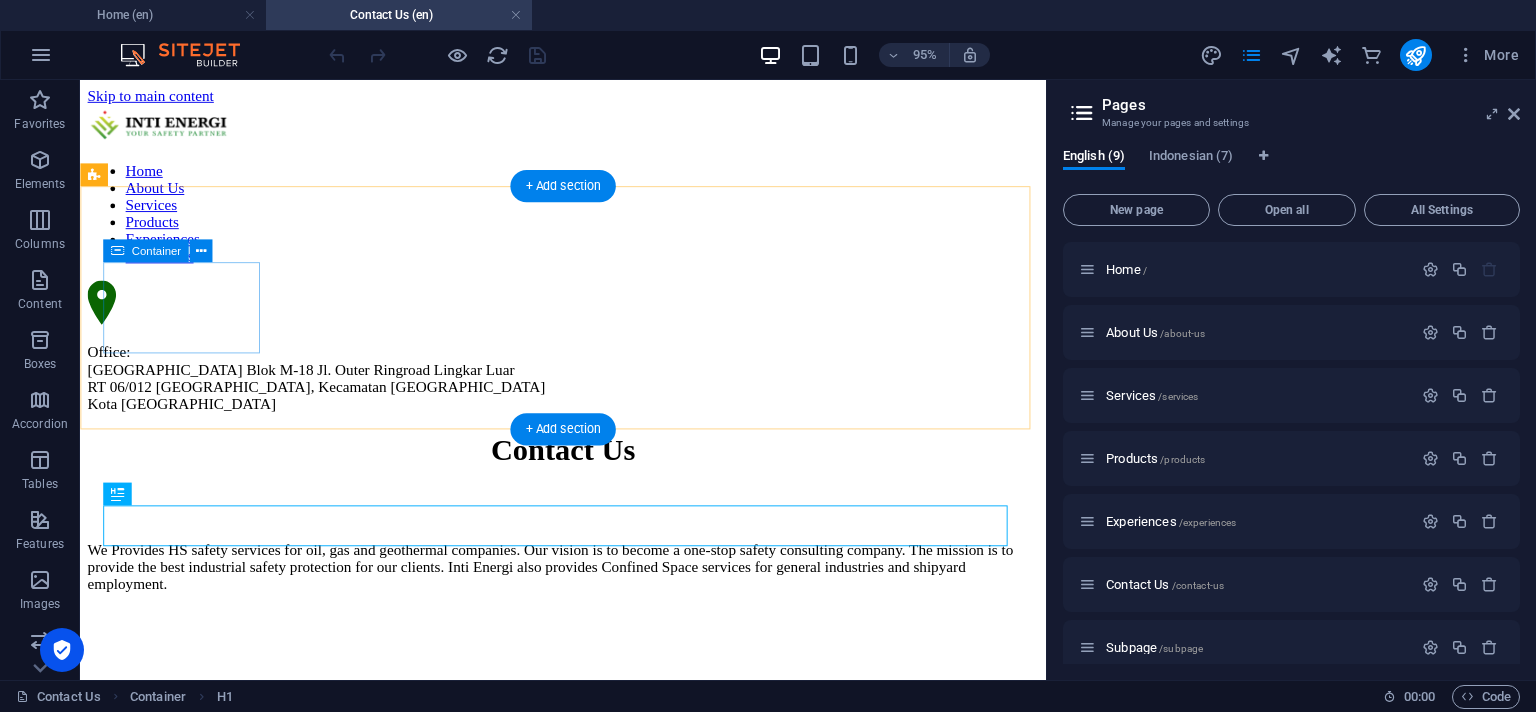 click at bounding box center [588, 316] 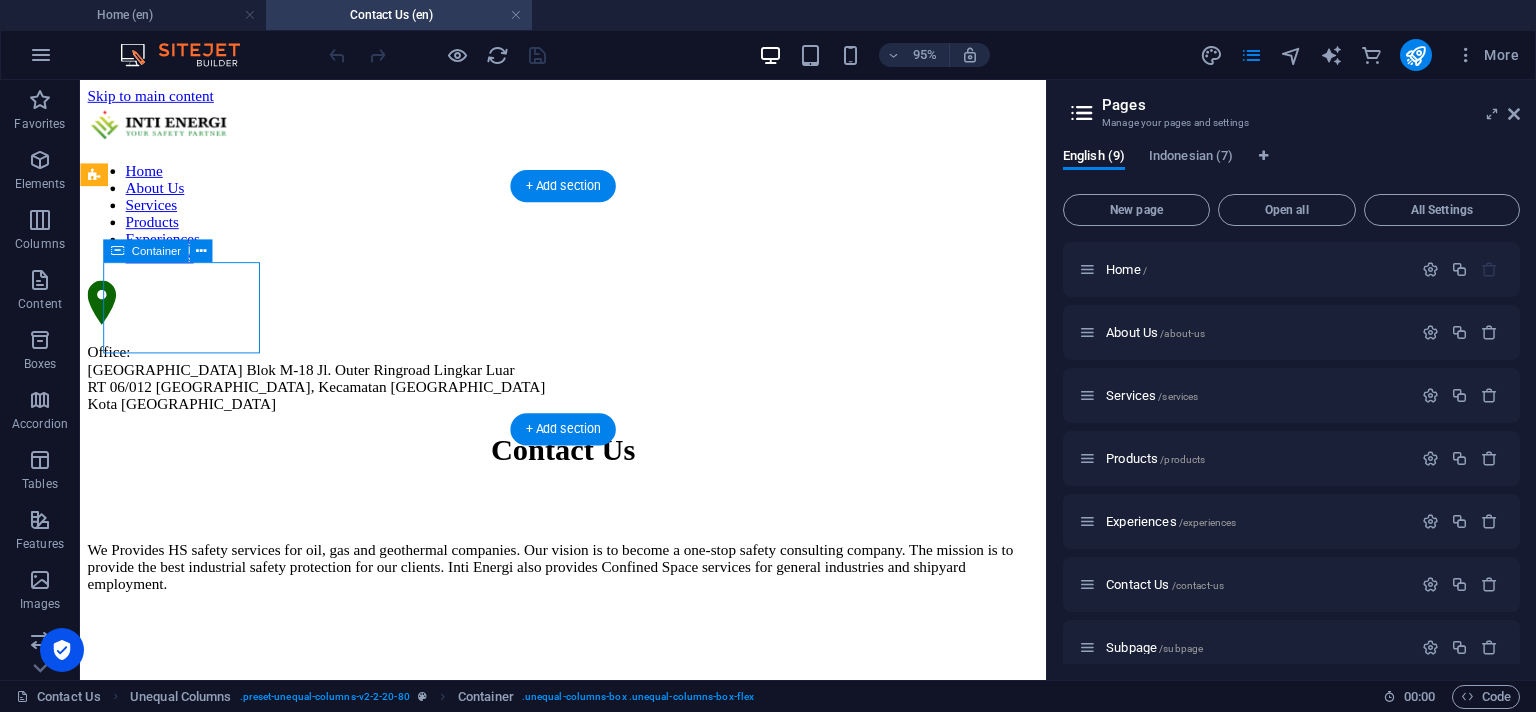 click at bounding box center [588, 316] 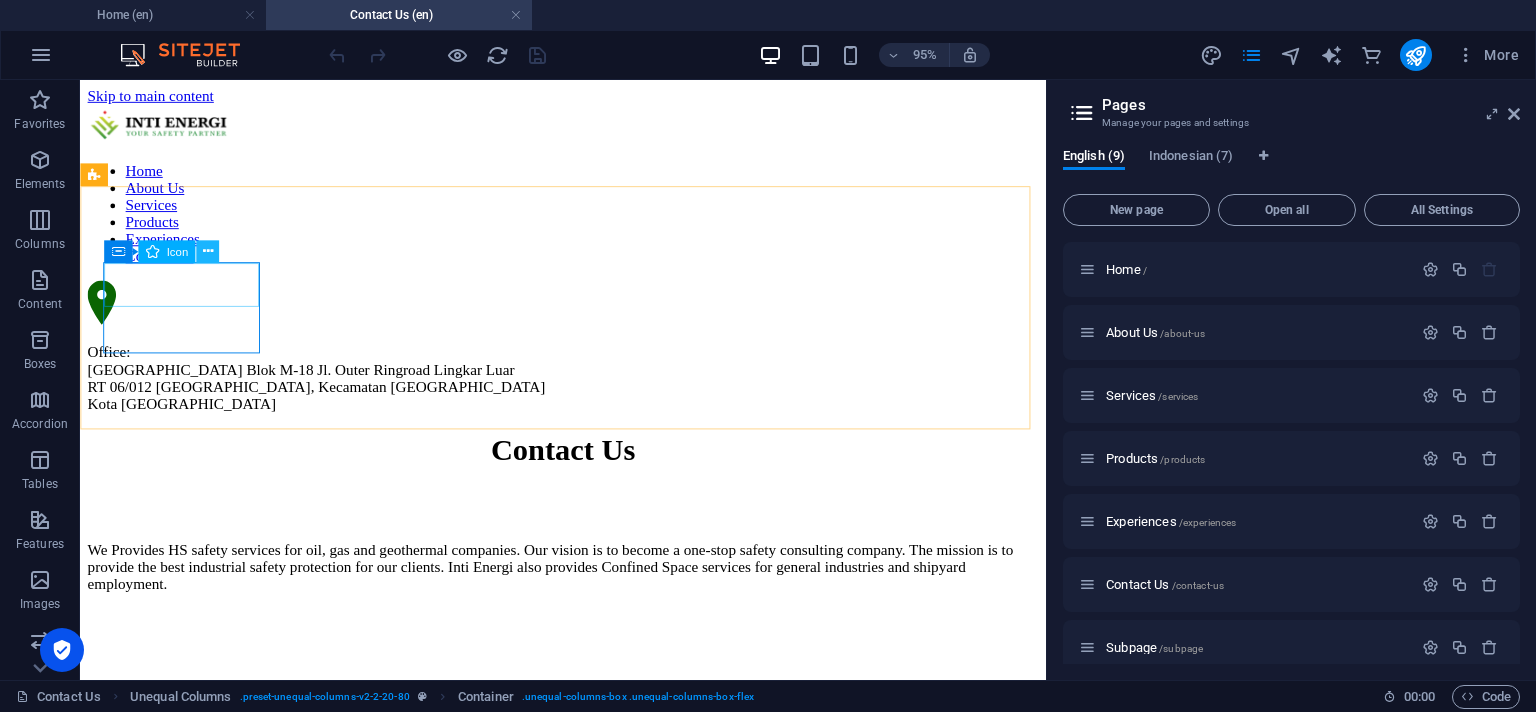 click at bounding box center [208, 252] 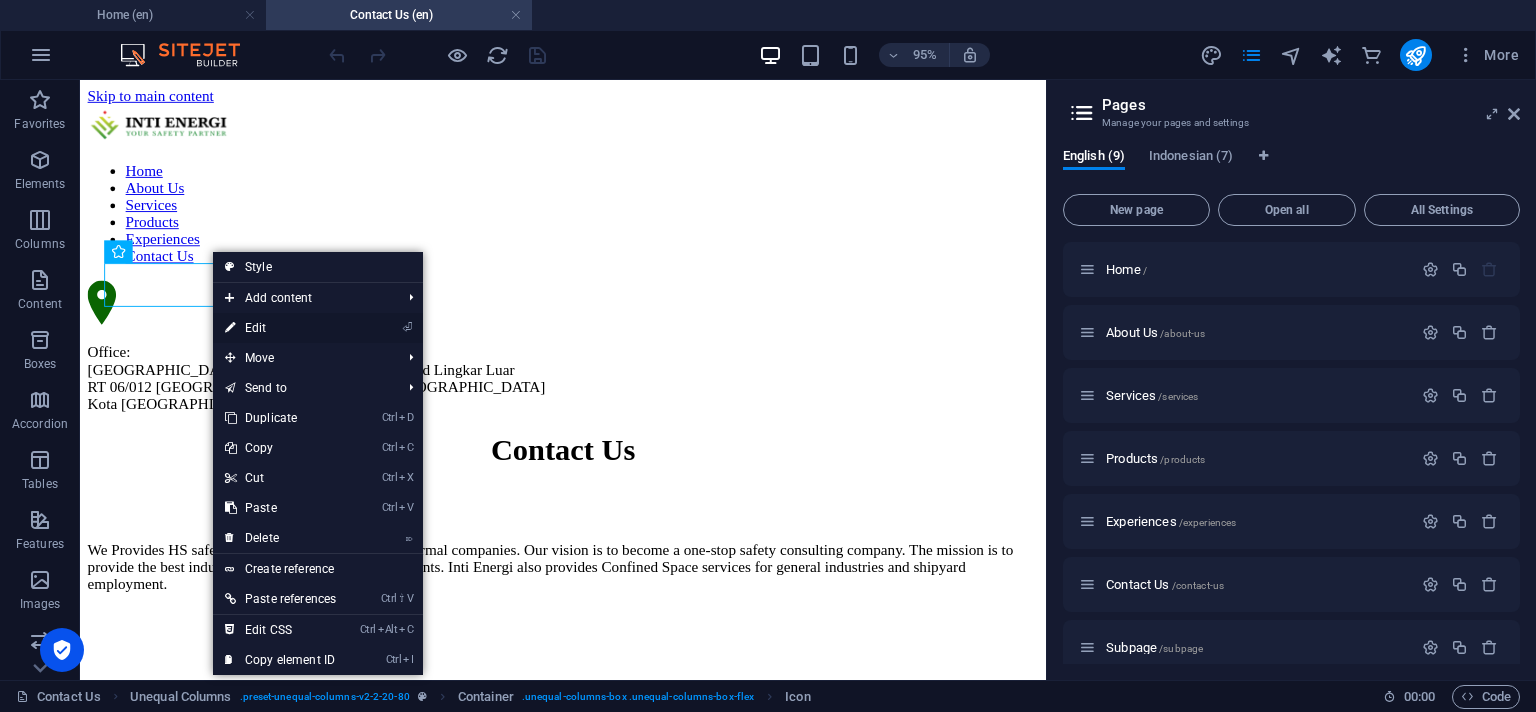 click on "⏎  Edit" at bounding box center [280, 328] 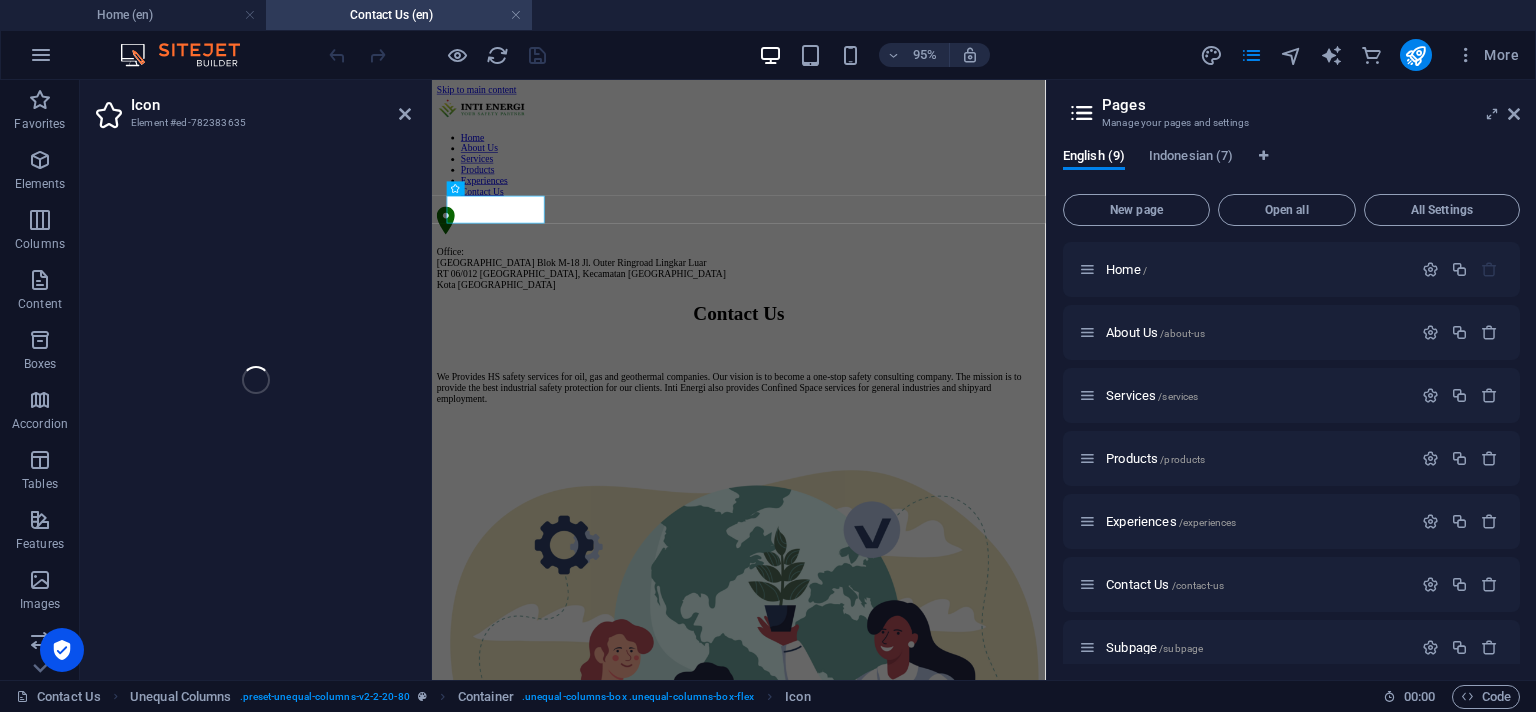 select on "xMidYMid" 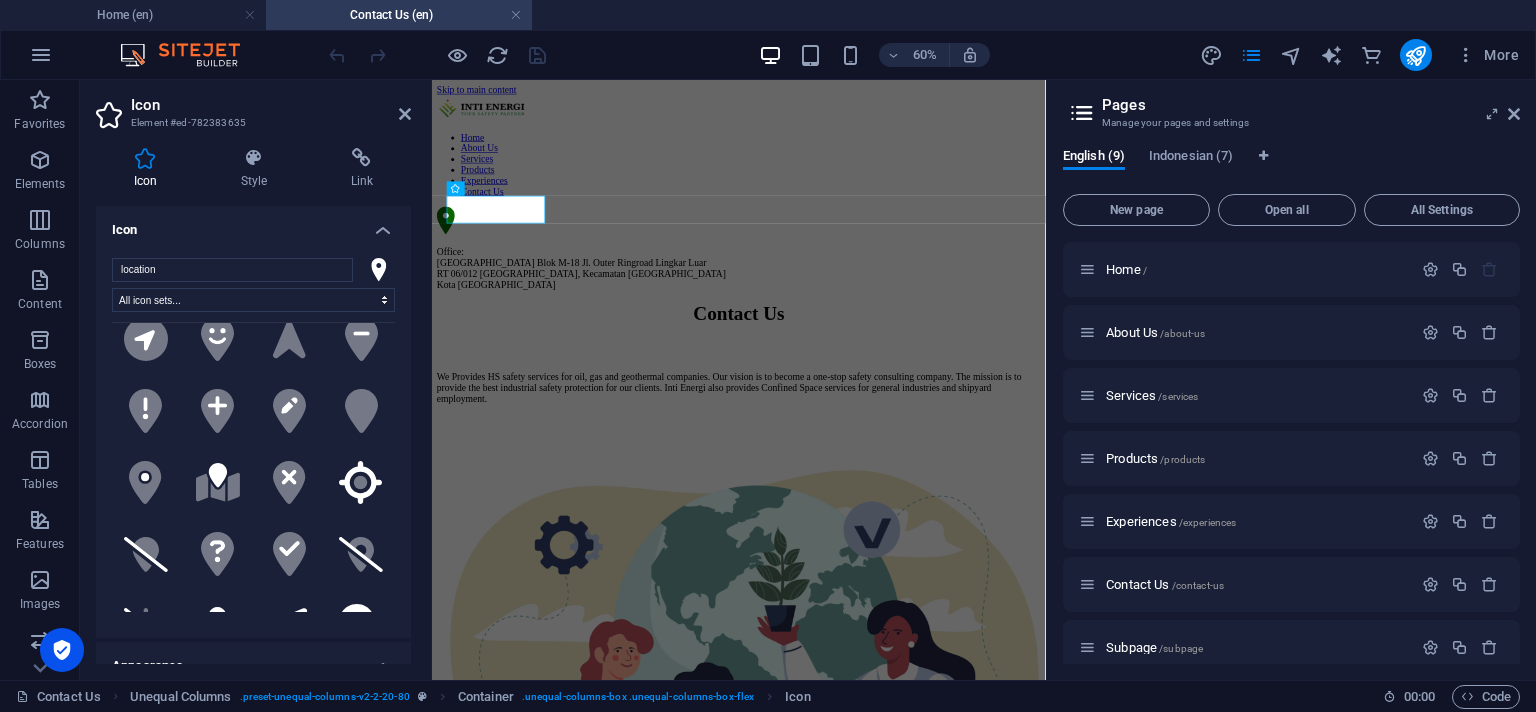 scroll, scrollTop: 182, scrollLeft: 0, axis: vertical 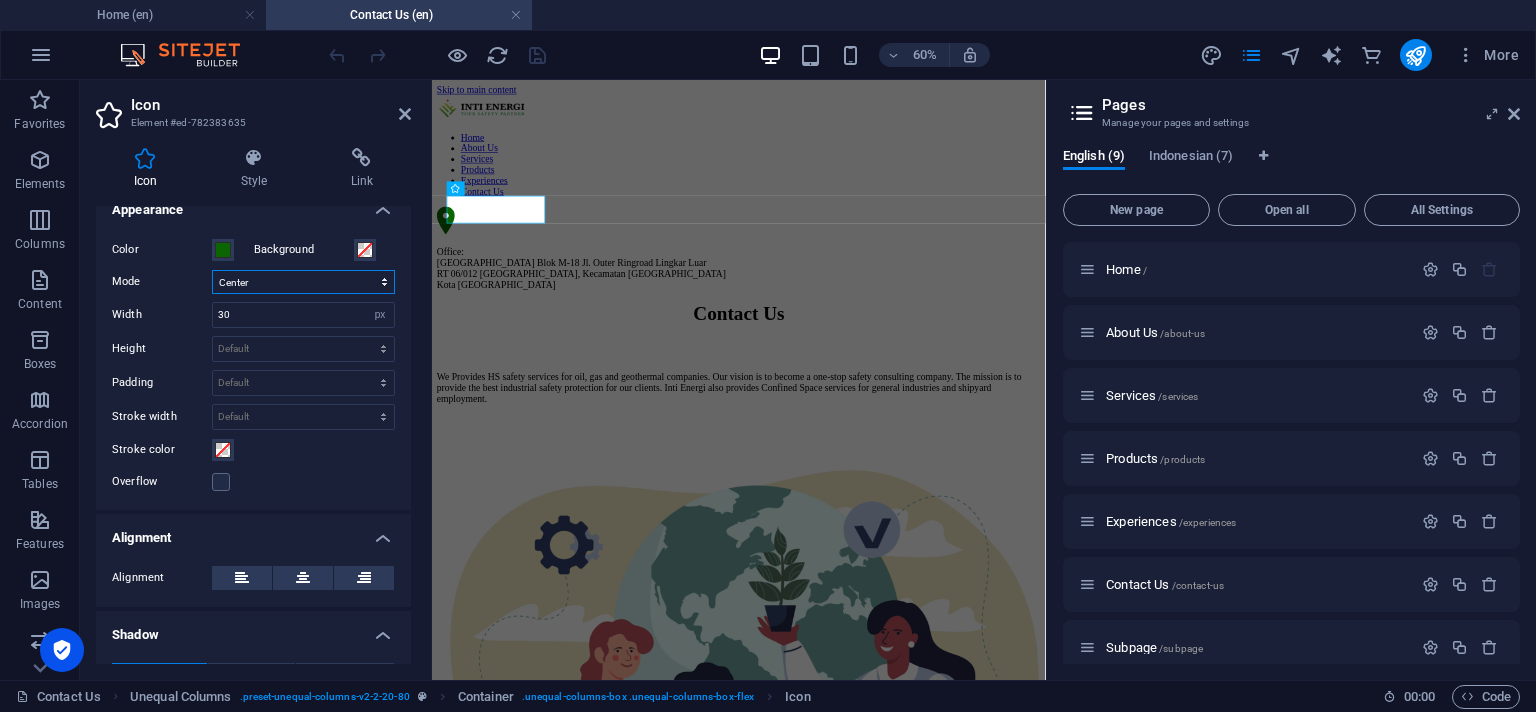 click on "Scale Left Center Right" at bounding box center (303, 282) 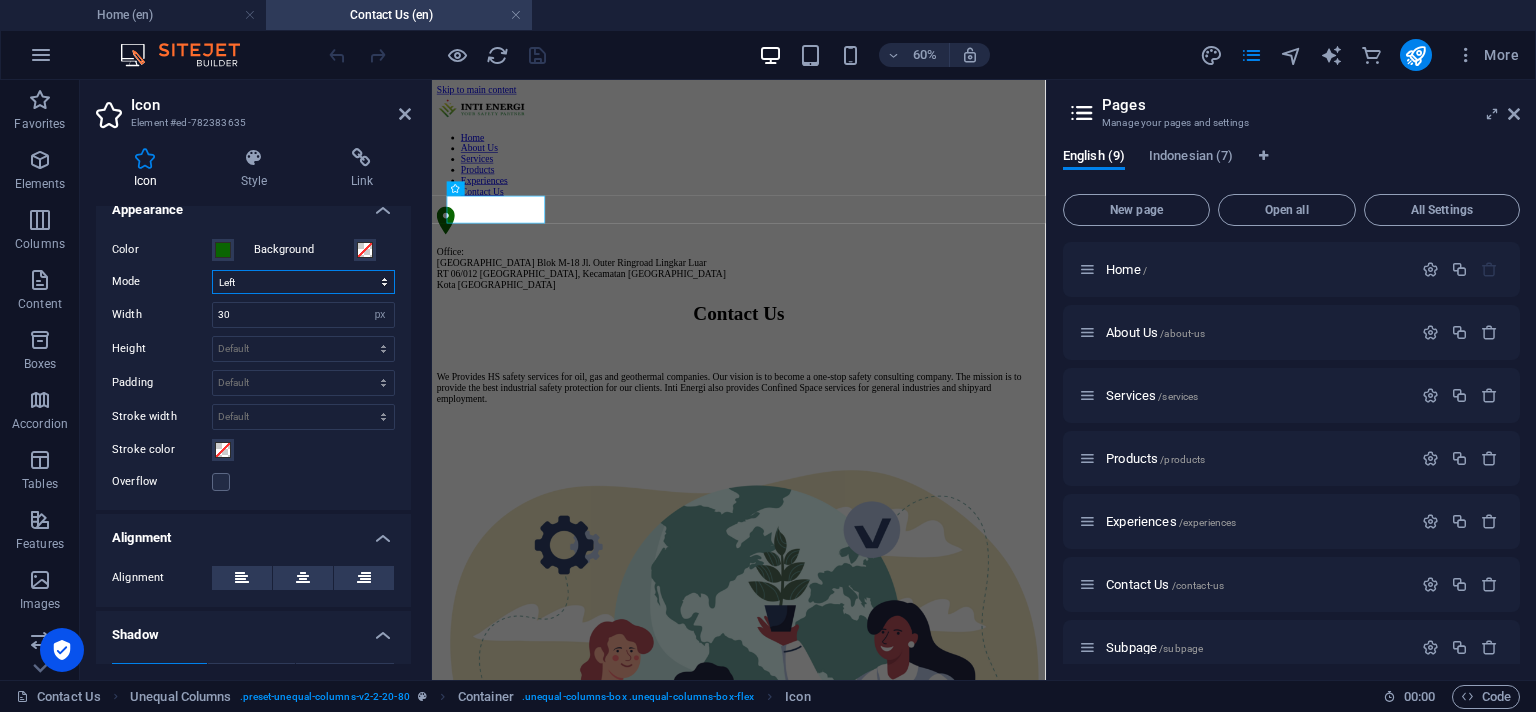 click on "Left" at bounding box center [0, 0] 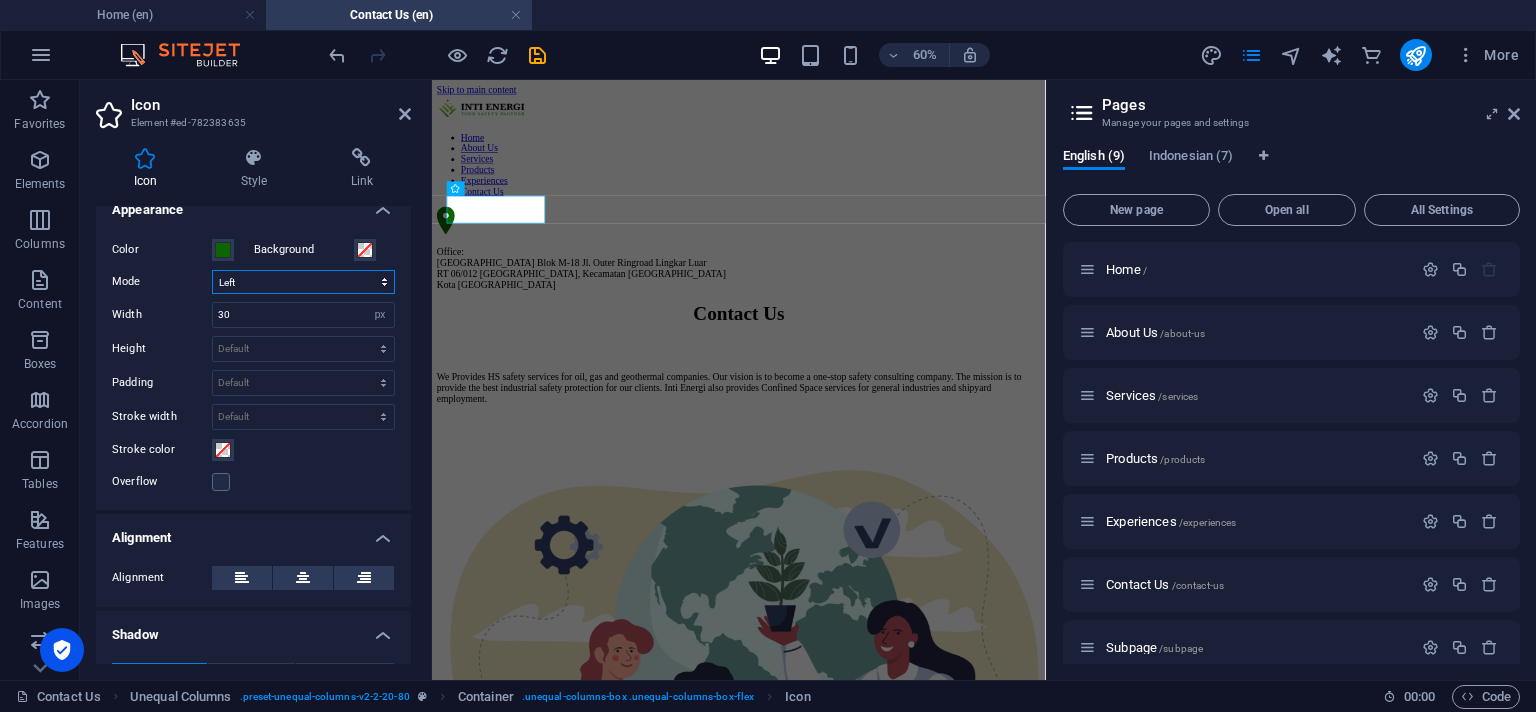 click on "Scale Left Center Right" at bounding box center [303, 282] 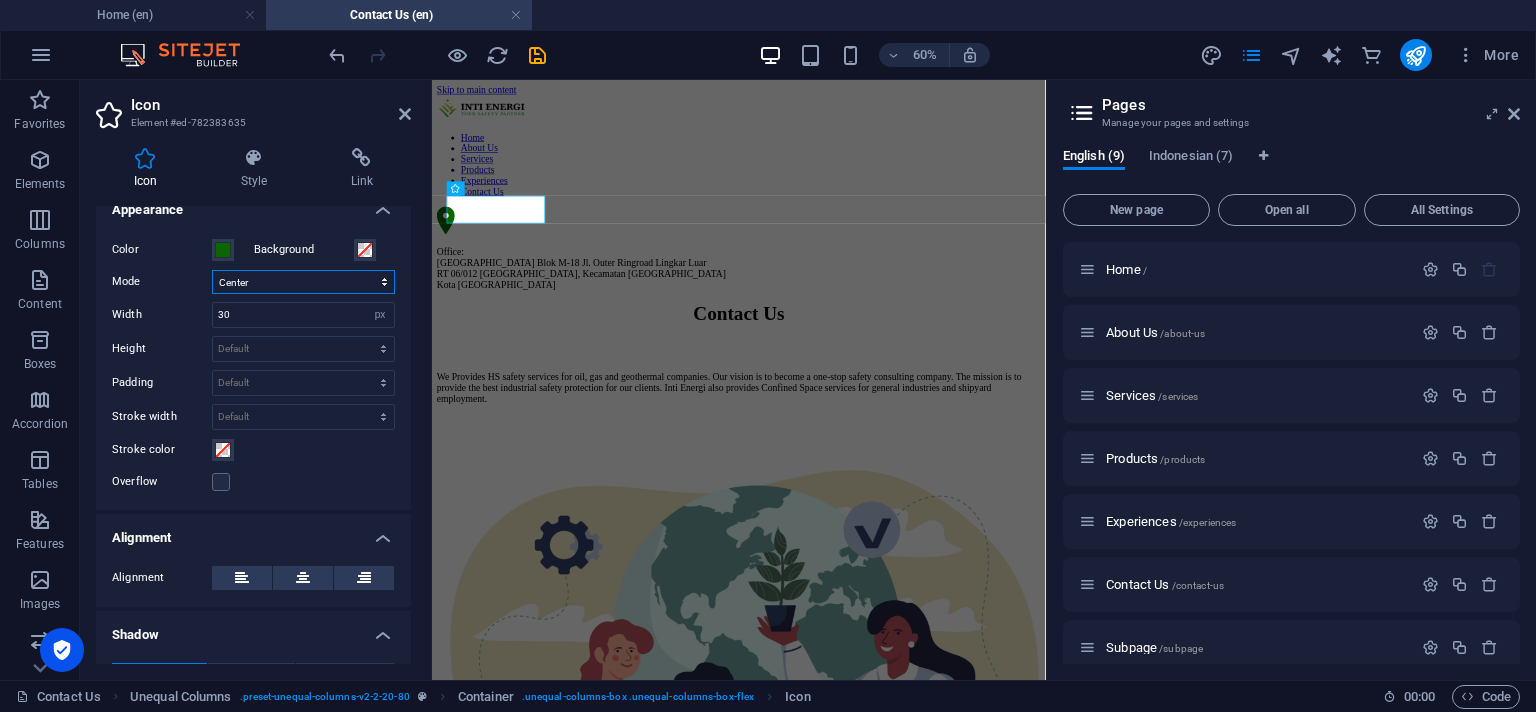 click on "Center" at bounding box center [0, 0] 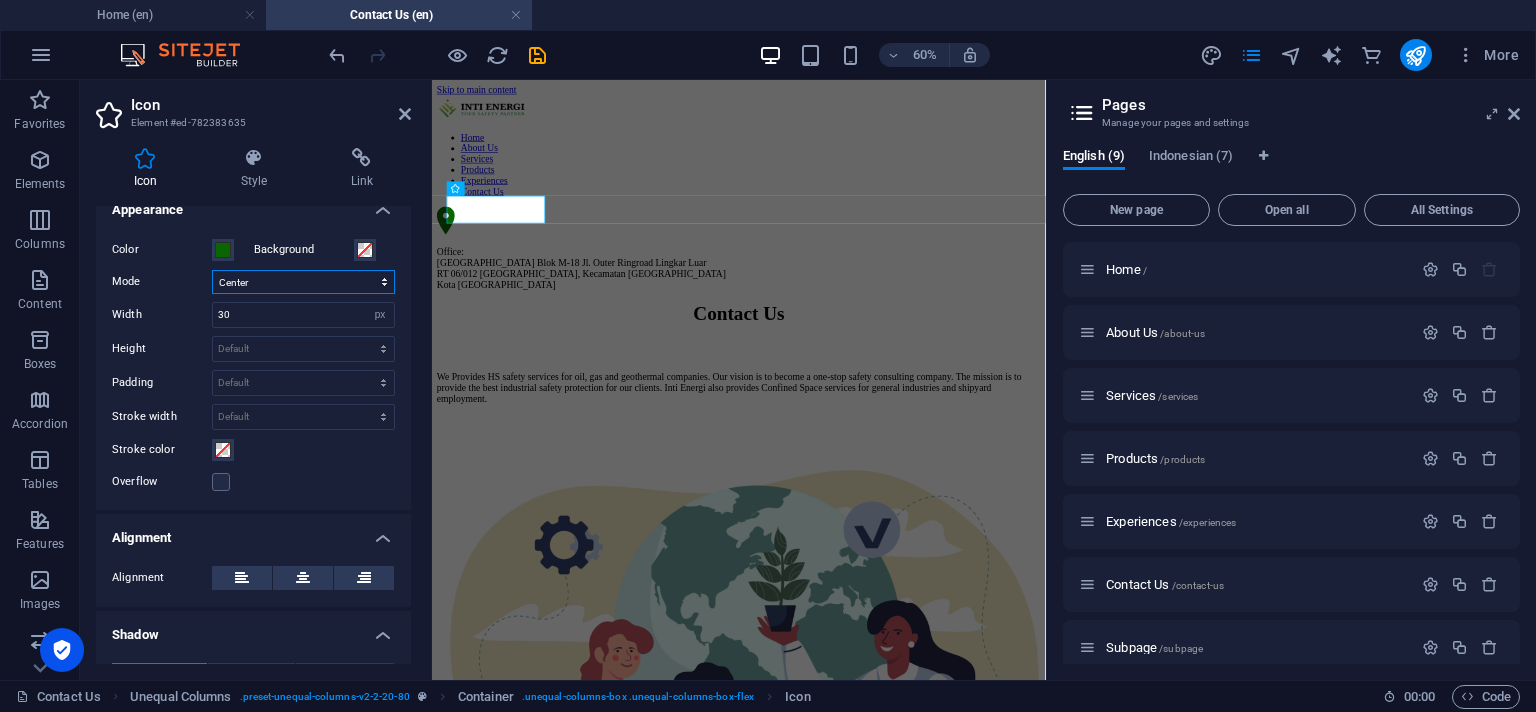 click on "Scale Left Center Right" at bounding box center (303, 282) 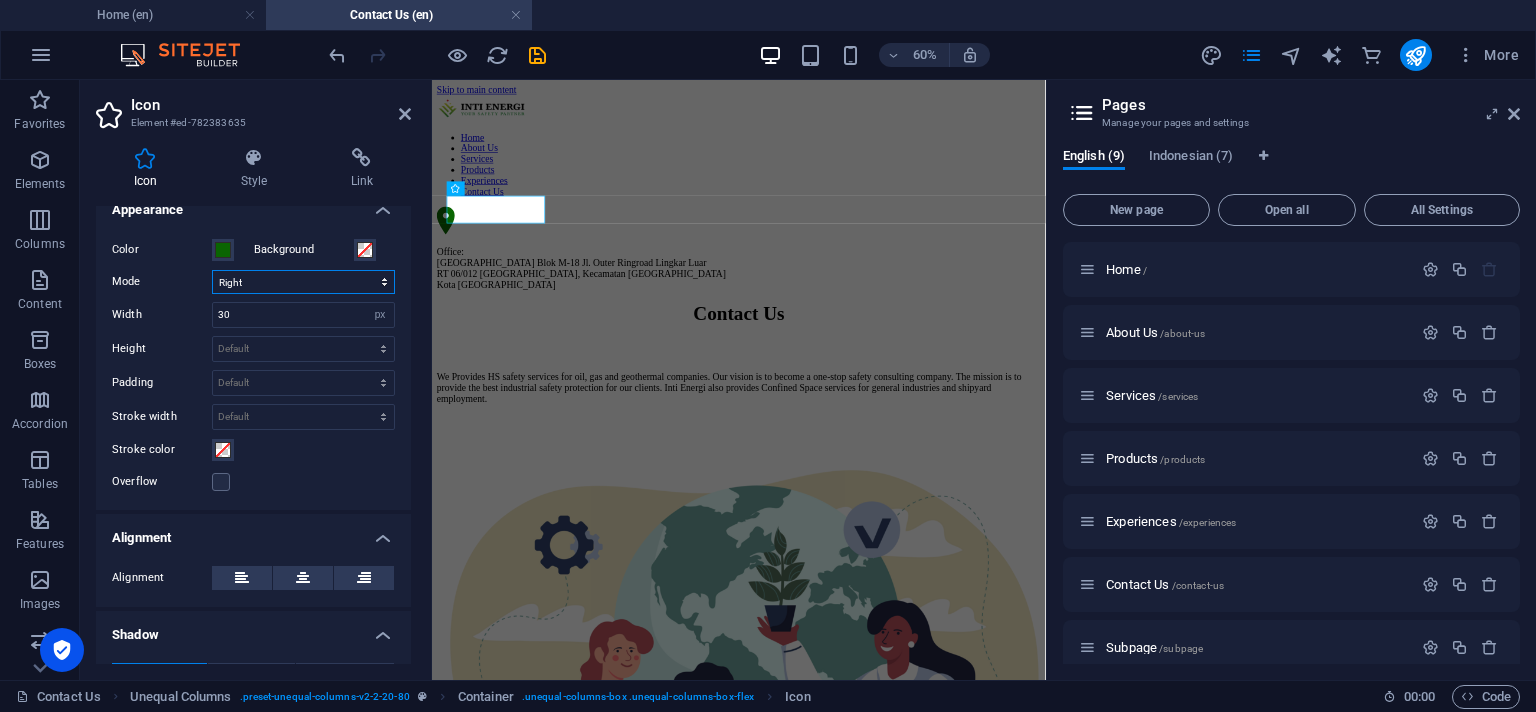 click on "Right" at bounding box center (0, 0) 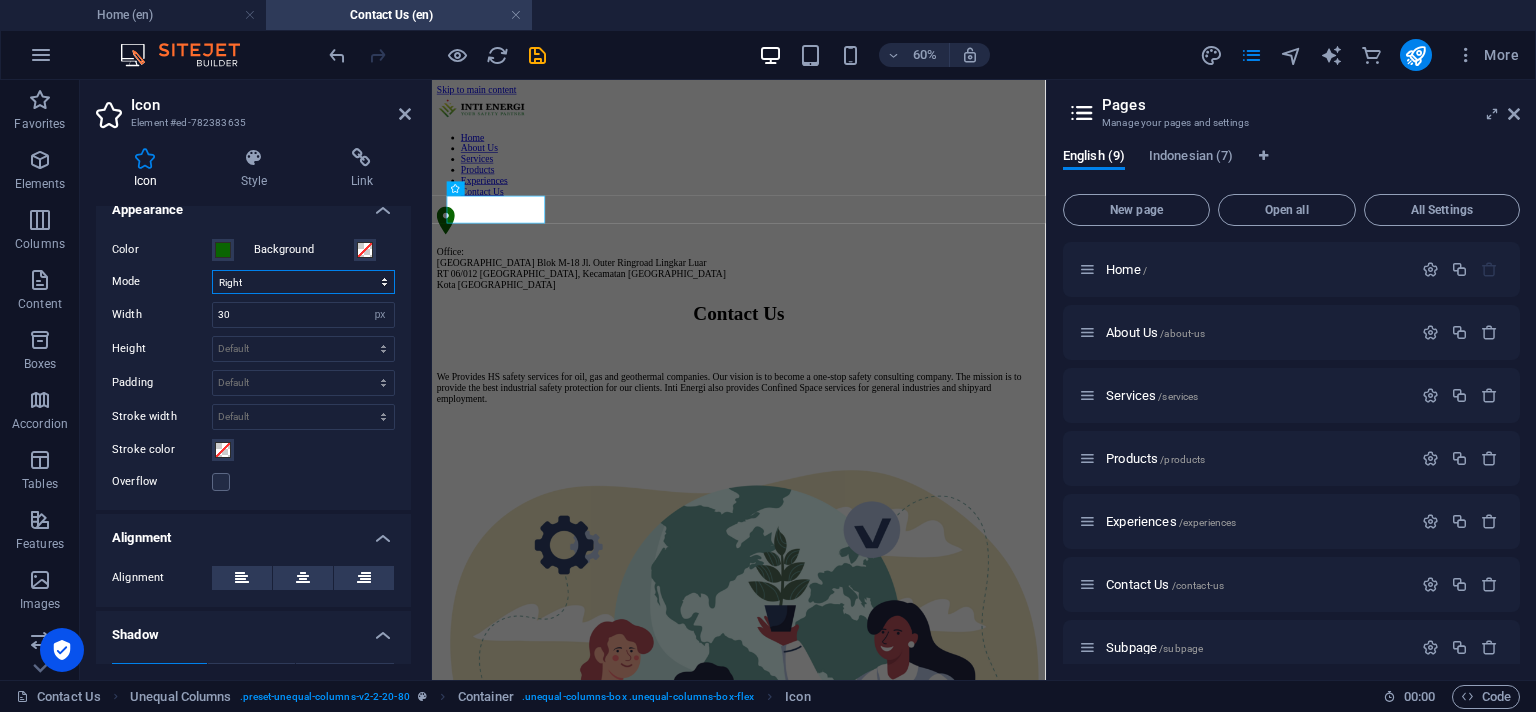 click on "Scale Left Center Right" at bounding box center [303, 282] 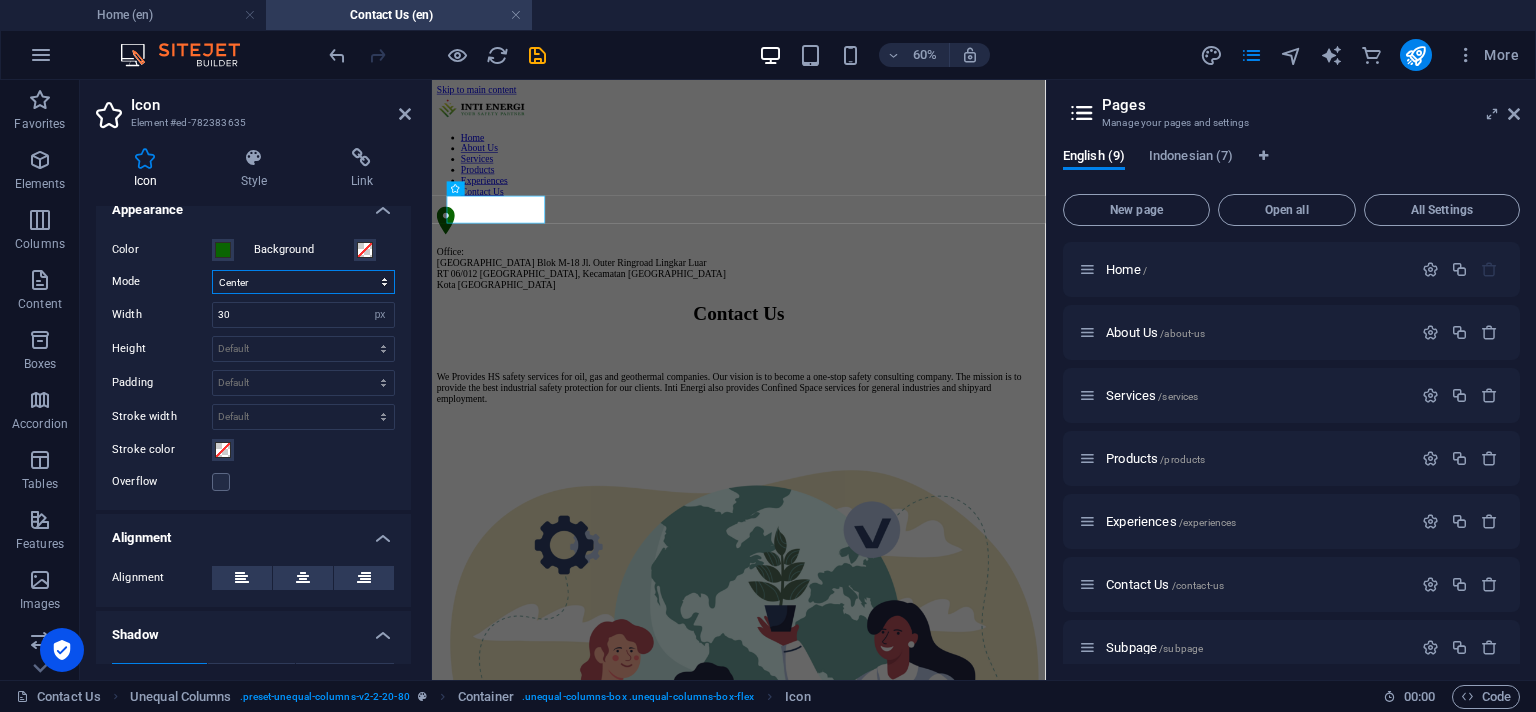click on "Center" at bounding box center (0, 0) 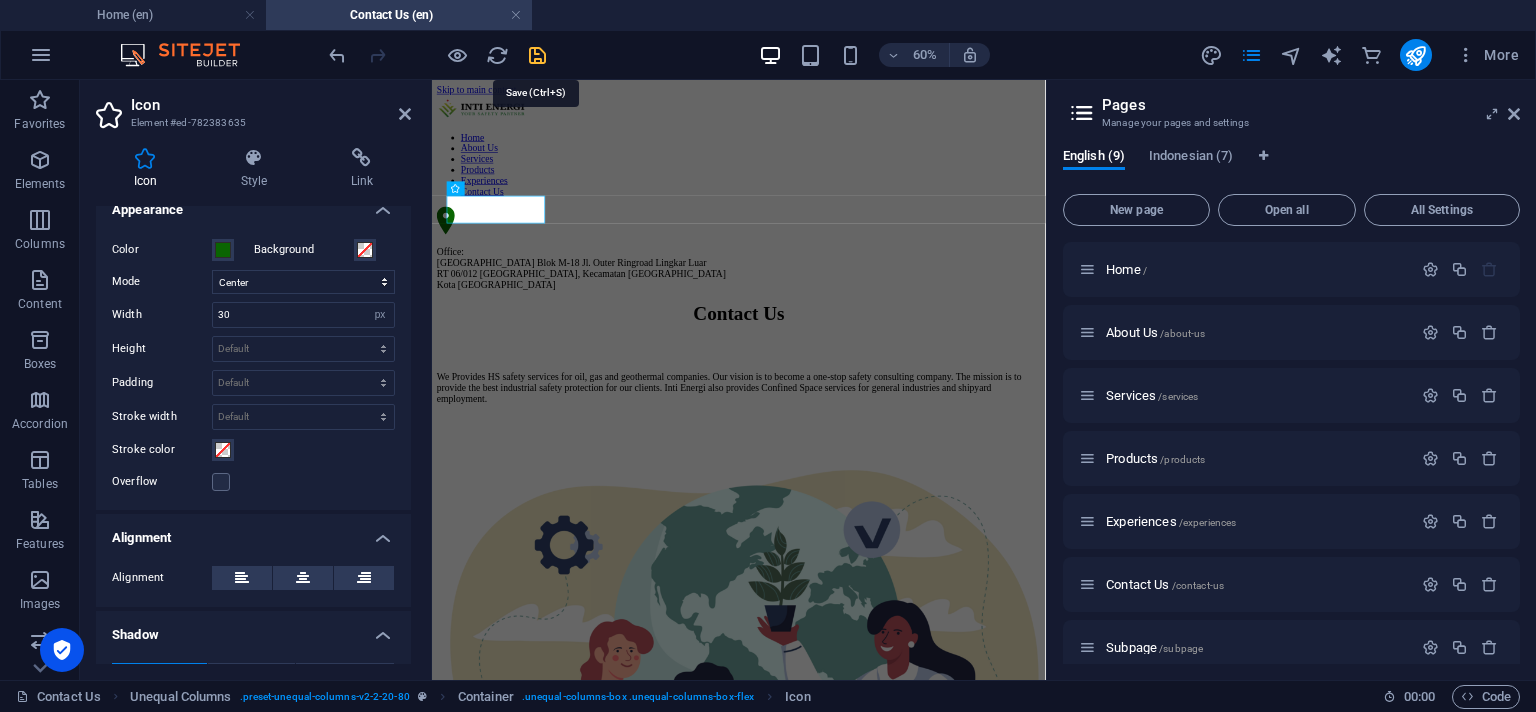 click at bounding box center [537, 55] 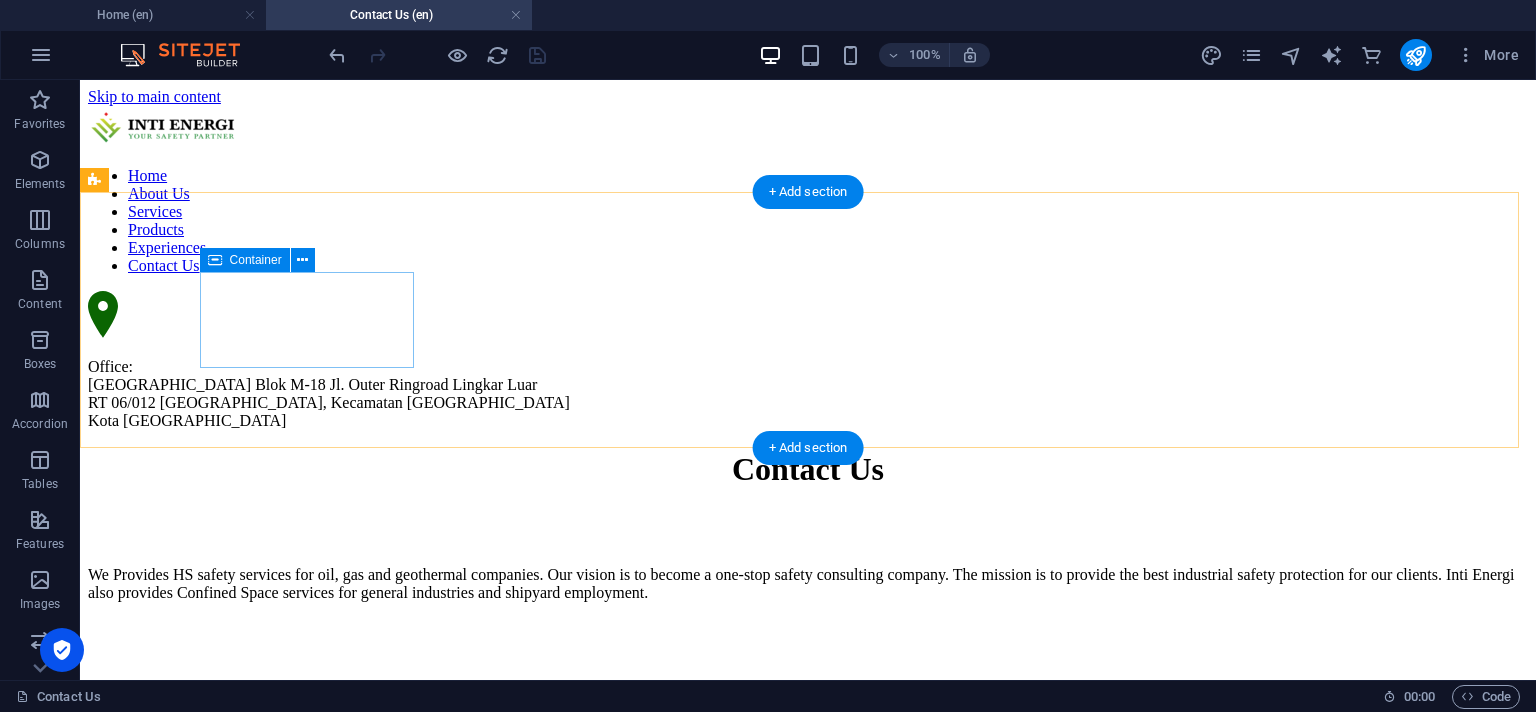 click at bounding box center (808, 316) 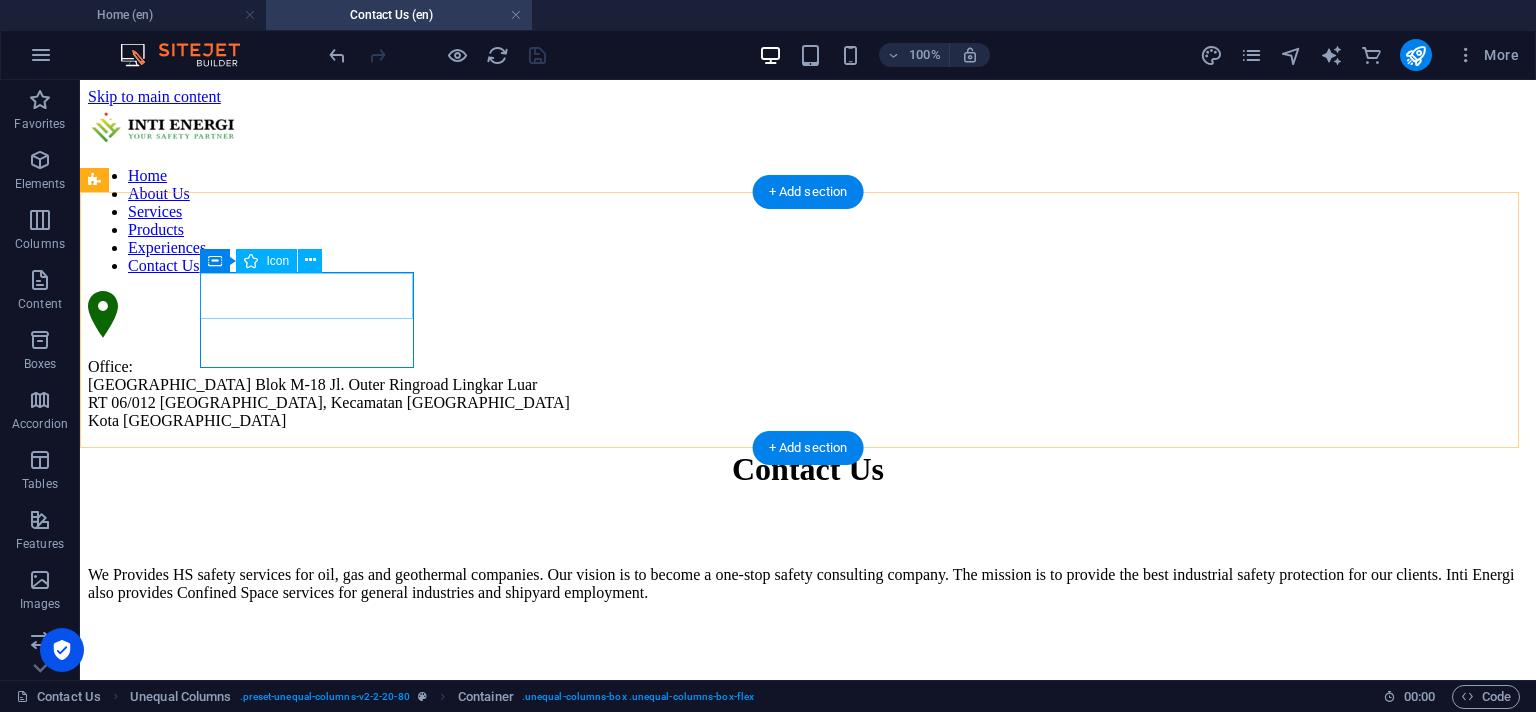 click at bounding box center [808, 316] 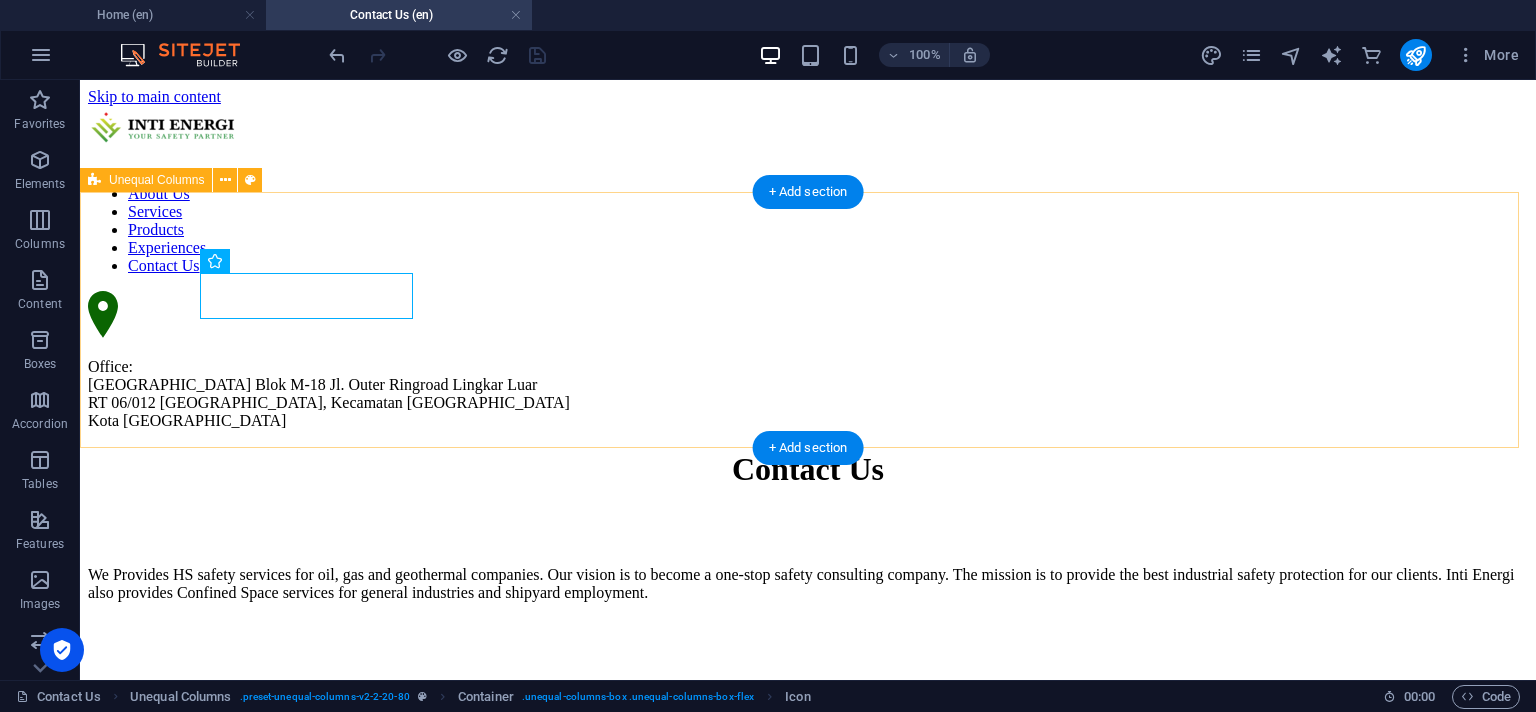 click on "Office: [GEOGRAPHIC_DATA]-18 Jl. [STREET_ADDRESS]" at bounding box center [808, 360] 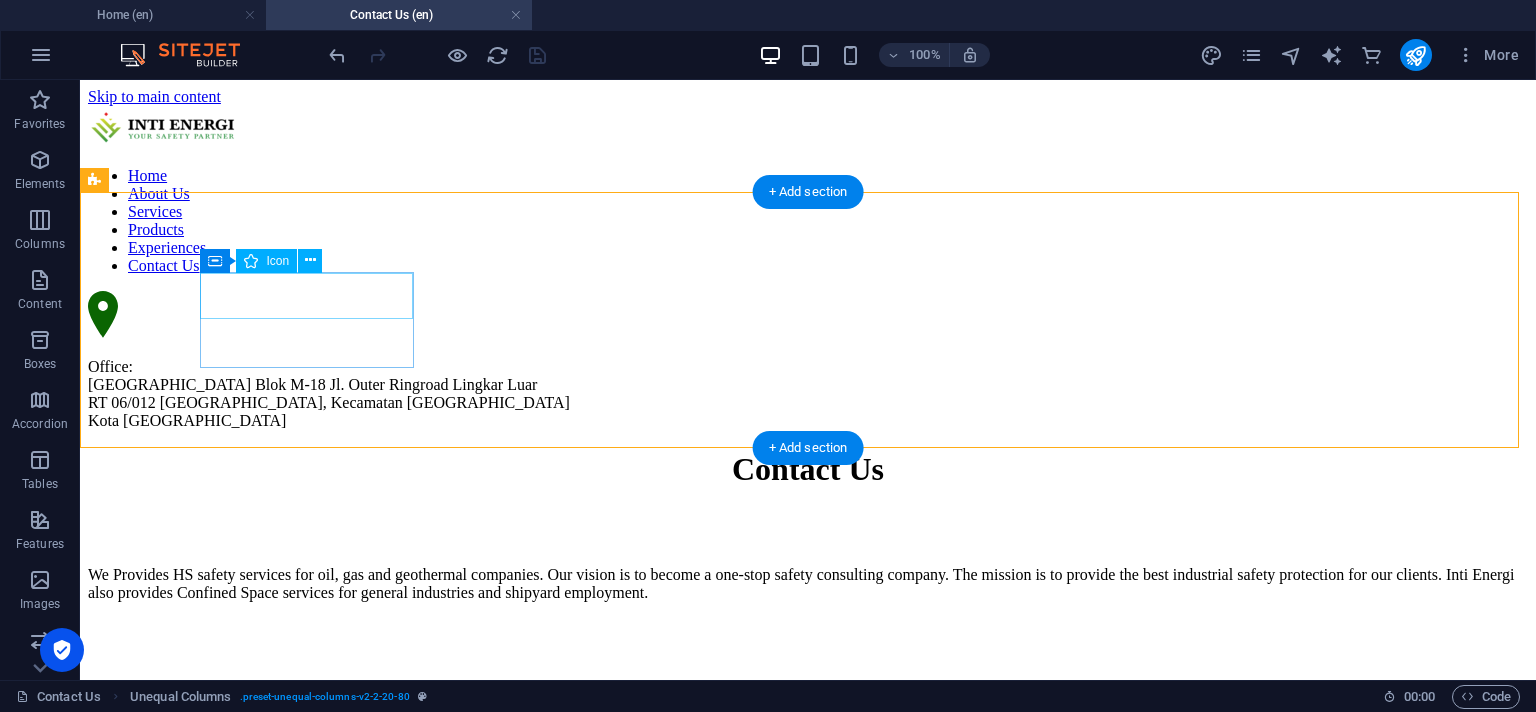 click at bounding box center (808, 316) 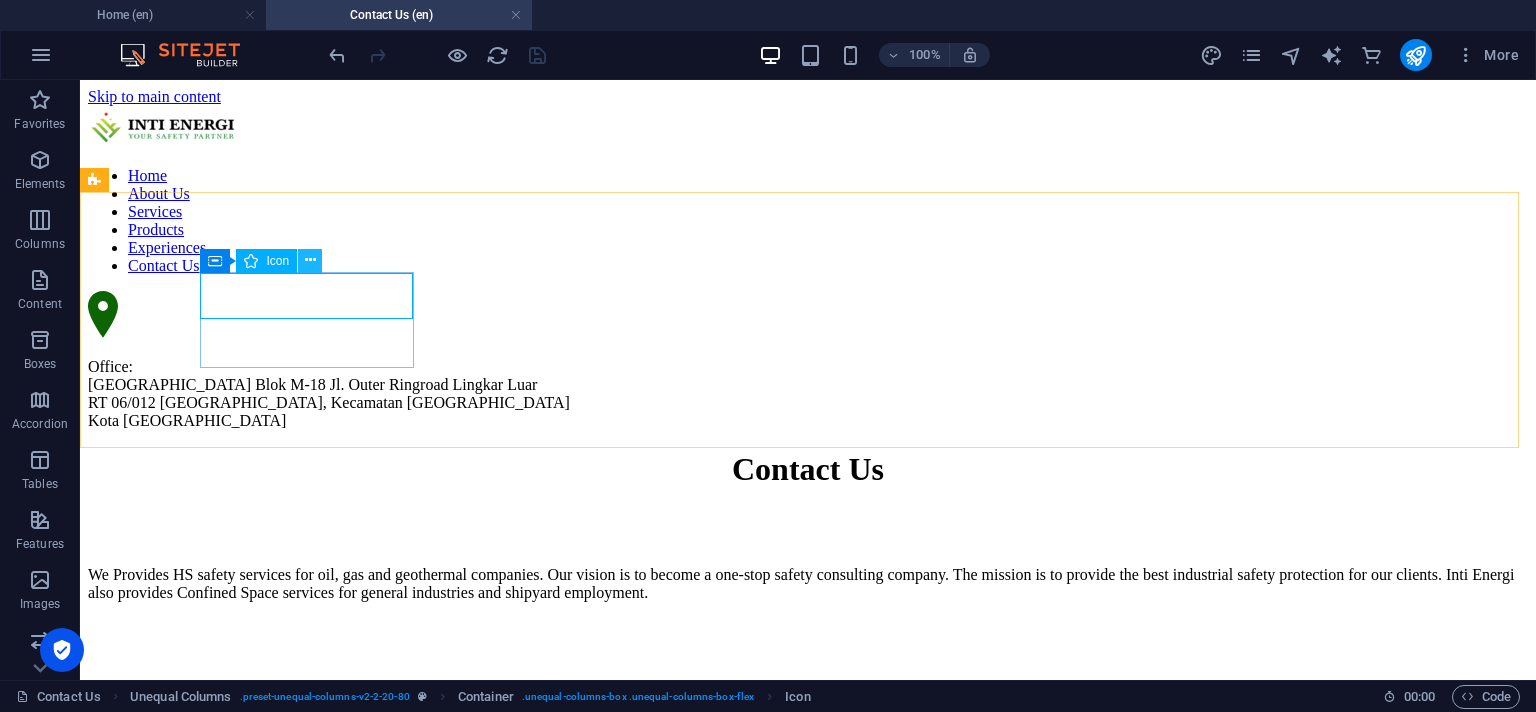 click at bounding box center (310, 260) 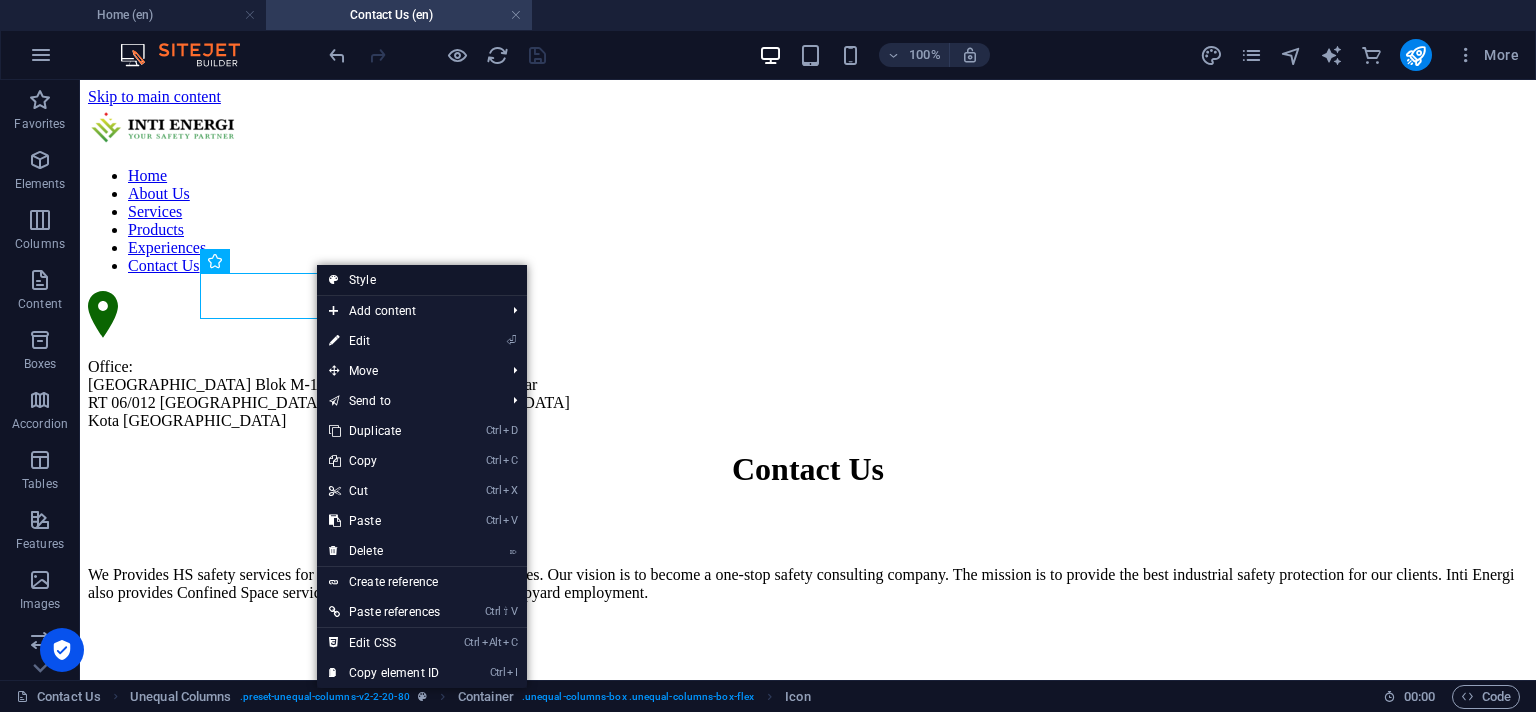 click on "Style" at bounding box center (422, 280) 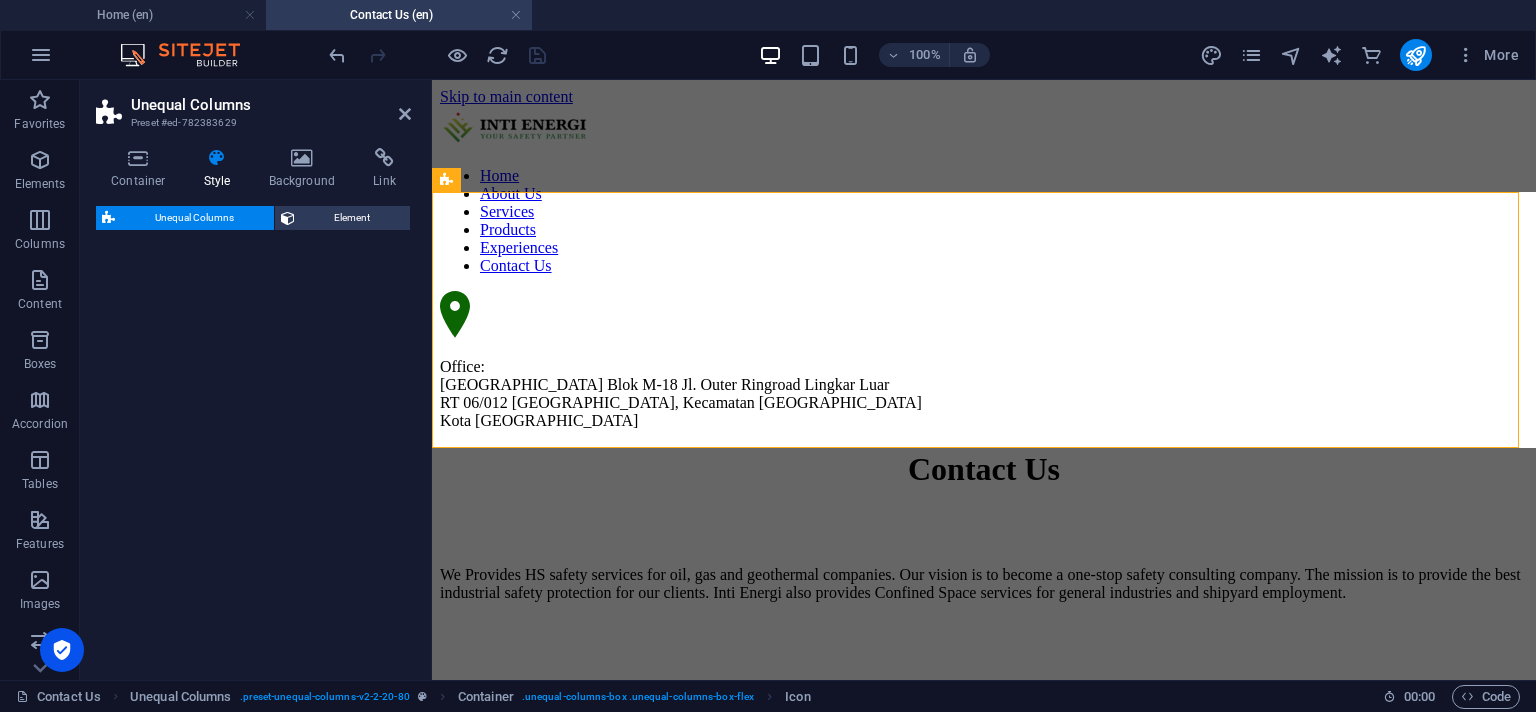 select on "%" 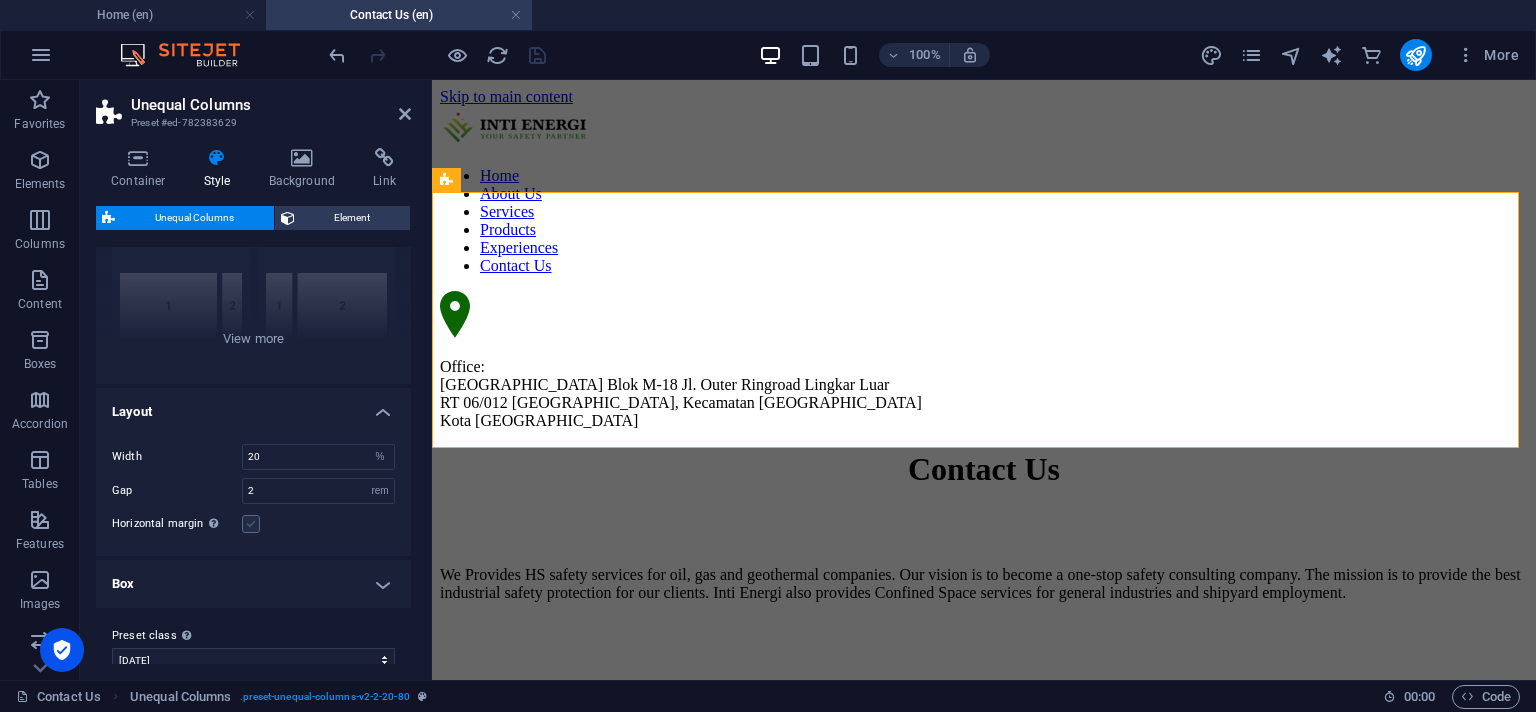 scroll, scrollTop: 222, scrollLeft: 0, axis: vertical 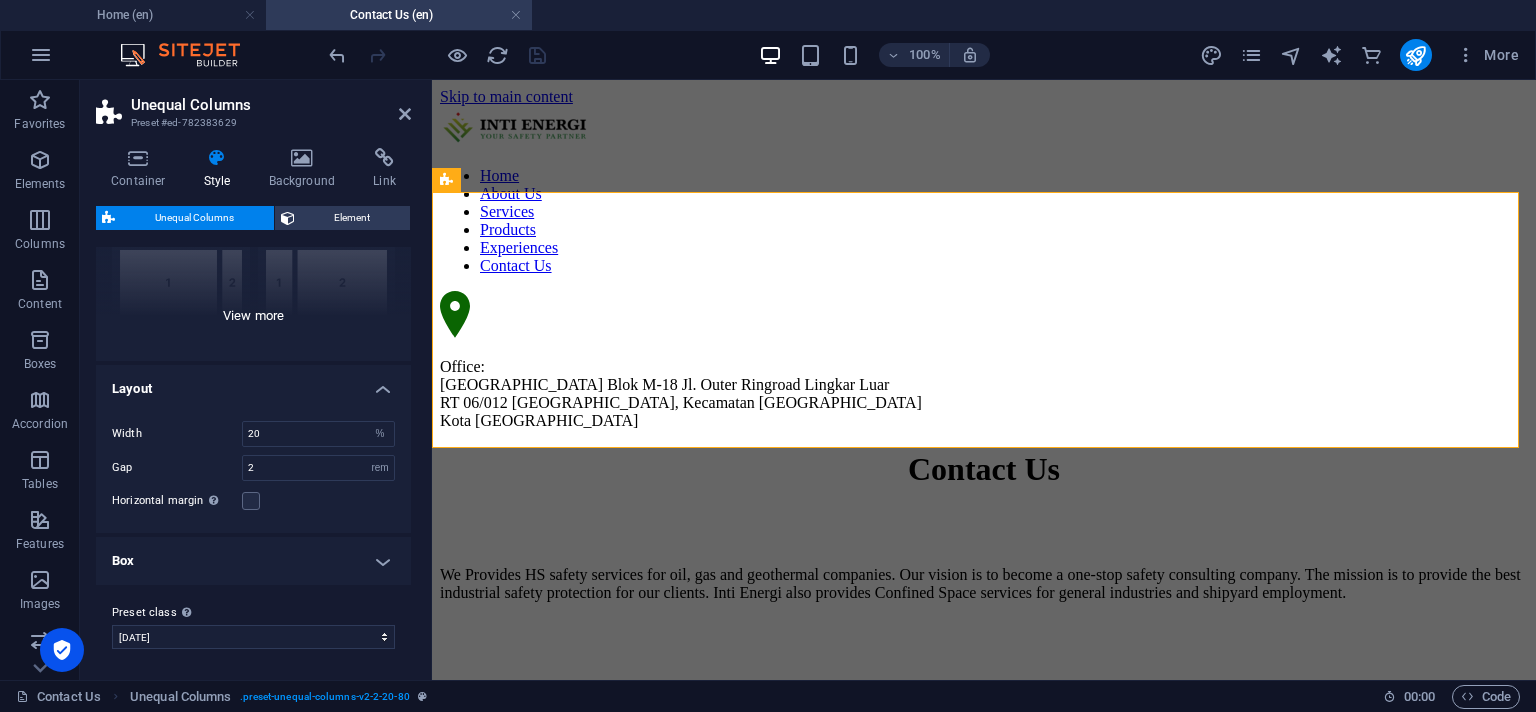 click on "40-60 20-80 80-20 30-70 70-30 Default" at bounding box center (253, 211) 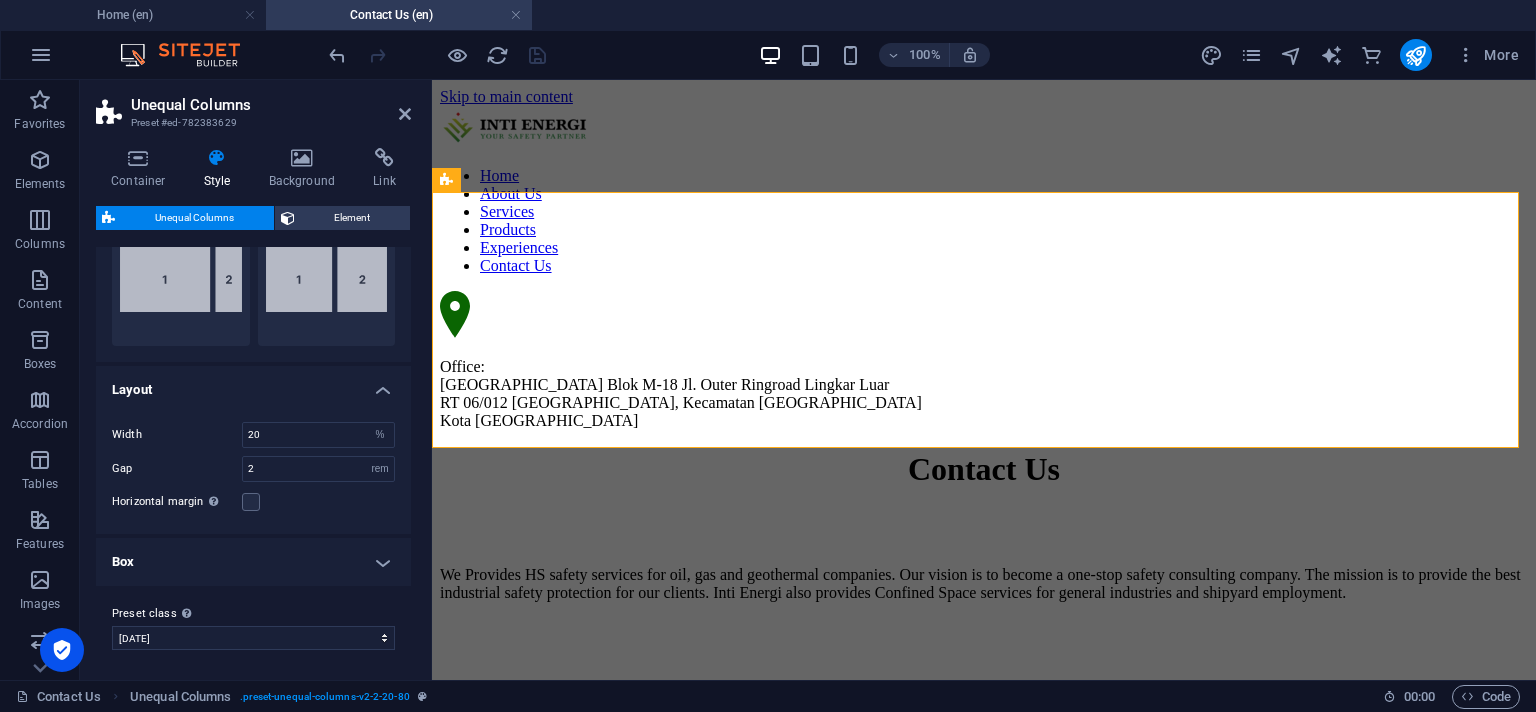 scroll, scrollTop: 366, scrollLeft: 0, axis: vertical 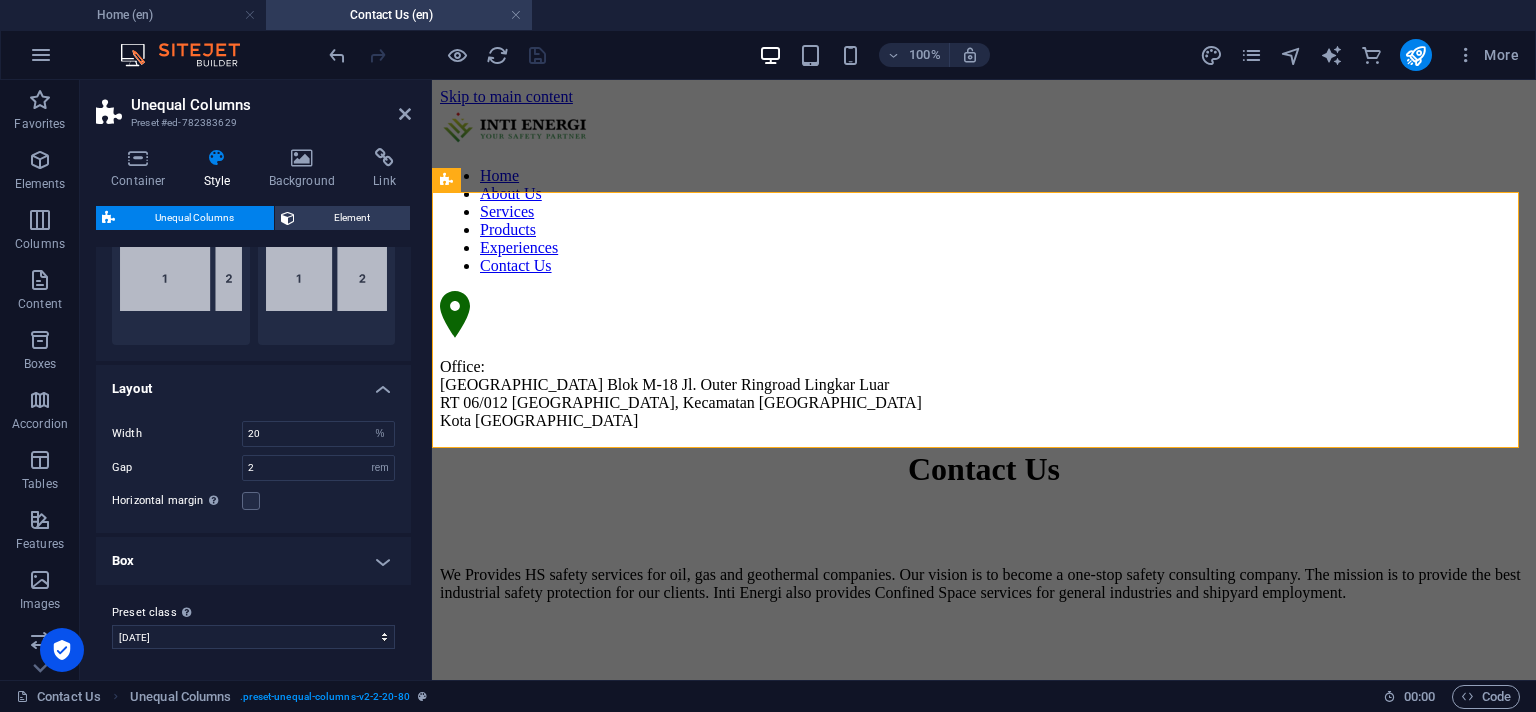 click on "Width 20 px rem % vh vw Gap 2 px rem % vh vw Horizontal margin Only if the containers "Content width" is not set to "Default"" at bounding box center [253, 467] 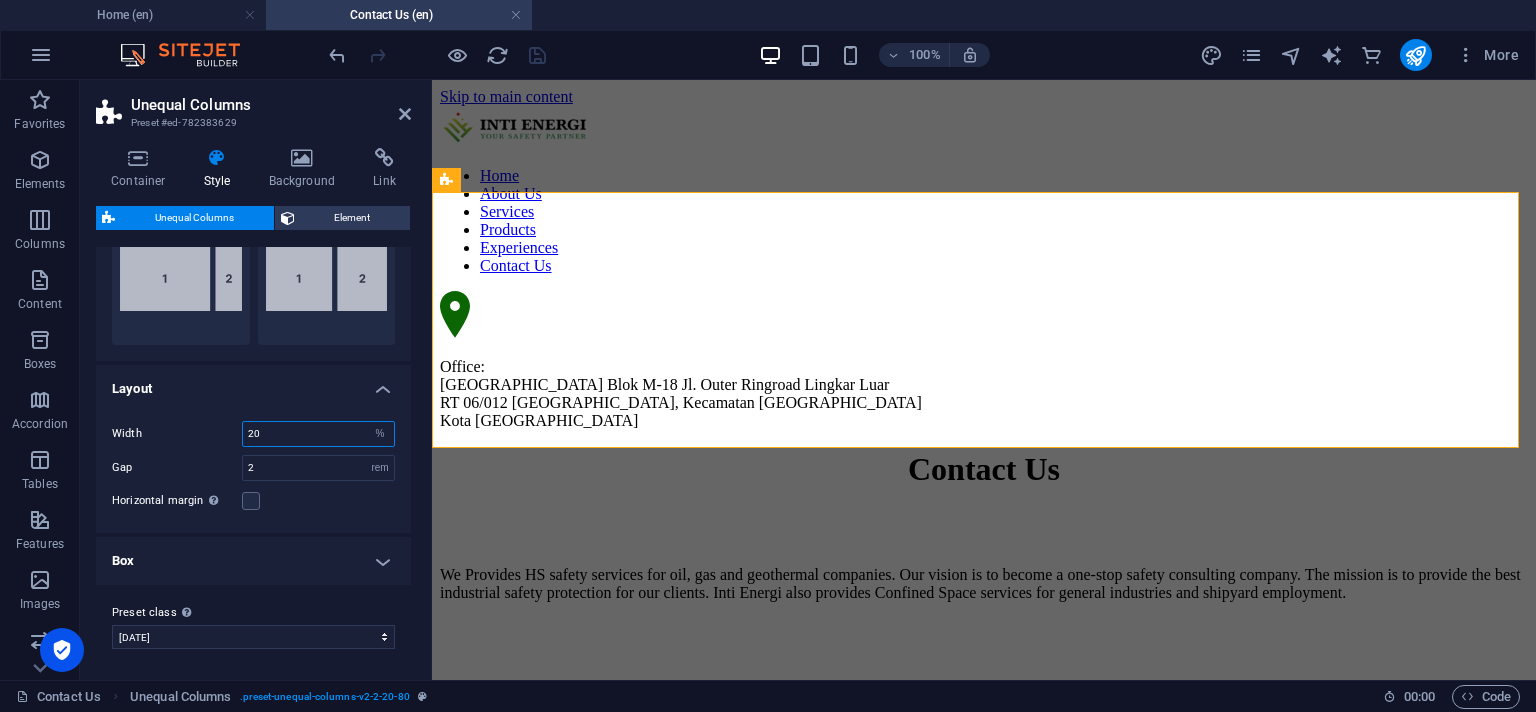 click on "20" at bounding box center [318, 434] 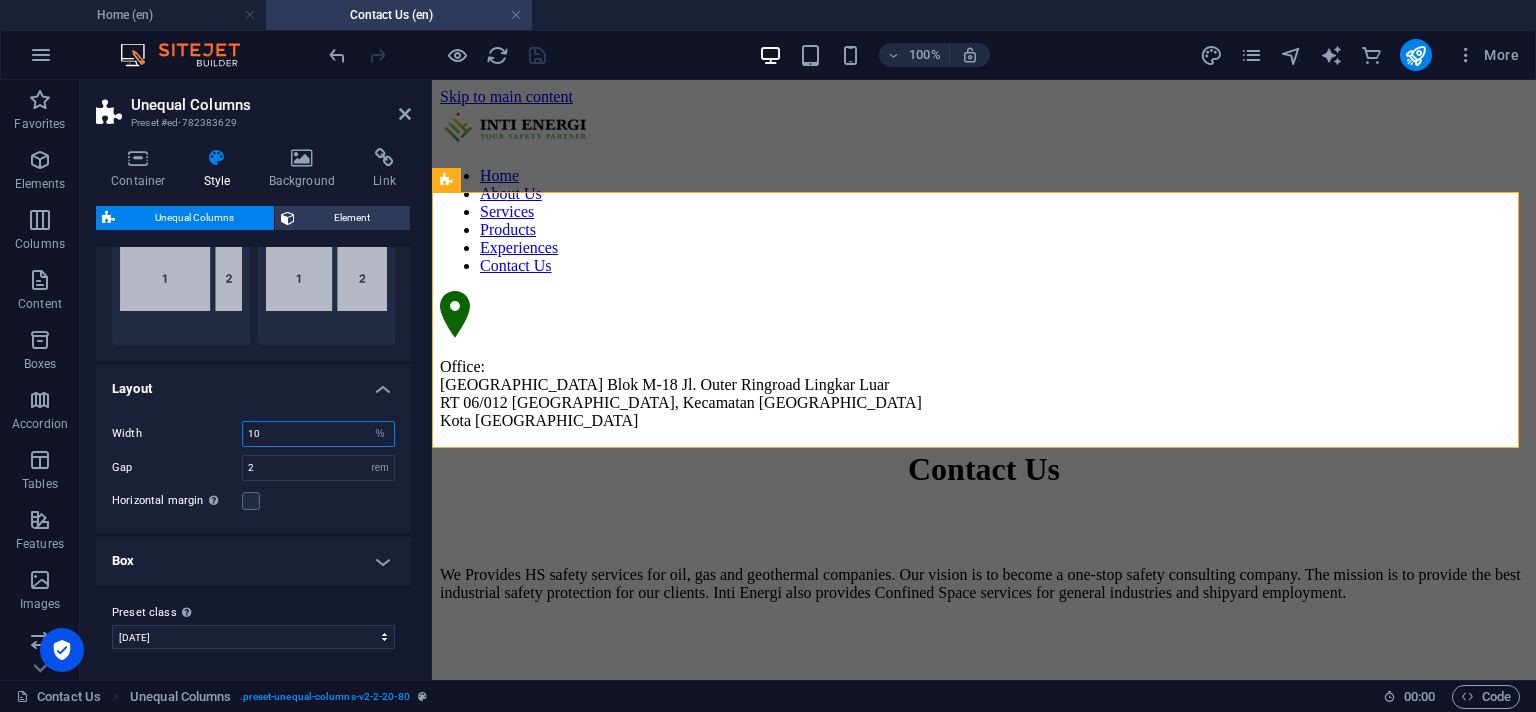 type on "10" 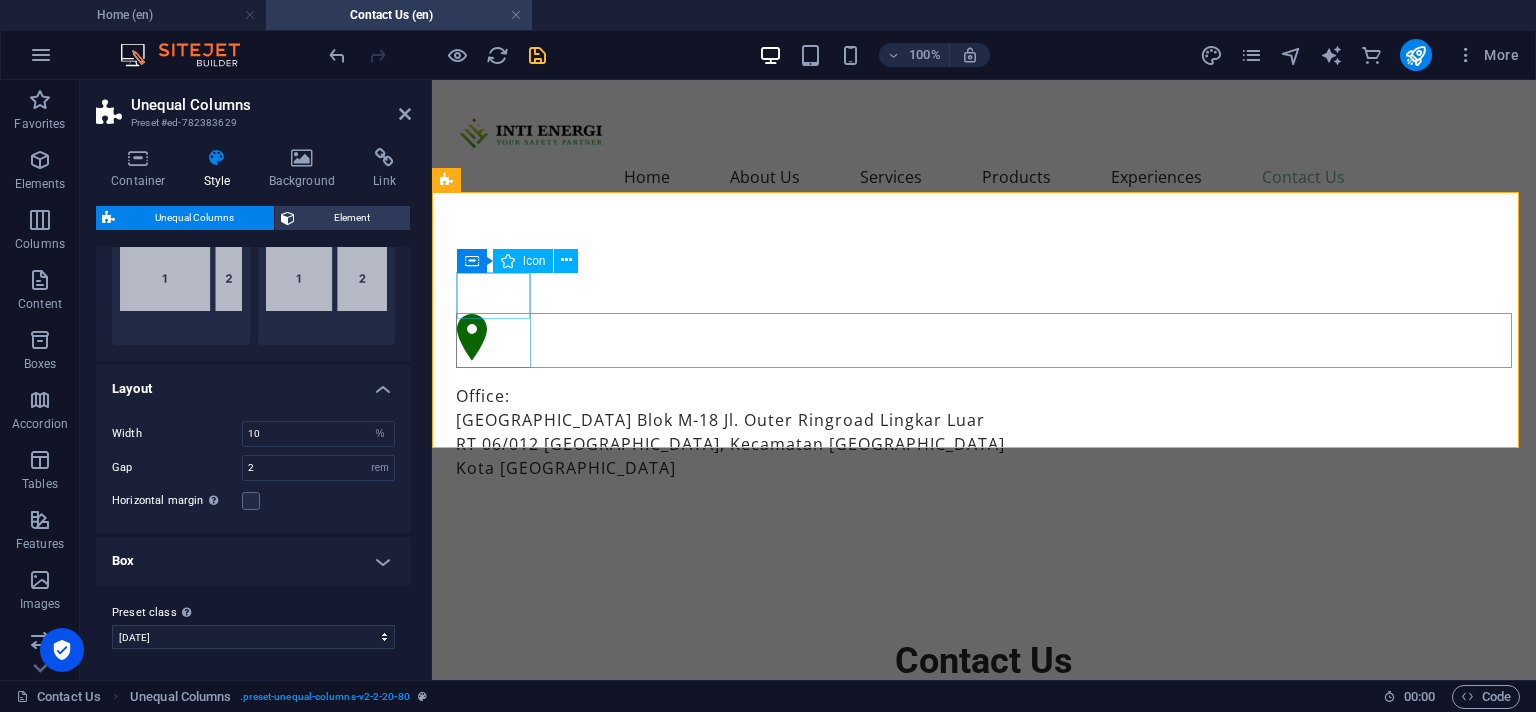 click at bounding box center [984, 340] 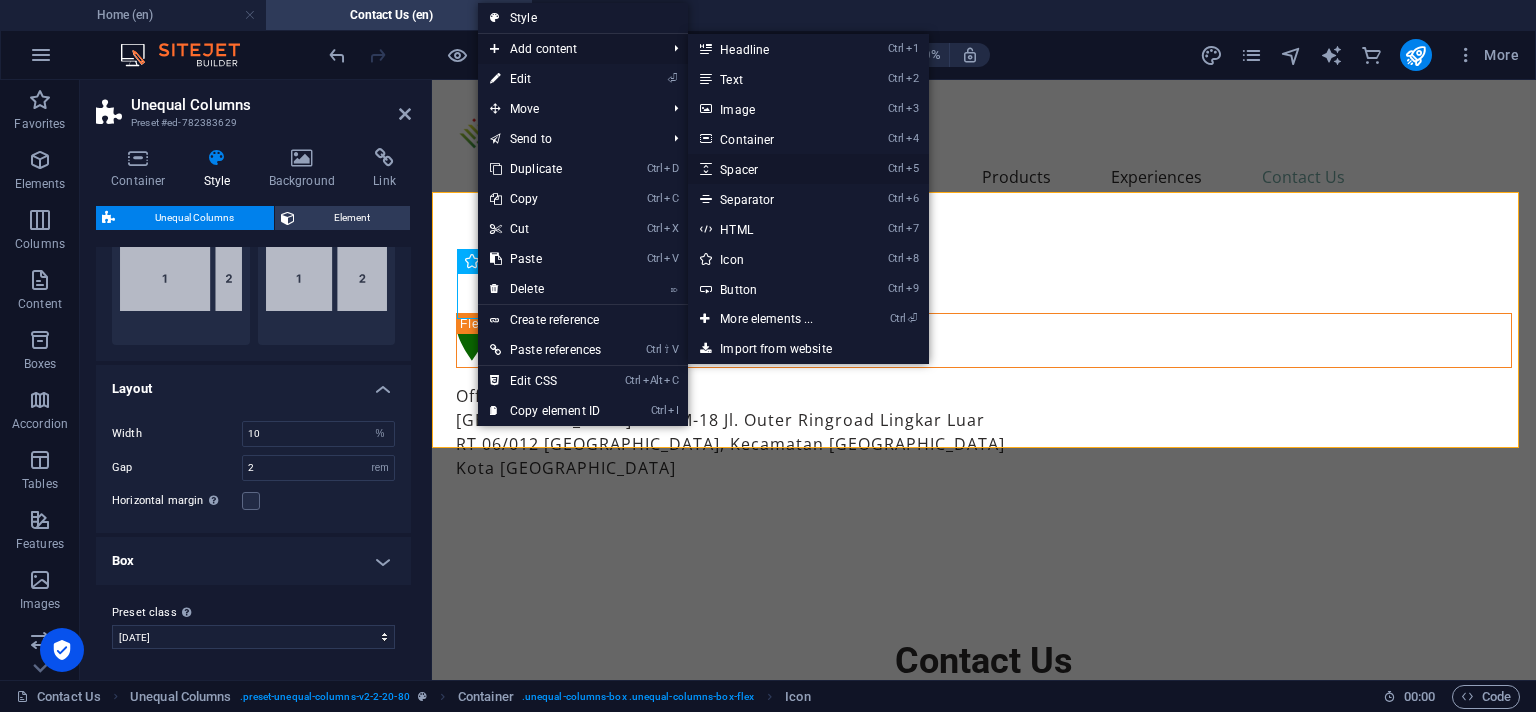 click on "Ctrl 5  Spacer" at bounding box center [770, 169] 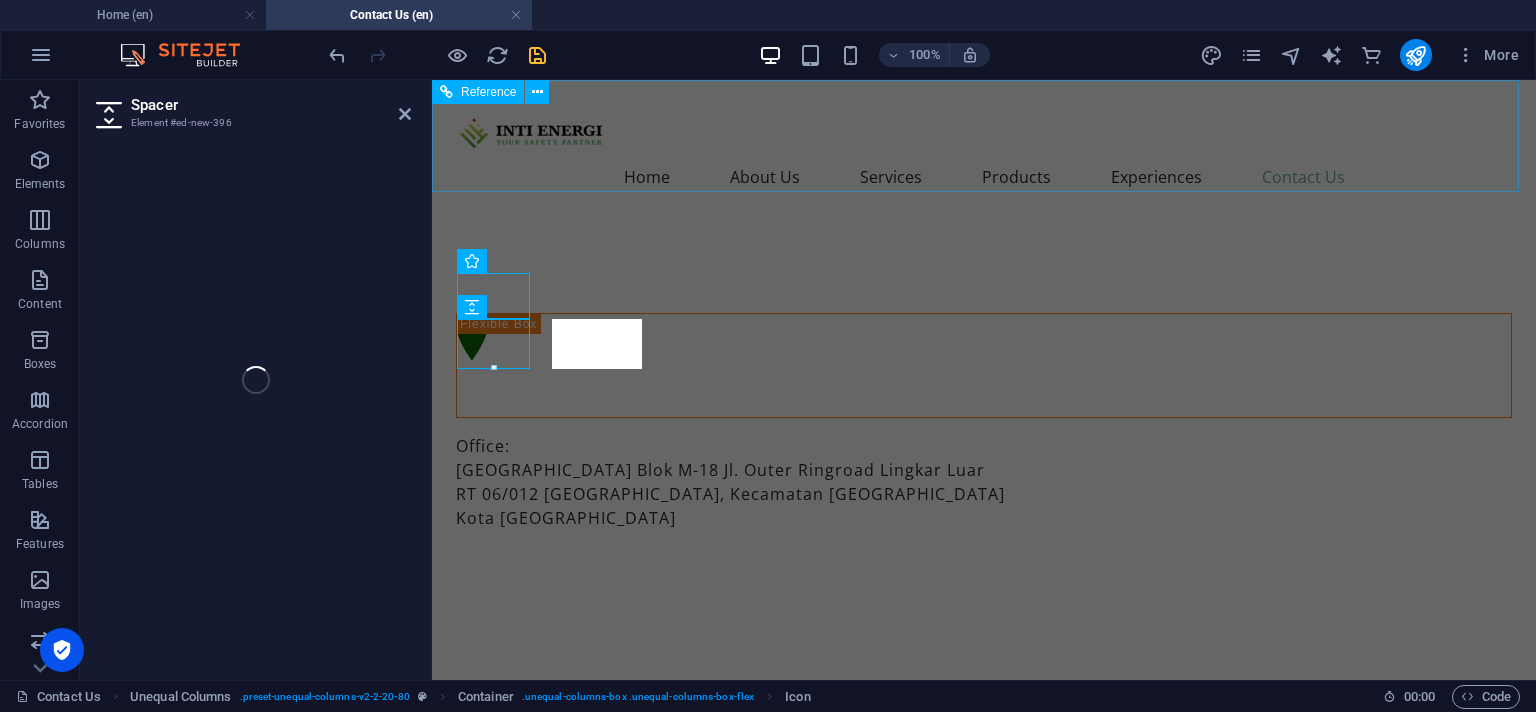 select on "px" 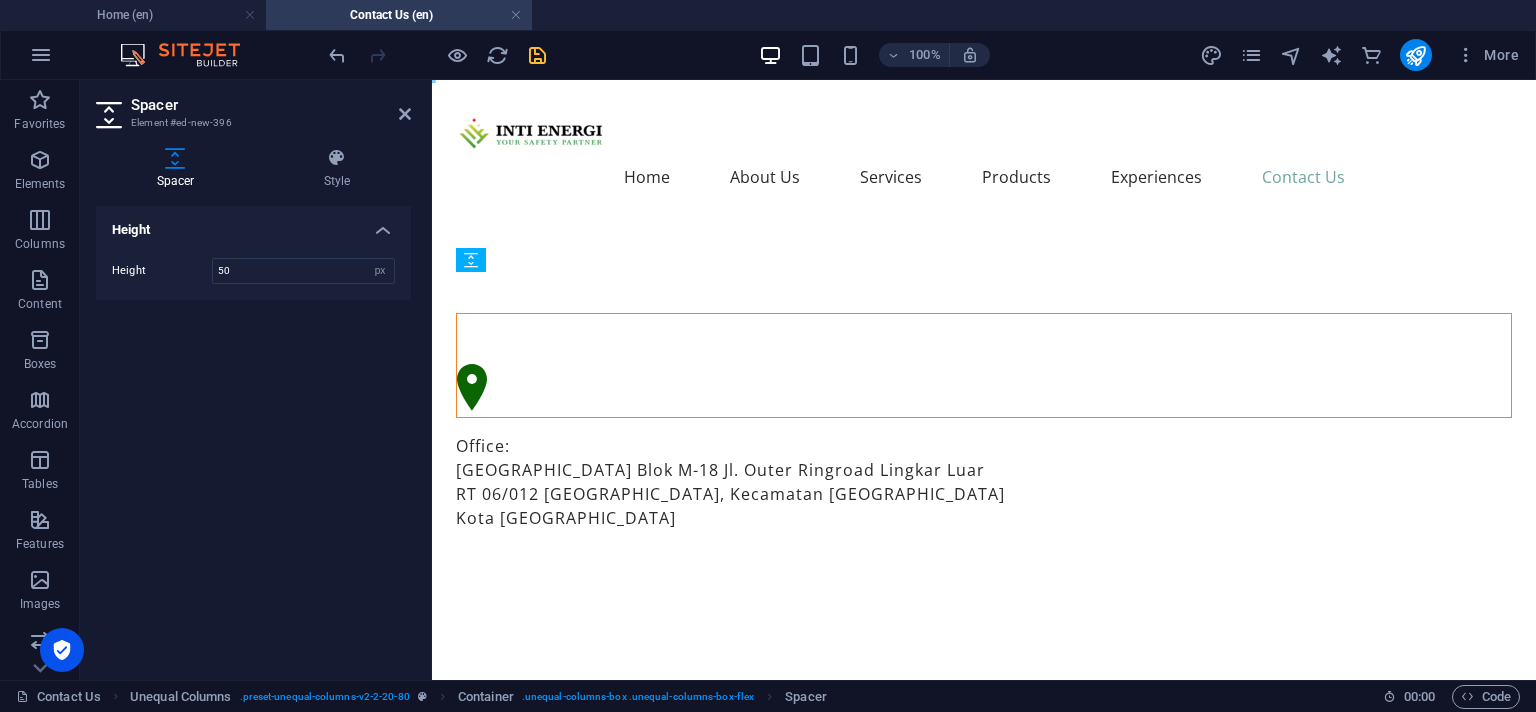 drag, startPoint x: 499, startPoint y: 335, endPoint x: 499, endPoint y: 294, distance: 41 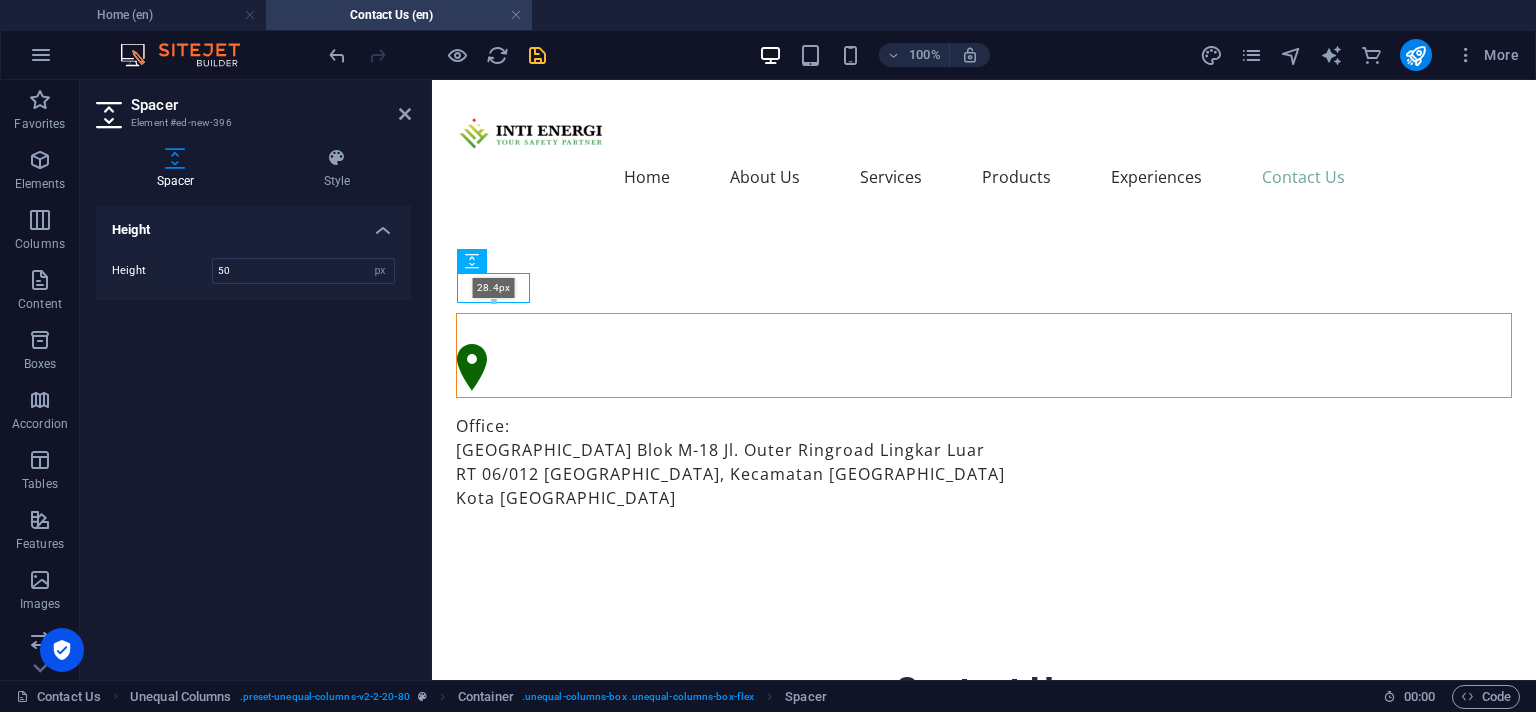 drag, startPoint x: 498, startPoint y: 322, endPoint x: 499, endPoint y: 298, distance: 24.020824 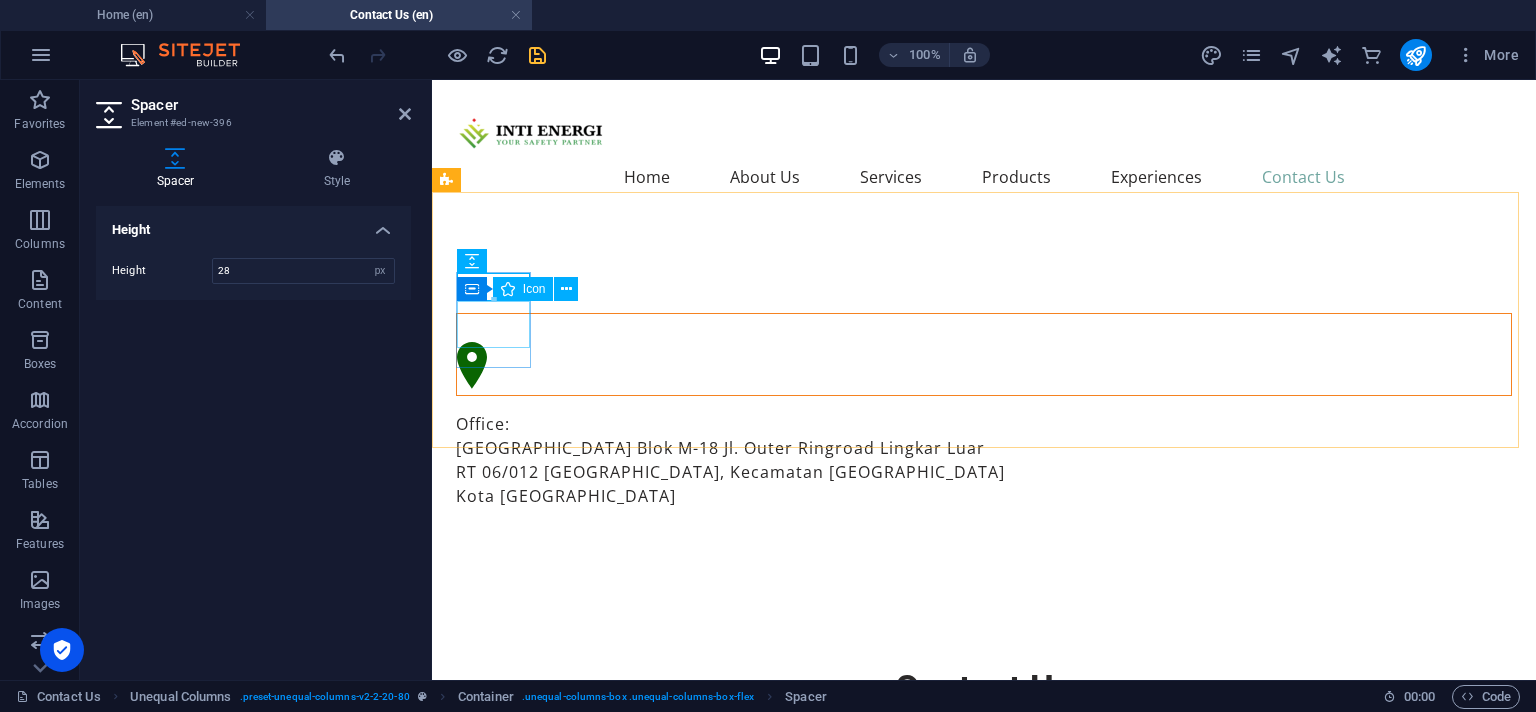 click at bounding box center (984, 368) 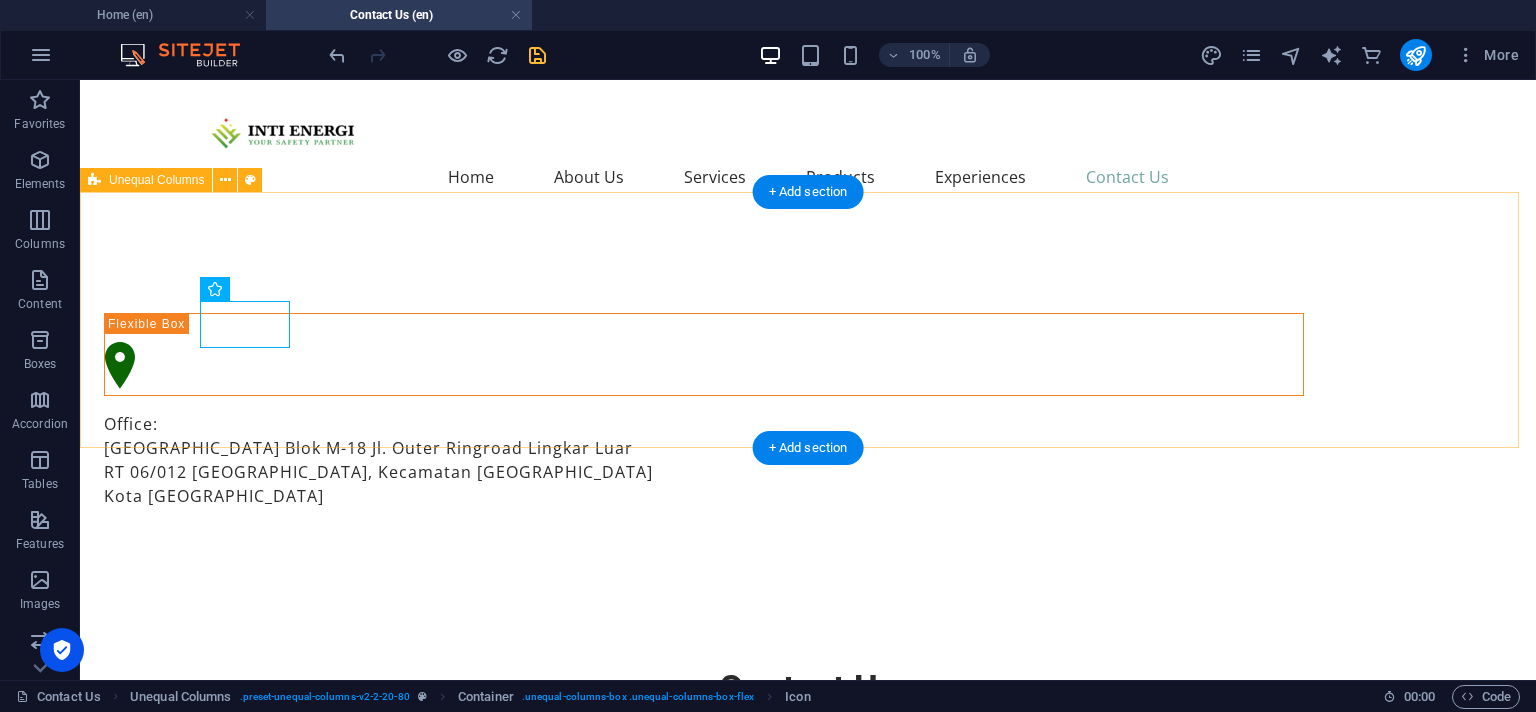 click on "Office: [GEOGRAPHIC_DATA]-18 Jl. [STREET_ADDRESS]" at bounding box center (808, 410) 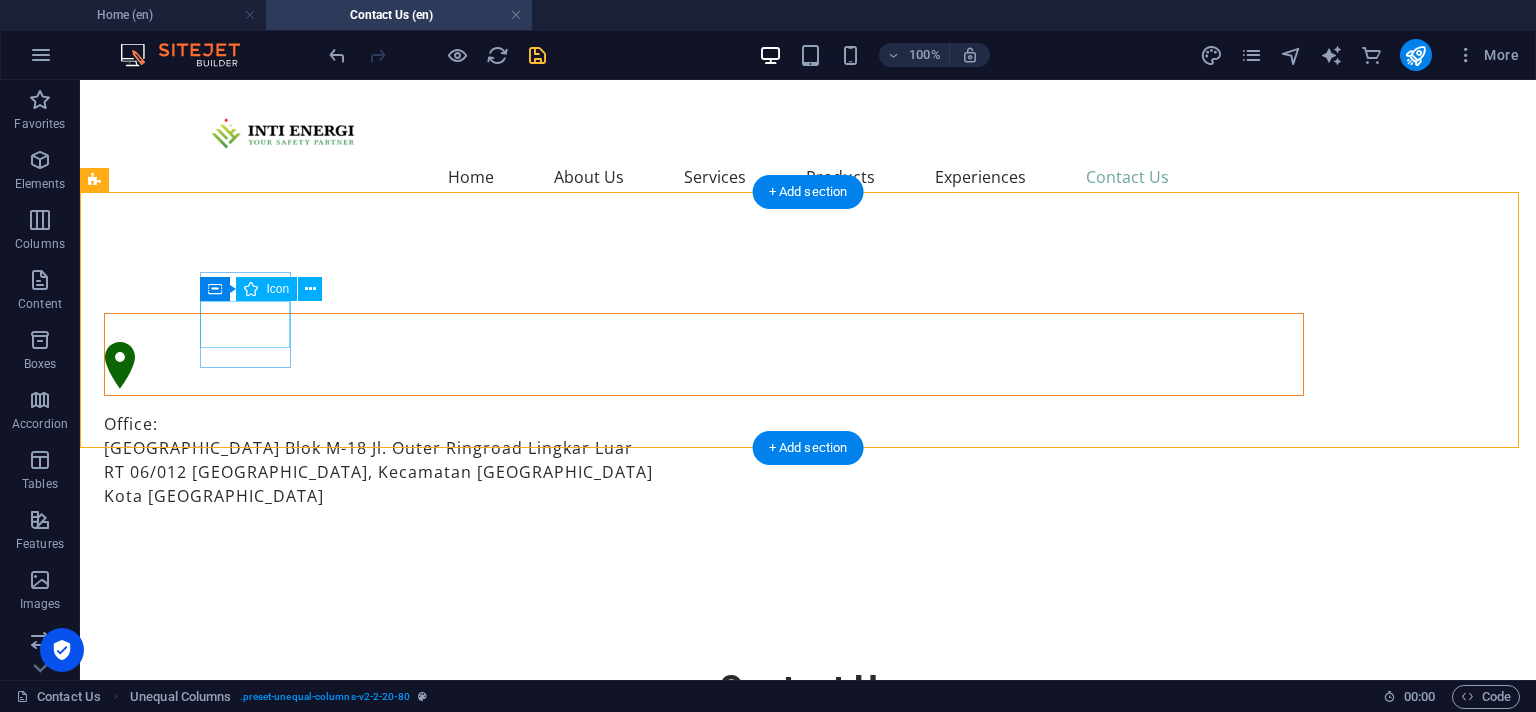click at bounding box center [704, 368] 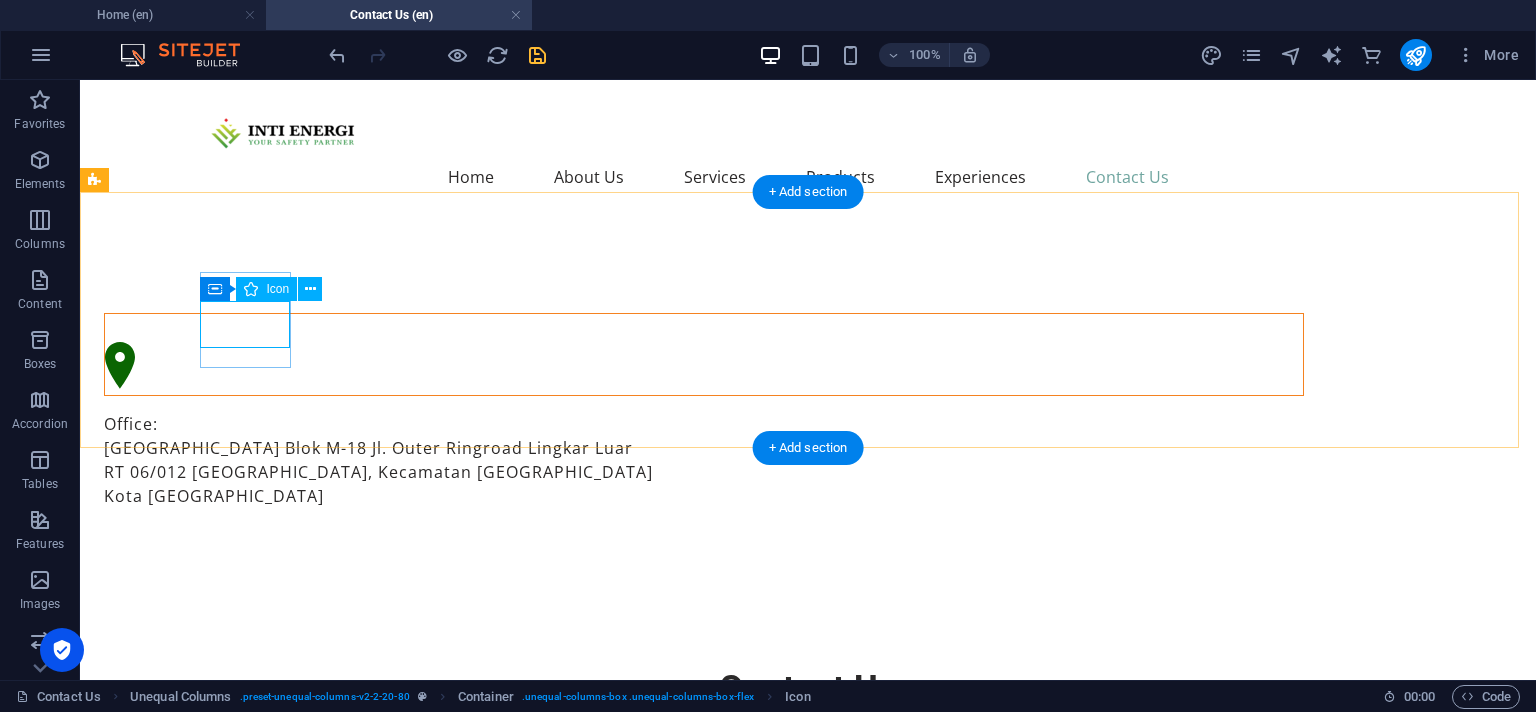 click at bounding box center (704, 368) 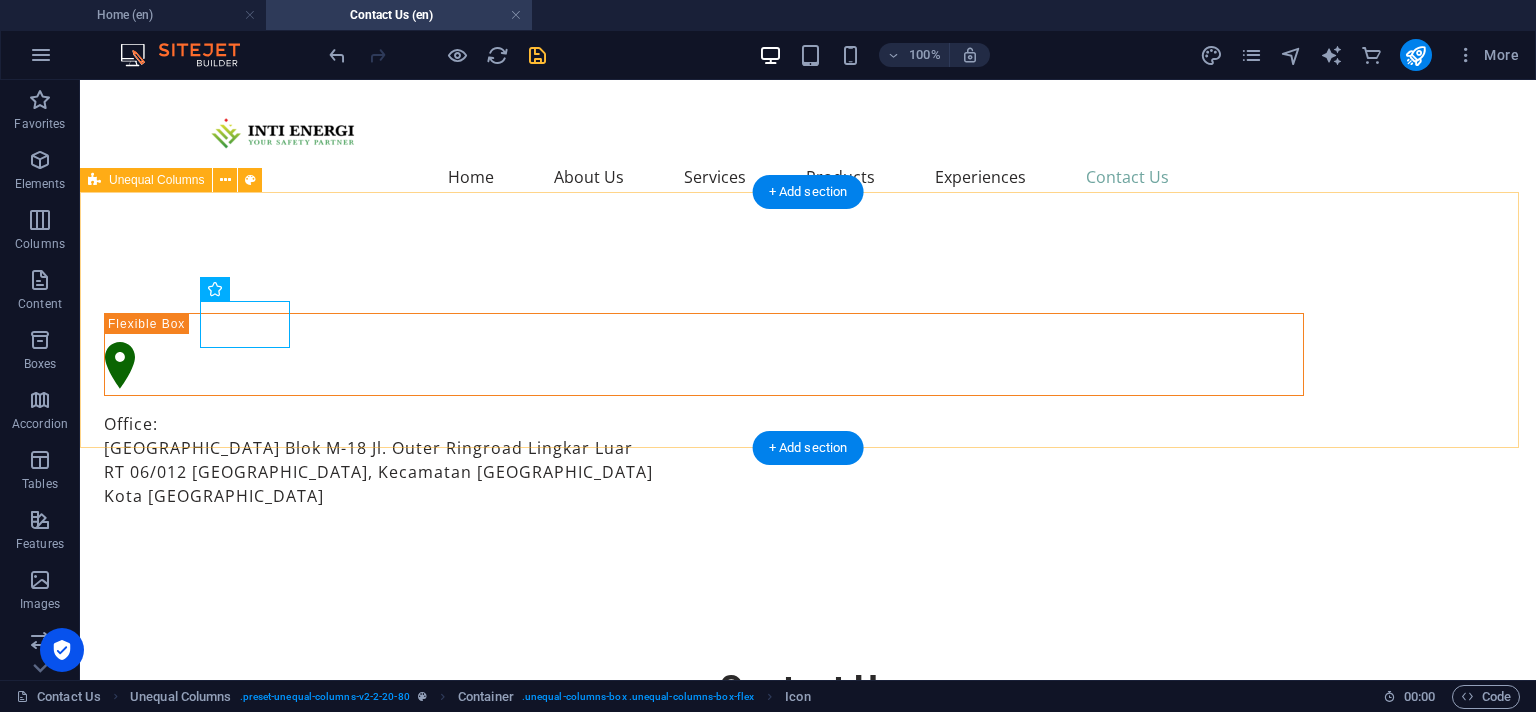 click on "Office: [GEOGRAPHIC_DATA]-18 Jl. [STREET_ADDRESS]" at bounding box center (808, 410) 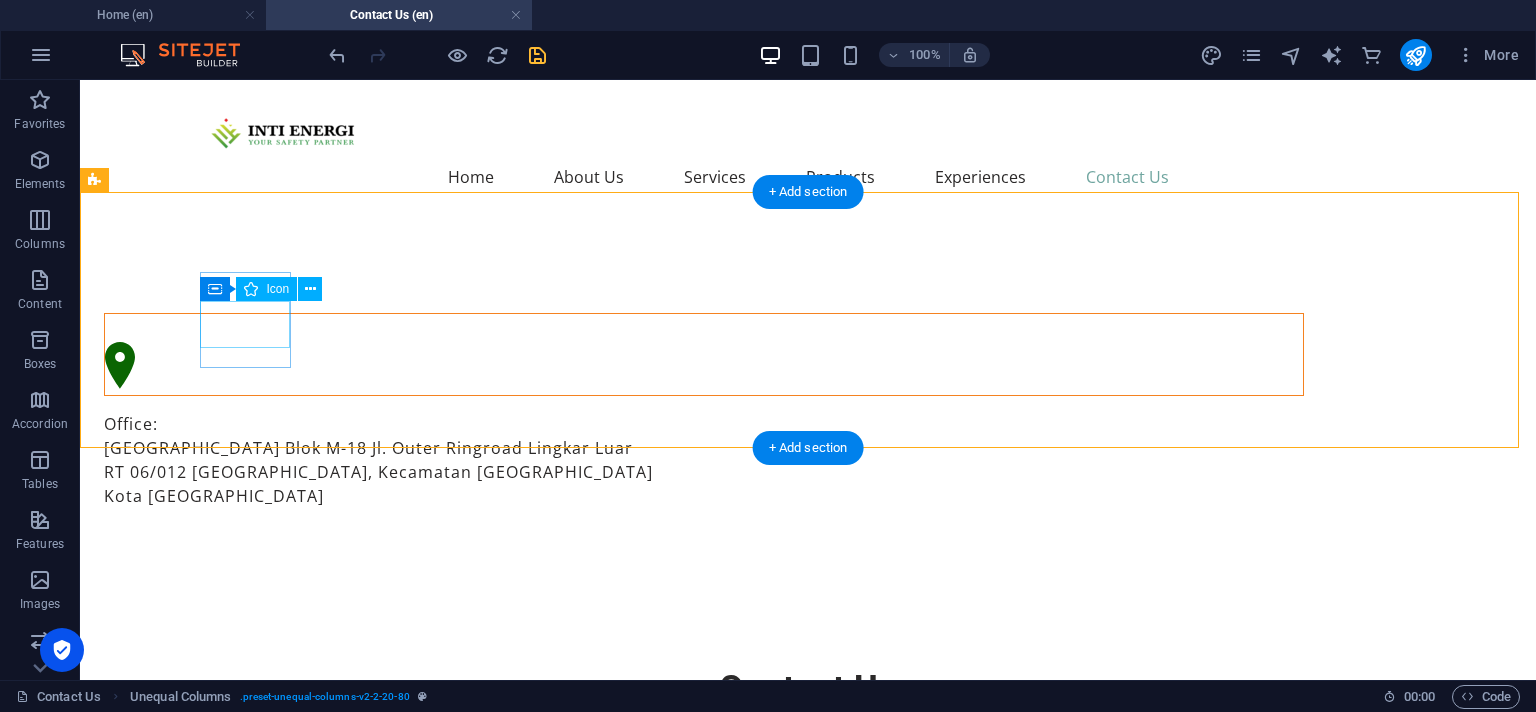 click at bounding box center [704, 368] 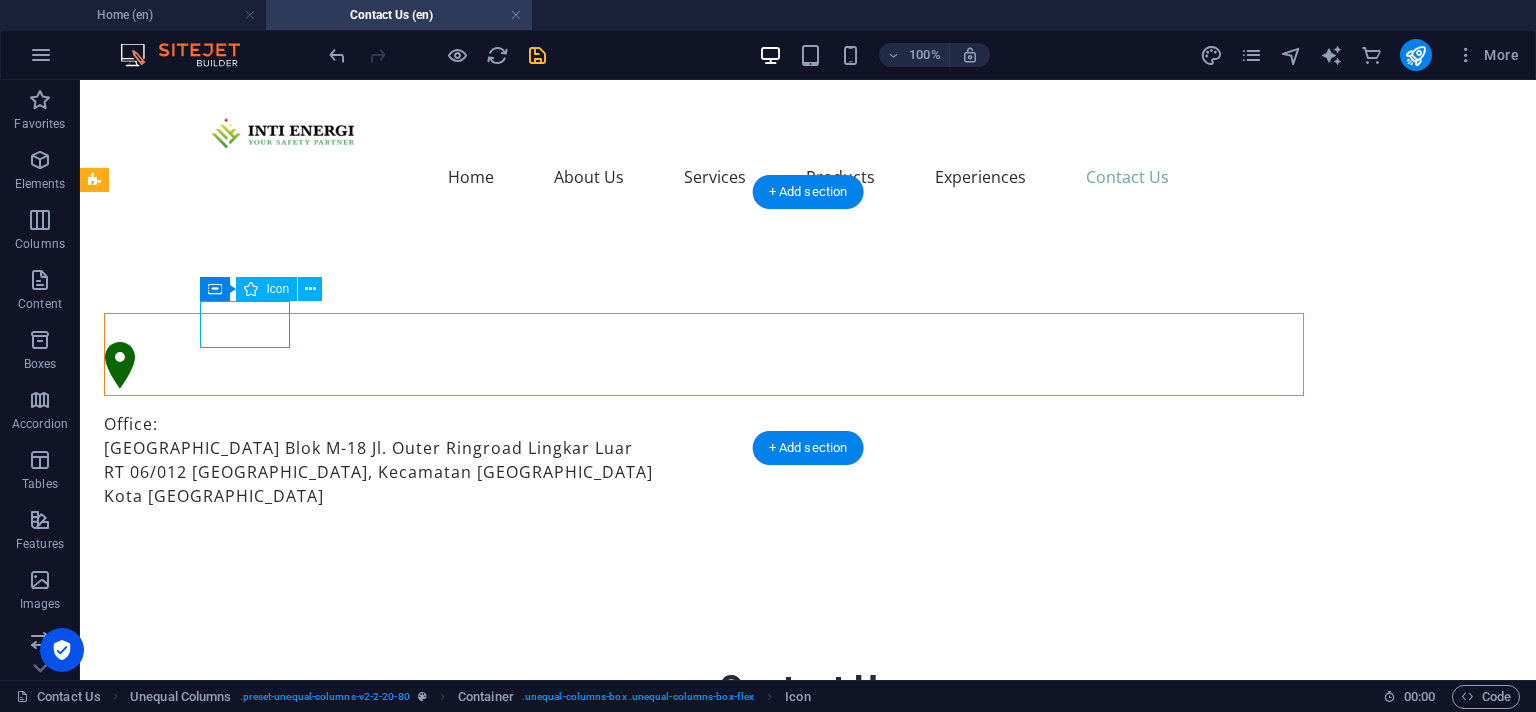 click at bounding box center [704, 368] 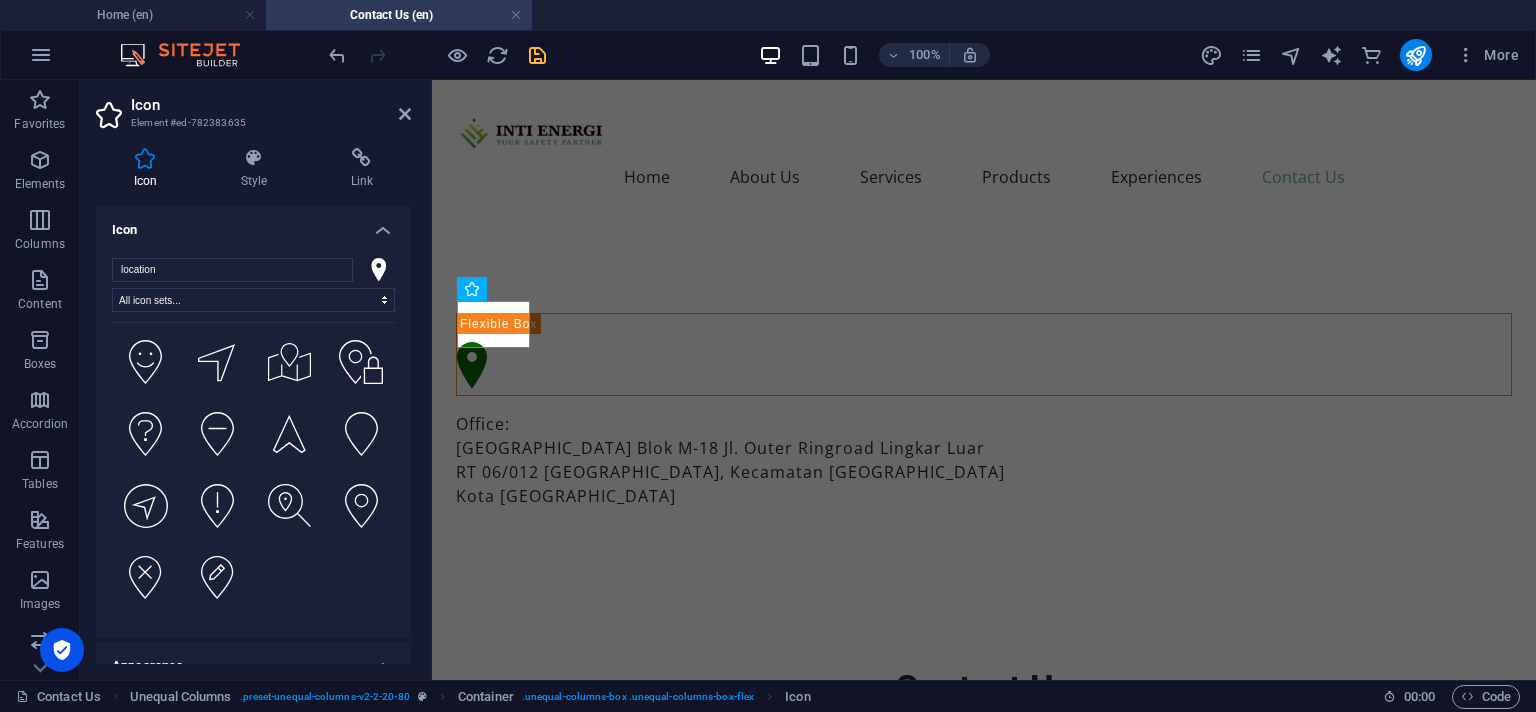 scroll, scrollTop: 5211, scrollLeft: 0, axis: vertical 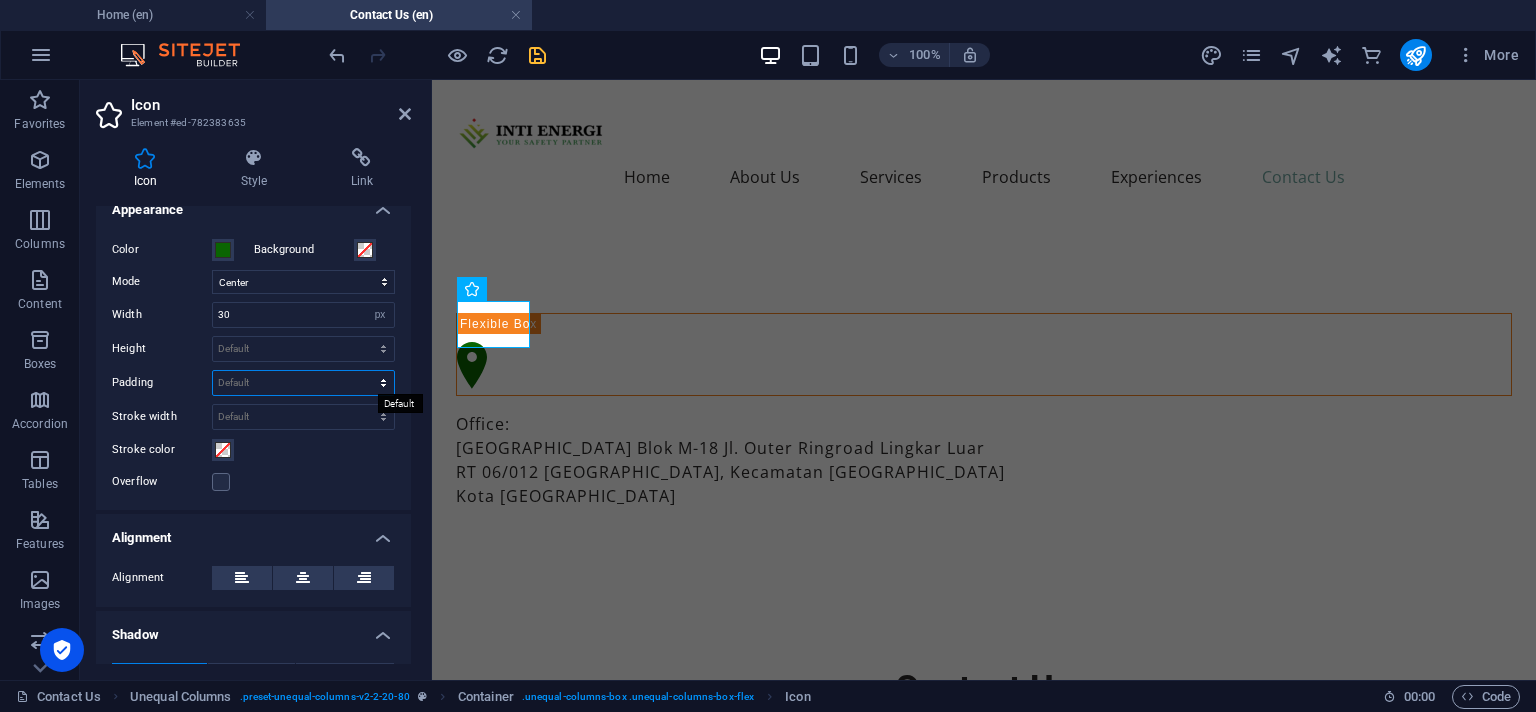 select on "px" 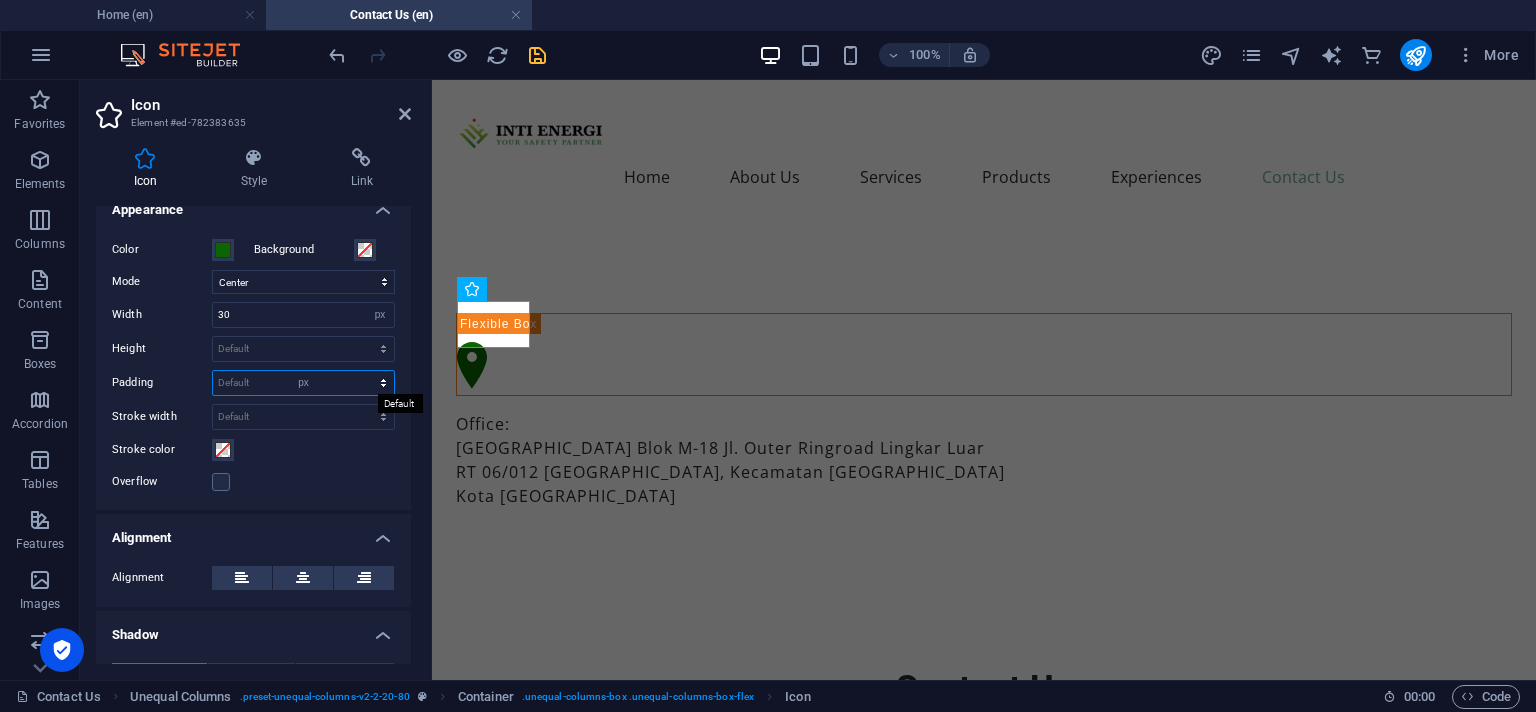click on "px" at bounding box center (0, 0) 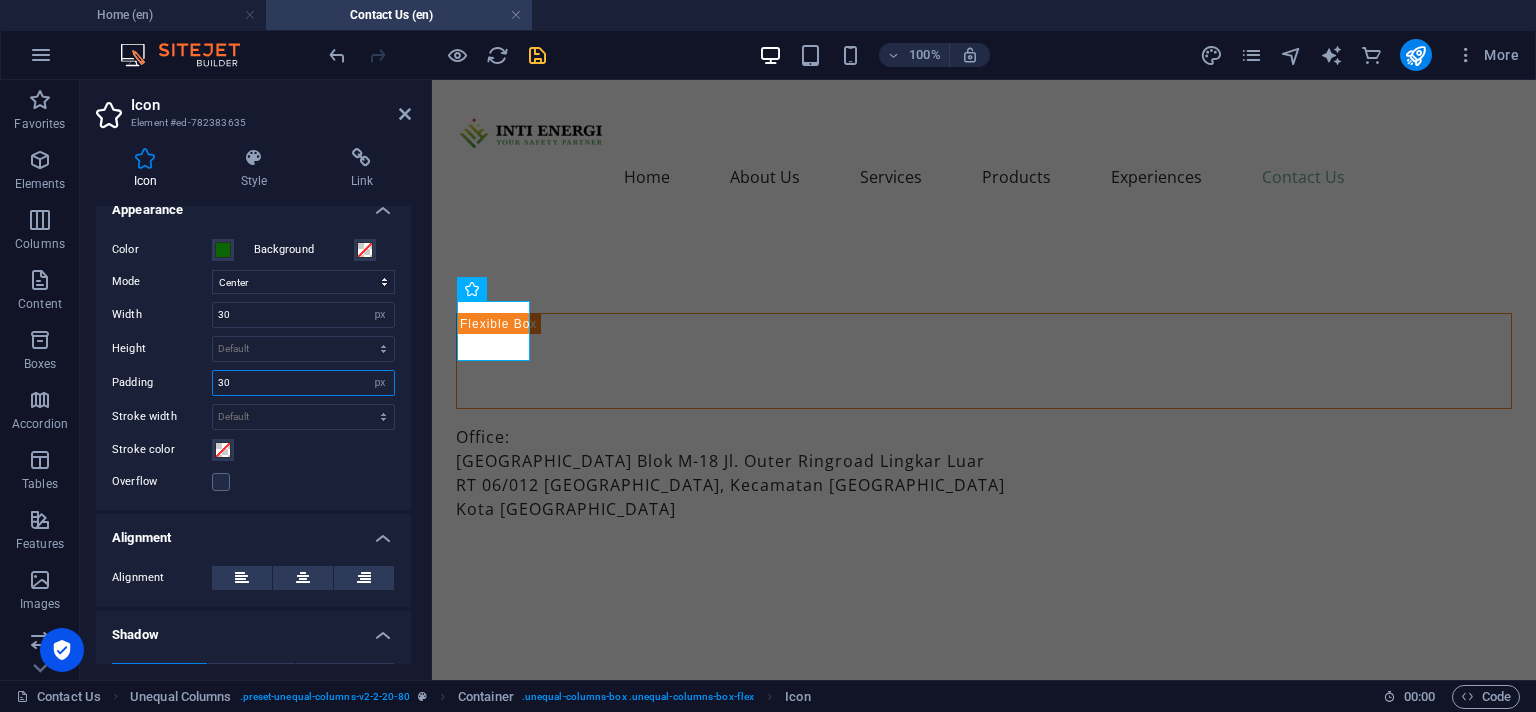 drag, startPoint x: 243, startPoint y: 376, endPoint x: 141, endPoint y: 382, distance: 102.176315 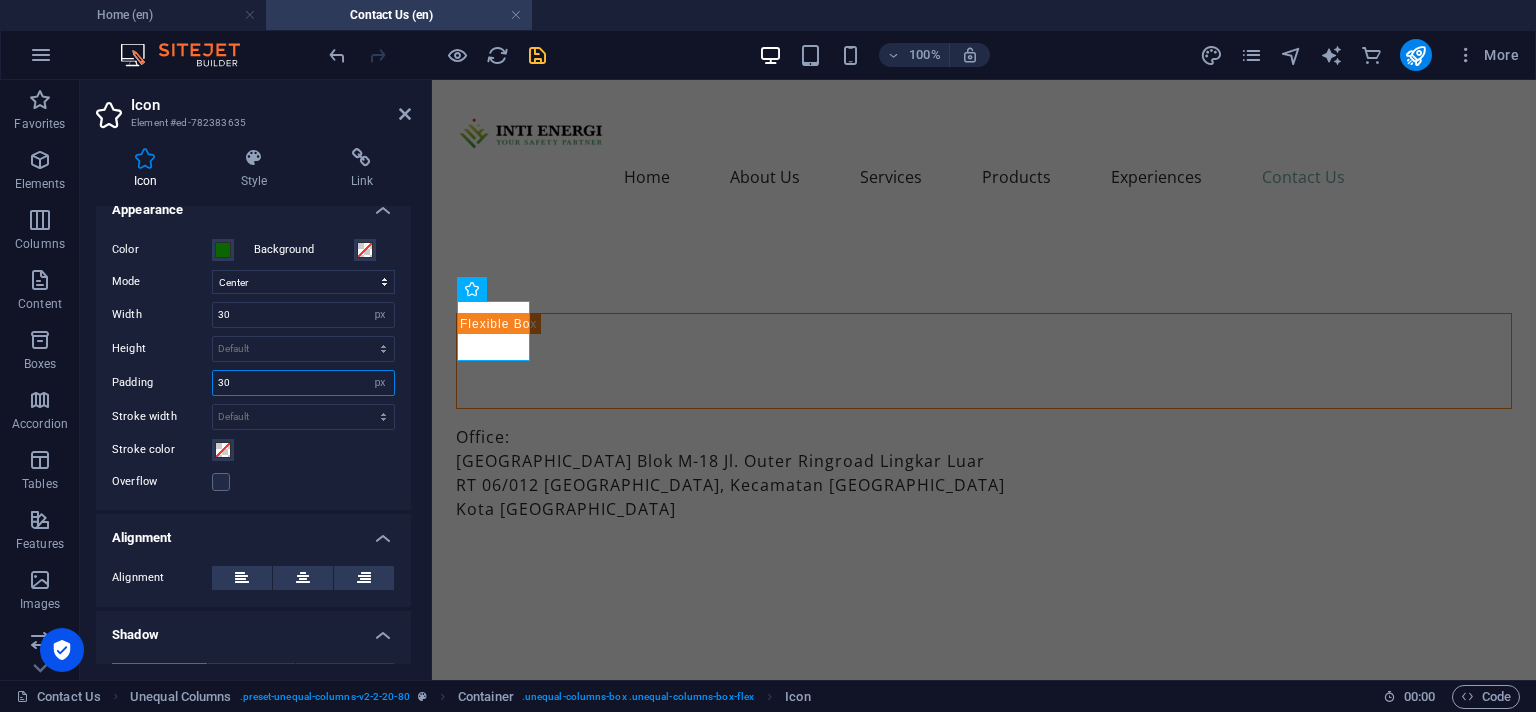 click on "30" at bounding box center [303, 383] 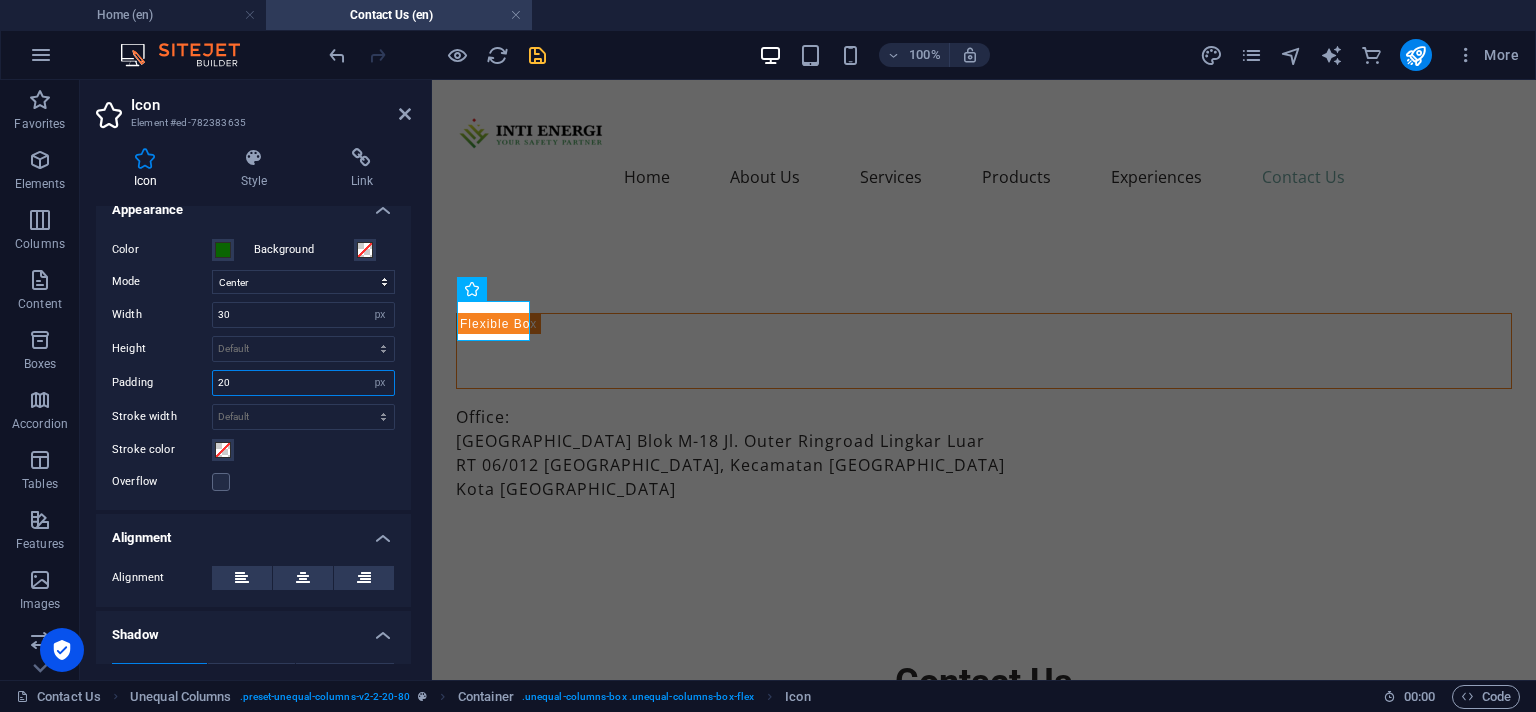 drag, startPoint x: 234, startPoint y: 390, endPoint x: 210, endPoint y: 384, distance: 24.738634 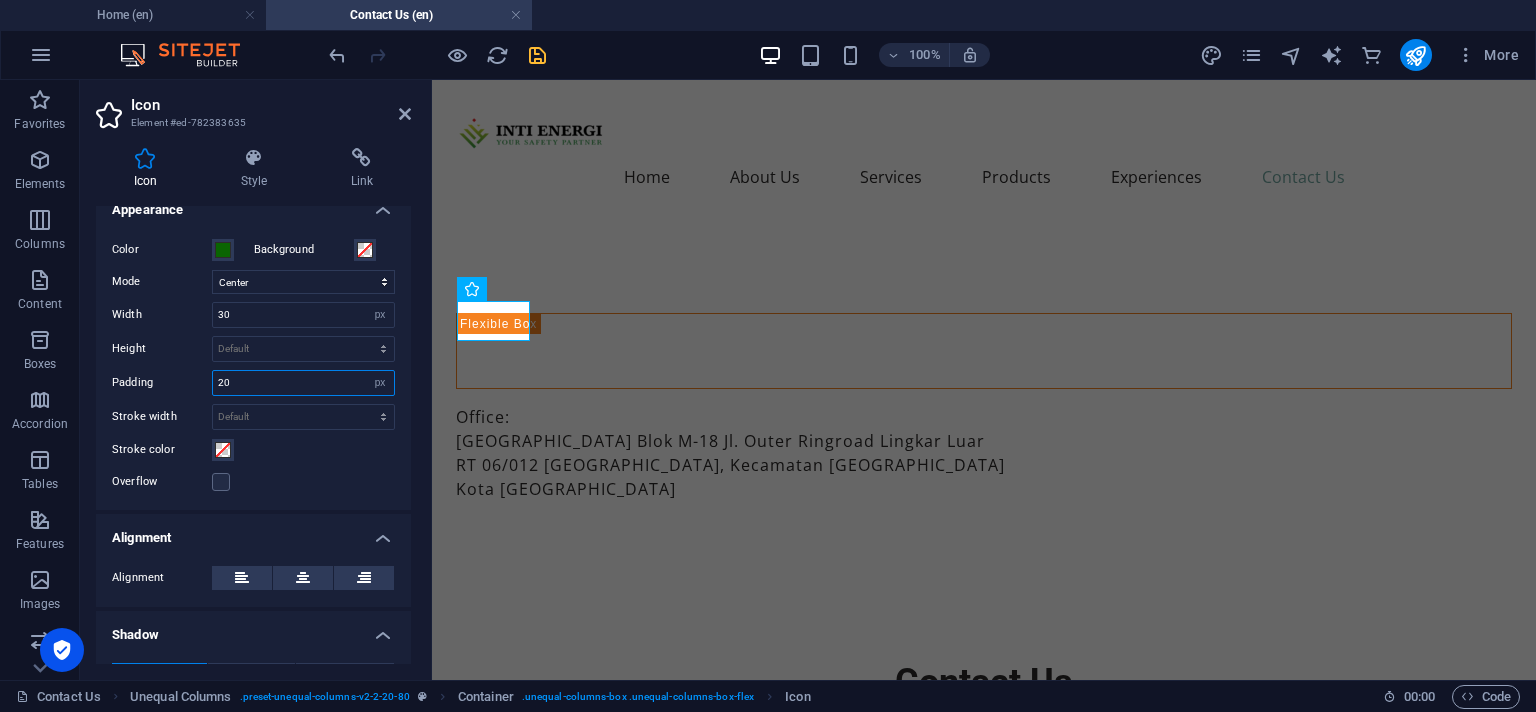 click on "20" at bounding box center [303, 383] 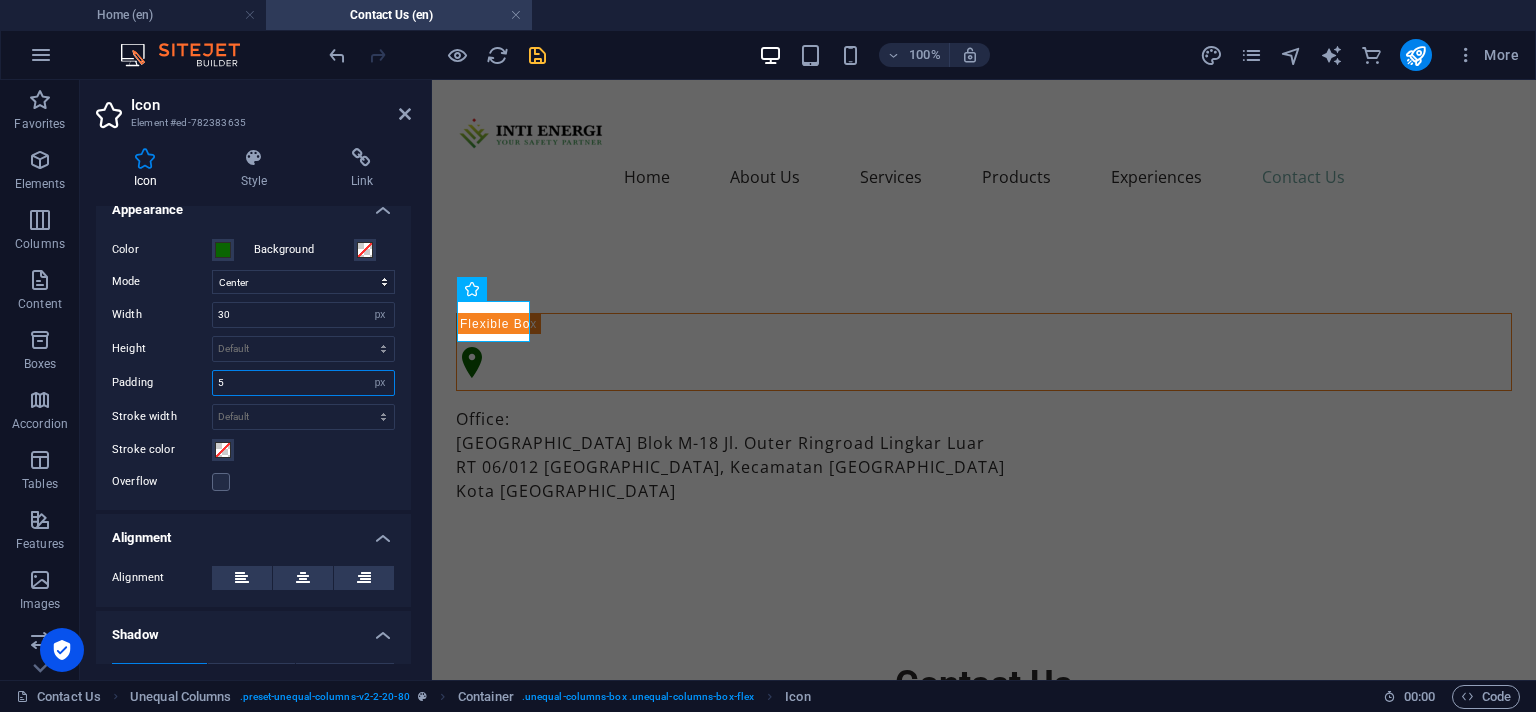 drag, startPoint x: 258, startPoint y: 379, endPoint x: 217, endPoint y: 377, distance: 41.04875 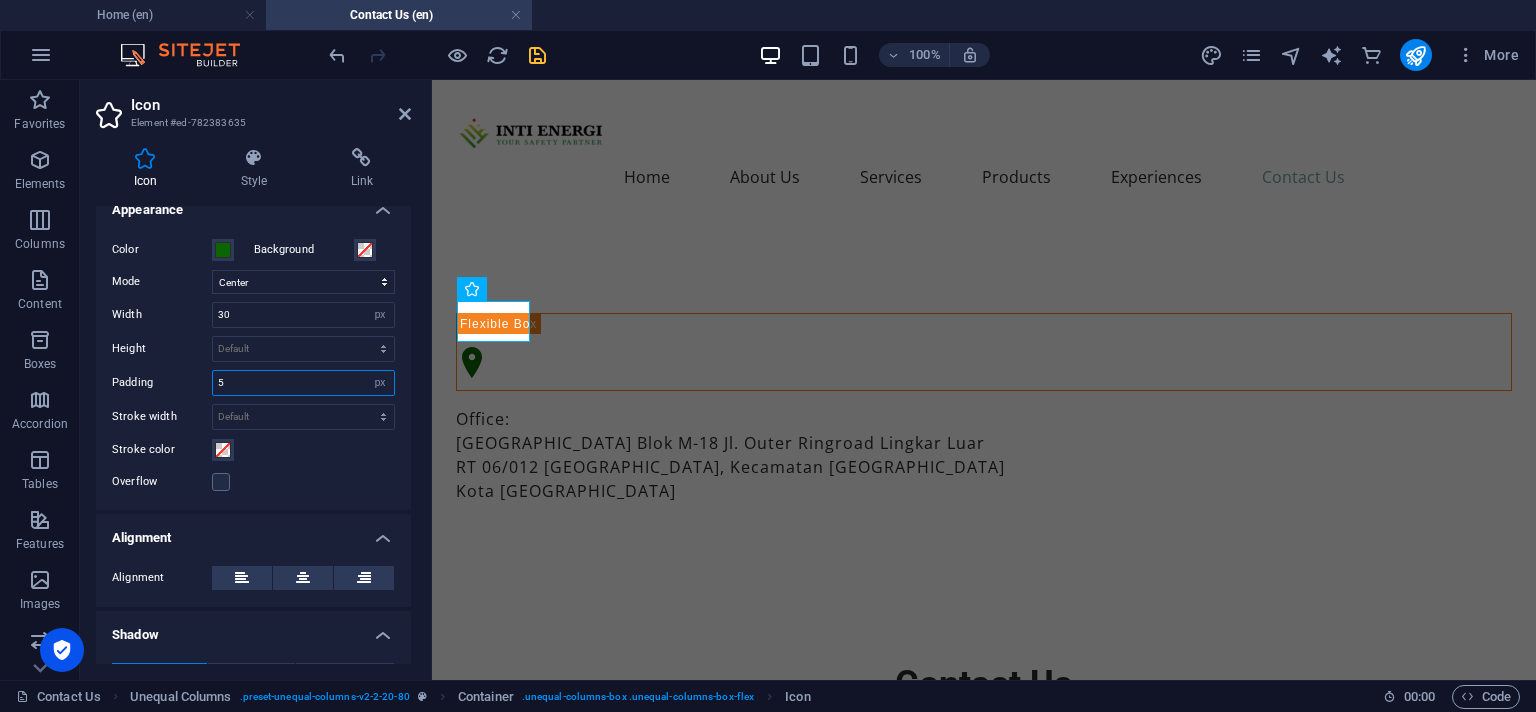 click on "5" at bounding box center [303, 383] 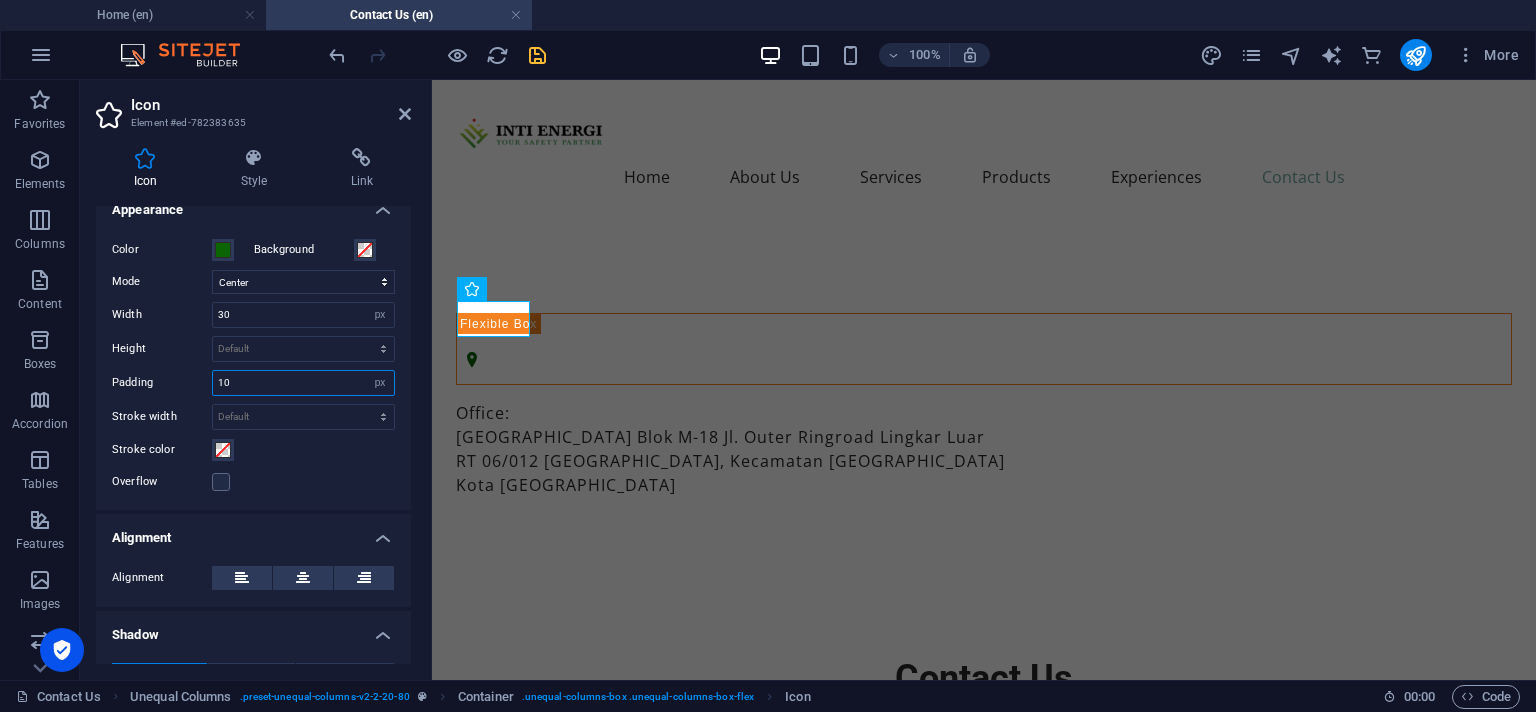 drag, startPoint x: 260, startPoint y: 380, endPoint x: 182, endPoint y: 375, distance: 78.160095 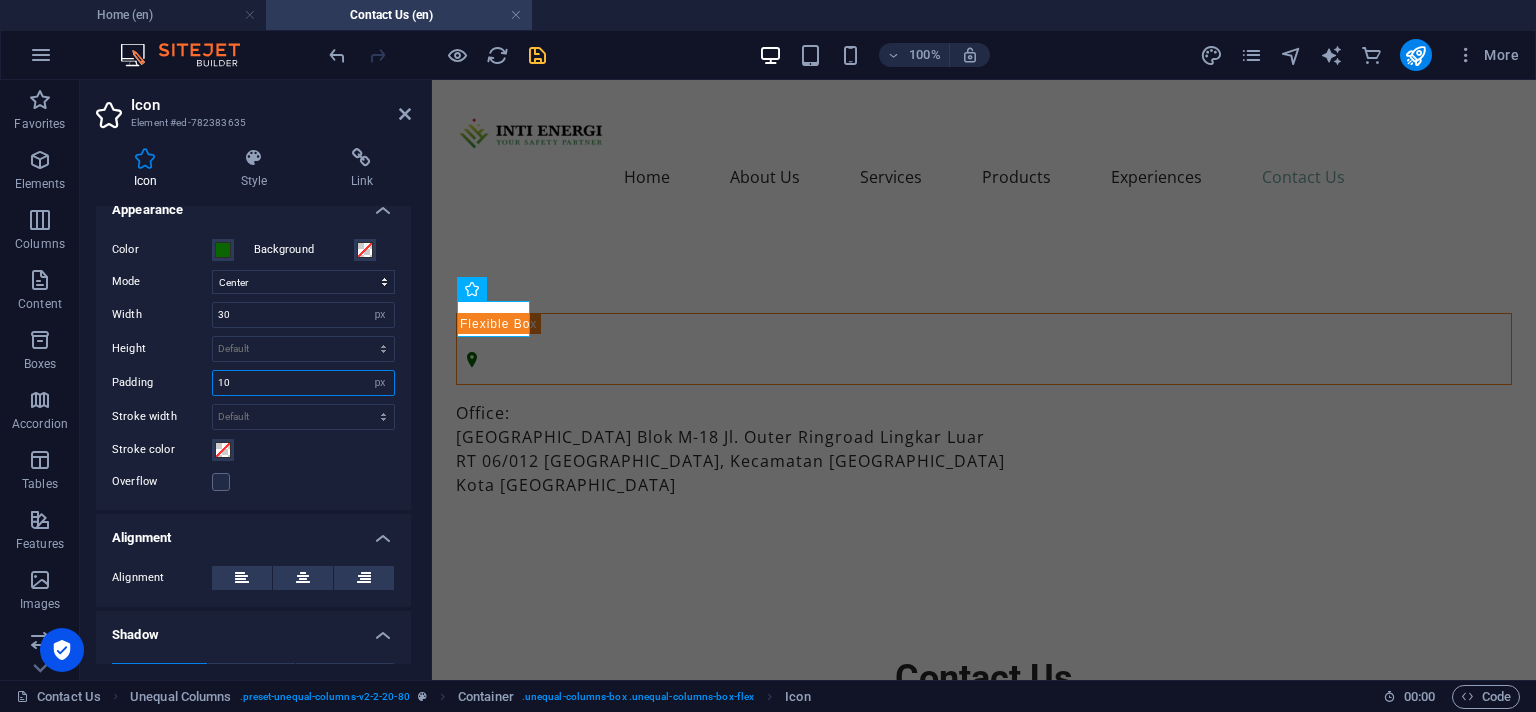 click on "10" at bounding box center (303, 383) 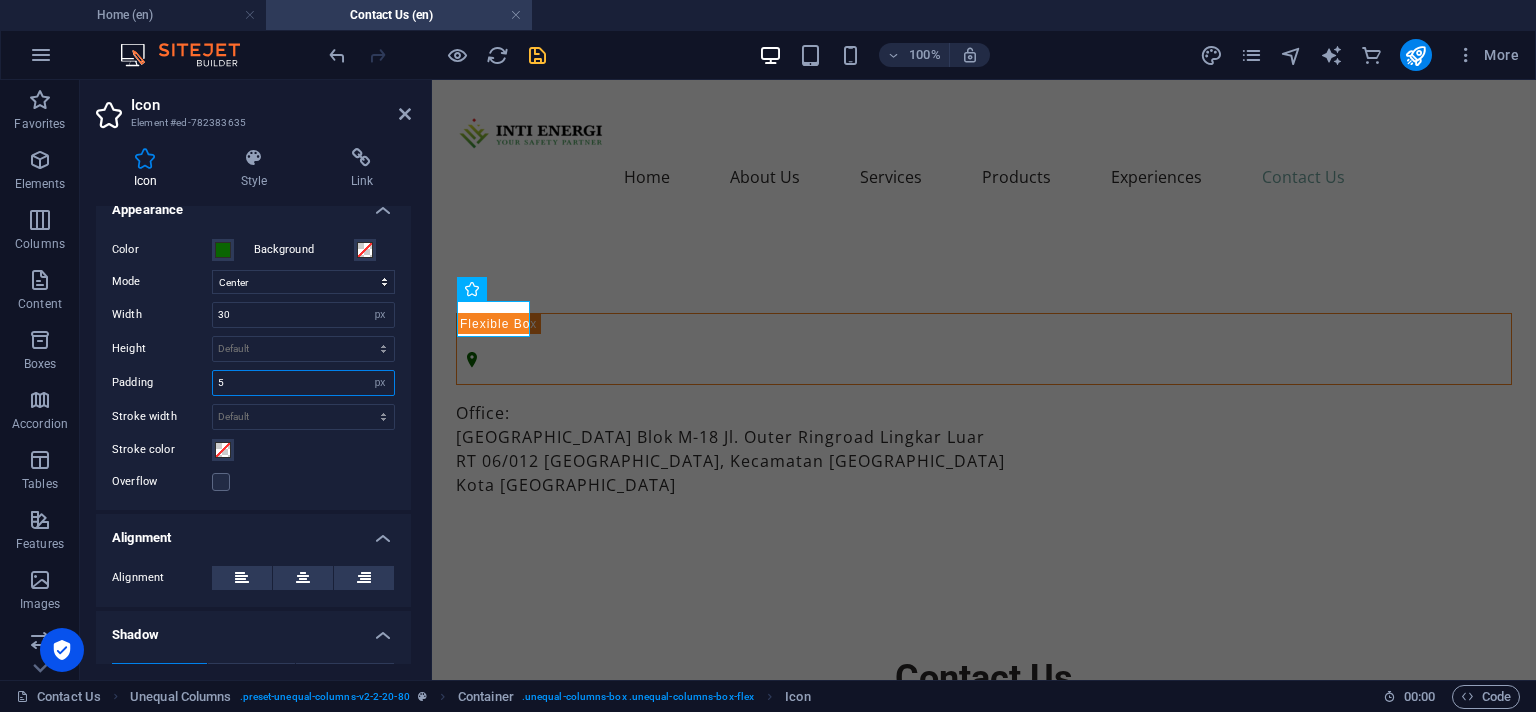 type on "5" 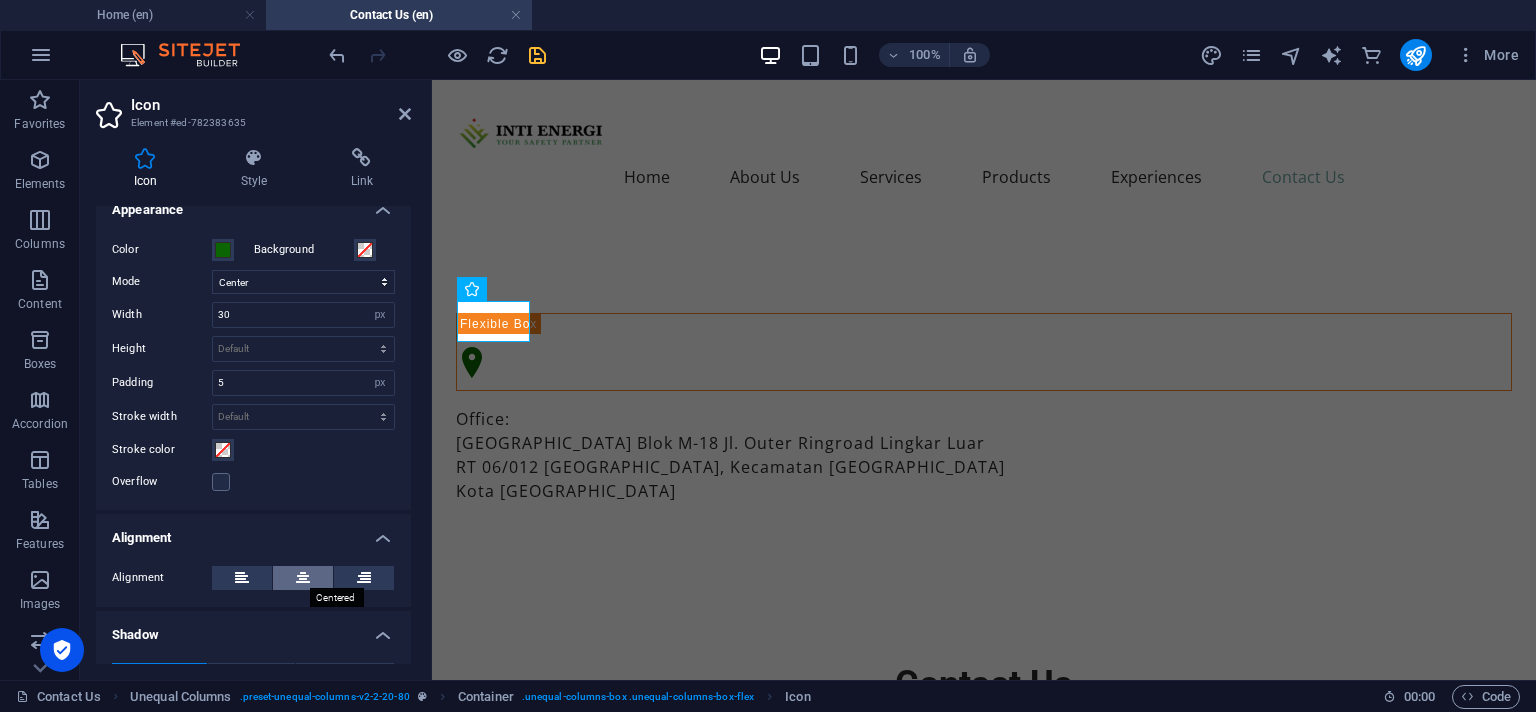 click at bounding box center (303, 578) 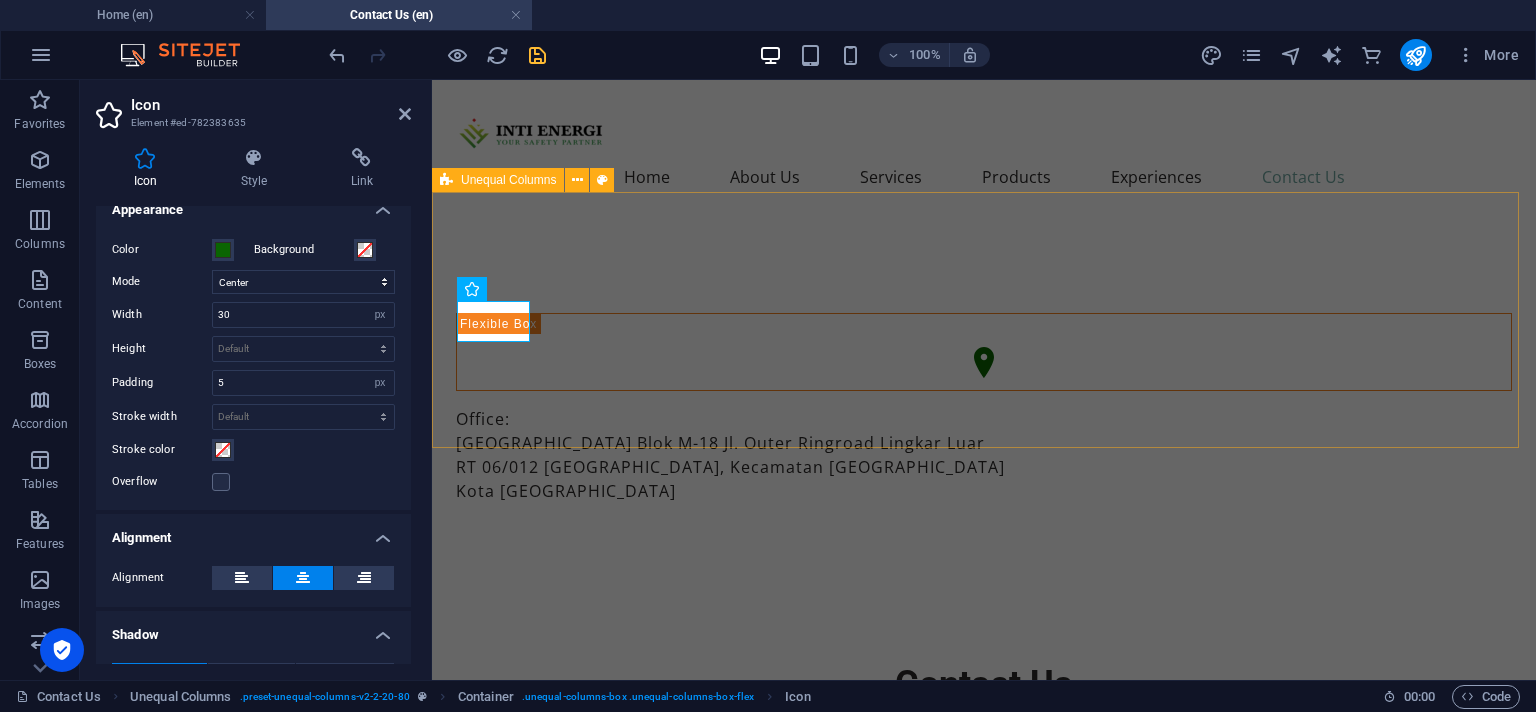 click on "Office: [GEOGRAPHIC_DATA]-18 Jl. [STREET_ADDRESS]" at bounding box center (984, 408) 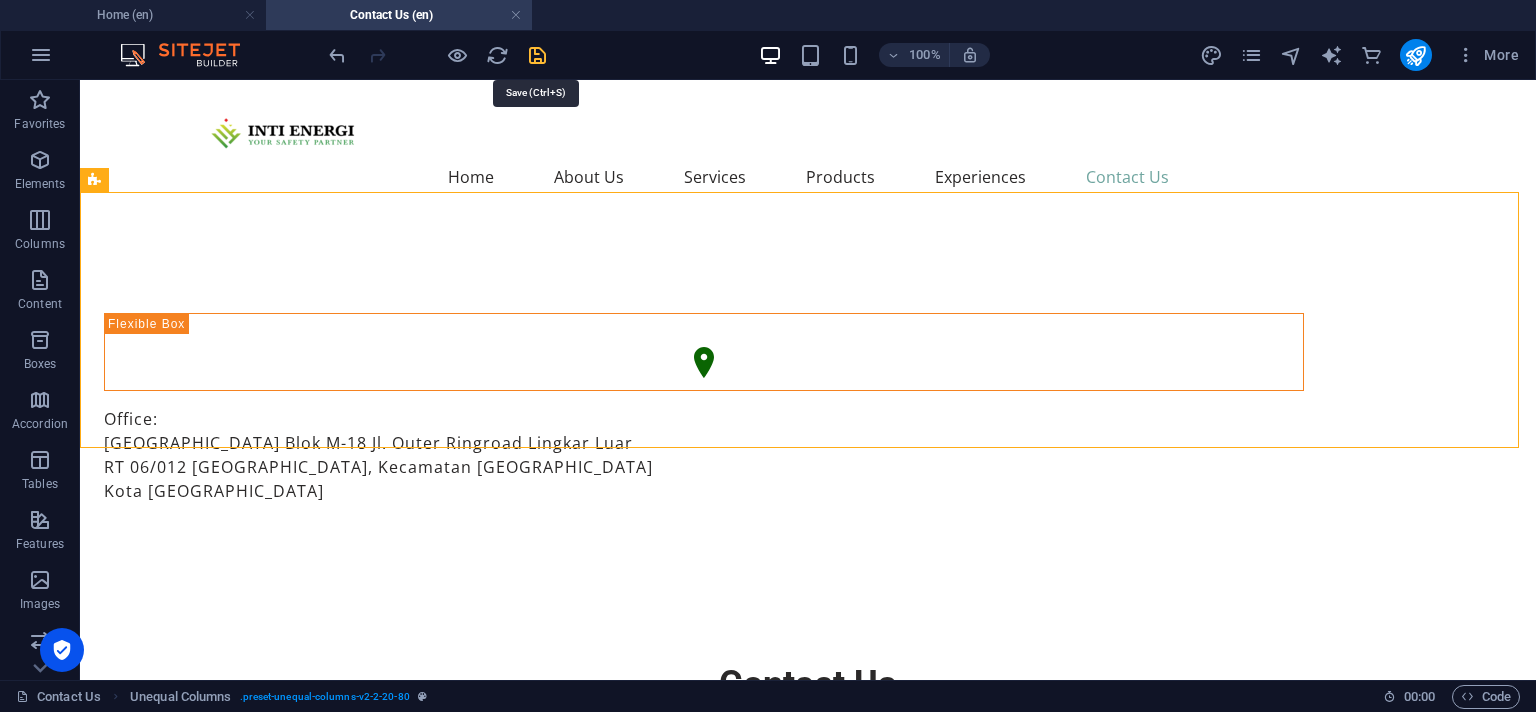 click at bounding box center [537, 55] 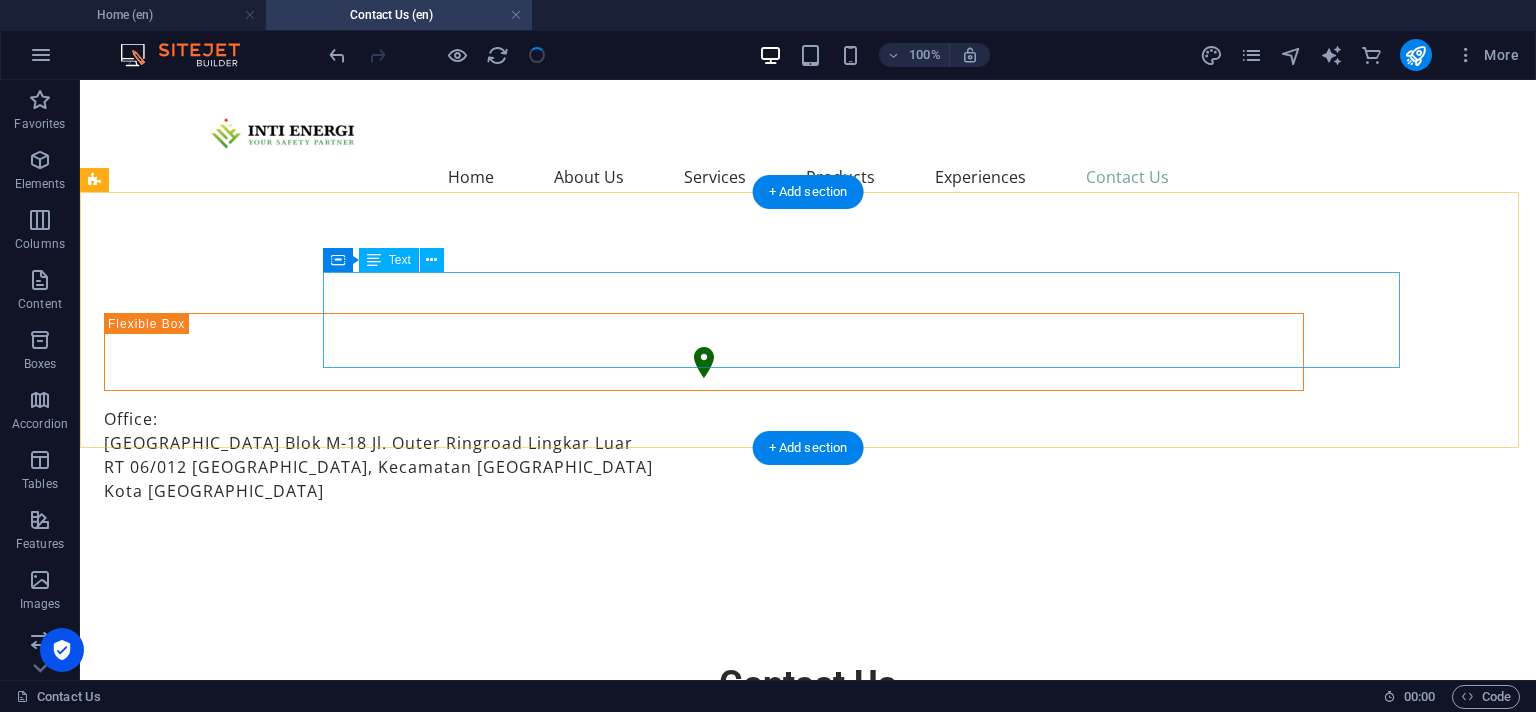 click on "Office: [GEOGRAPHIC_DATA]-18 Jl. [STREET_ADDRESS]" at bounding box center [704, 455] 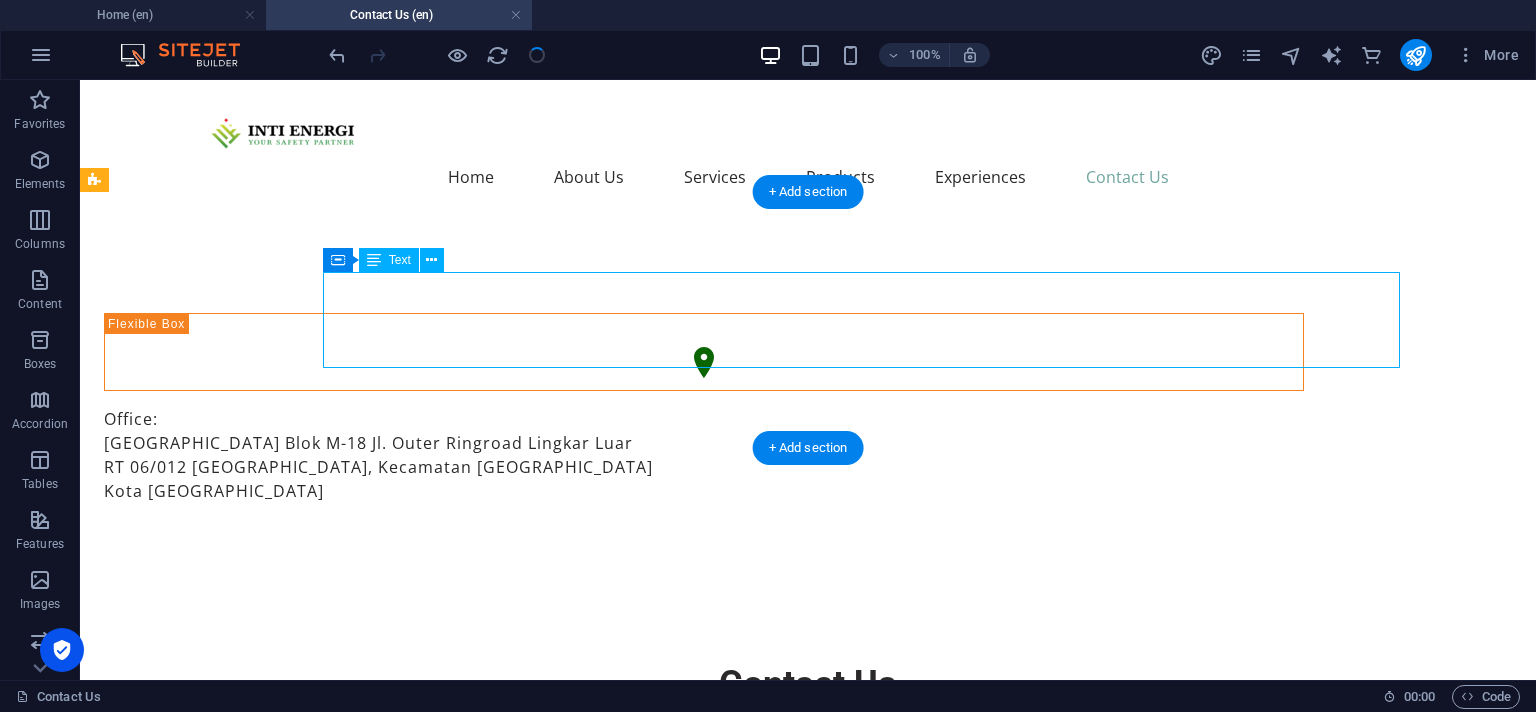 click on "Office: [GEOGRAPHIC_DATA]-18 Jl. [STREET_ADDRESS]" at bounding box center (704, 455) 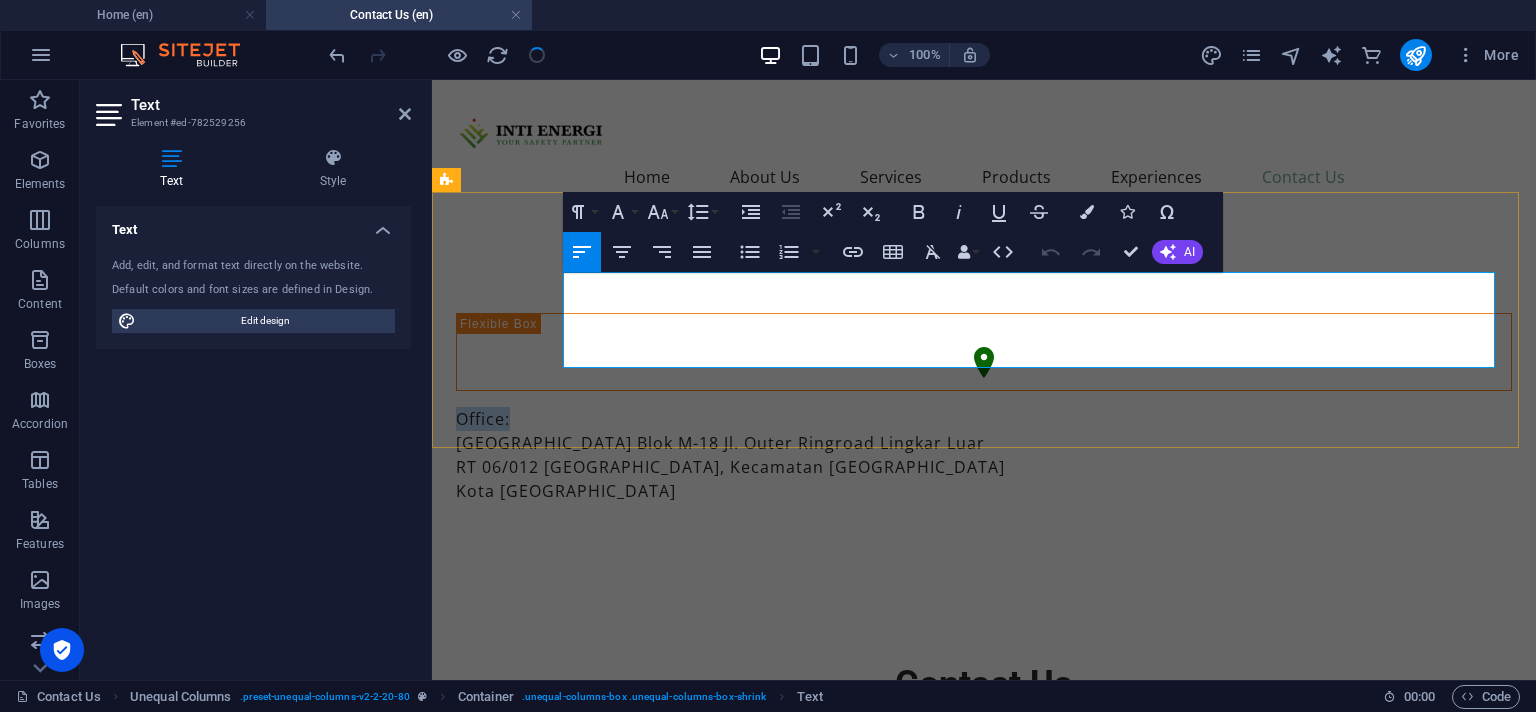 drag, startPoint x: 631, startPoint y: 289, endPoint x: 555, endPoint y: 290, distance: 76.00658 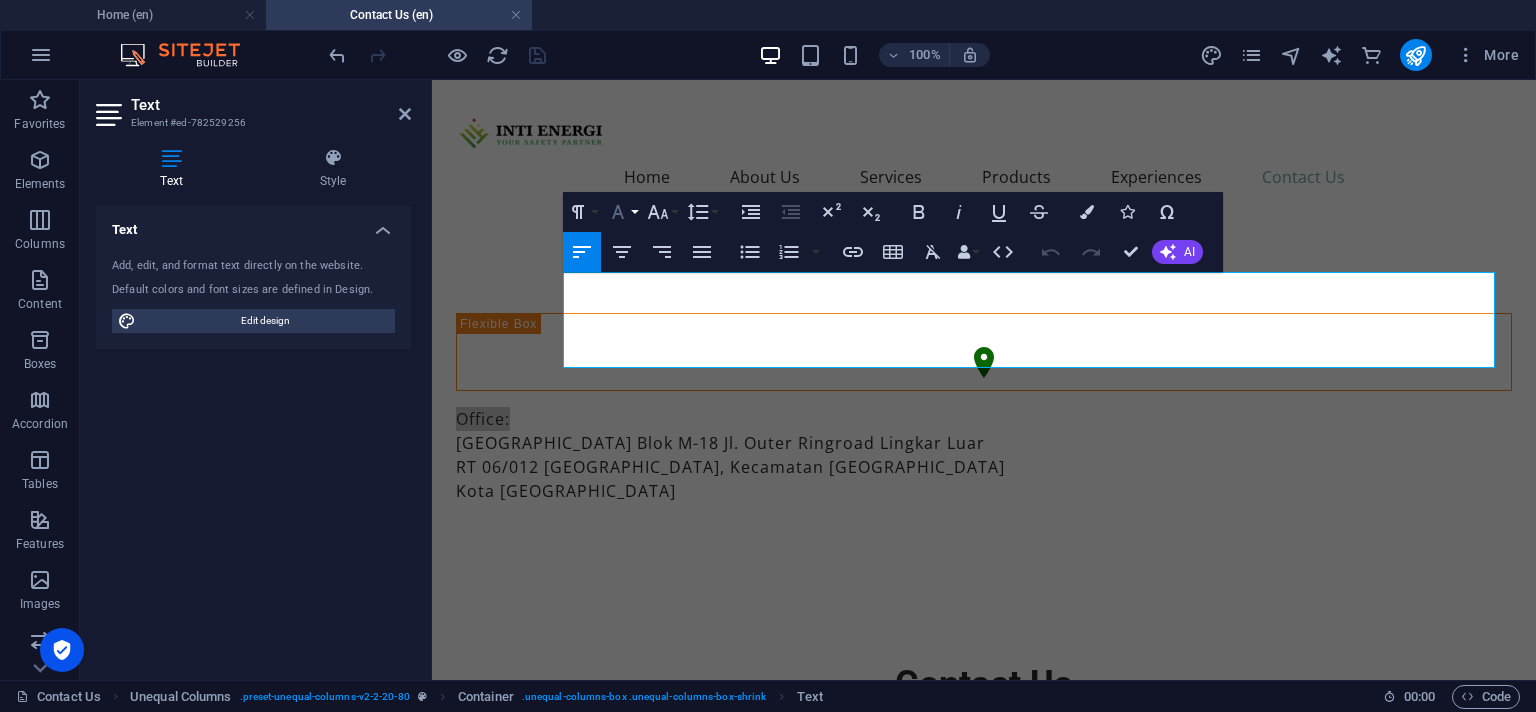 click 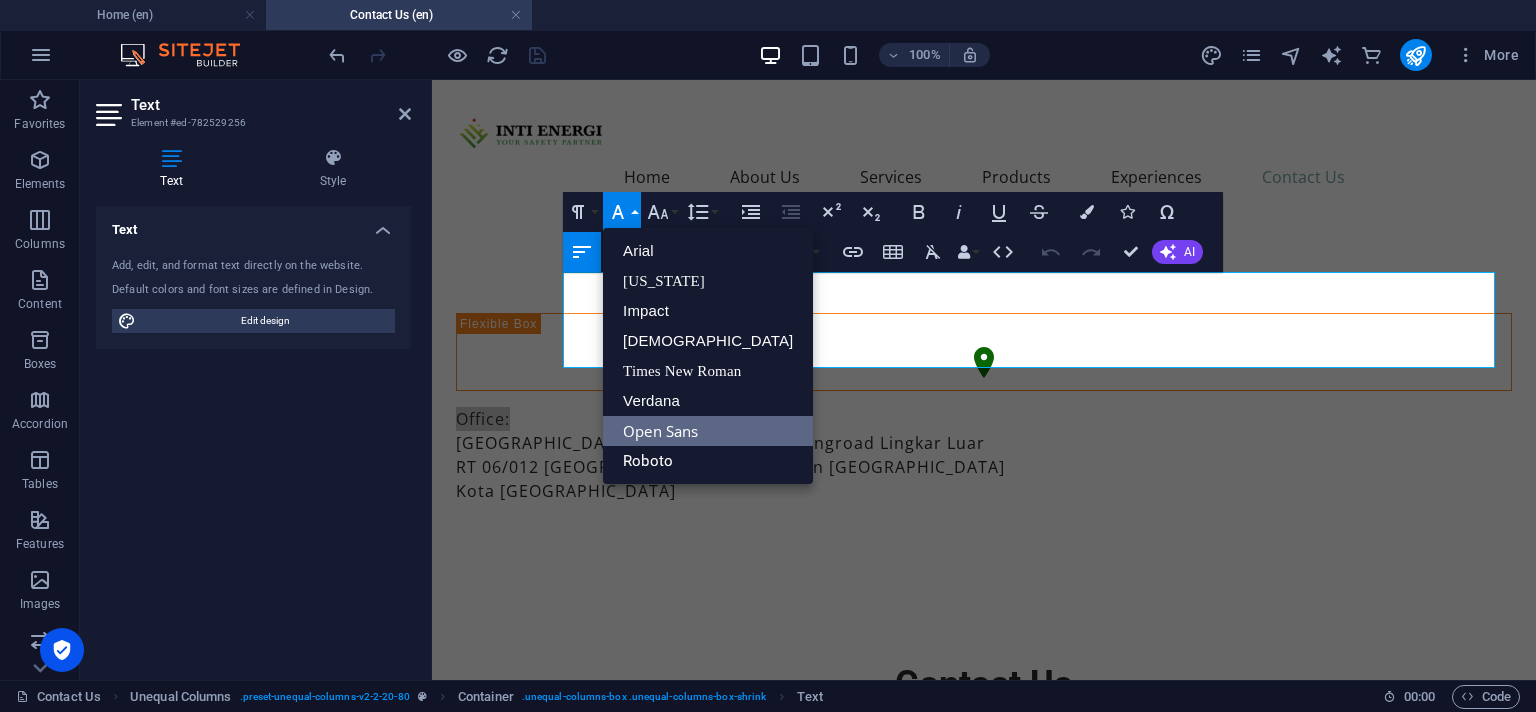 scroll, scrollTop: 0, scrollLeft: 0, axis: both 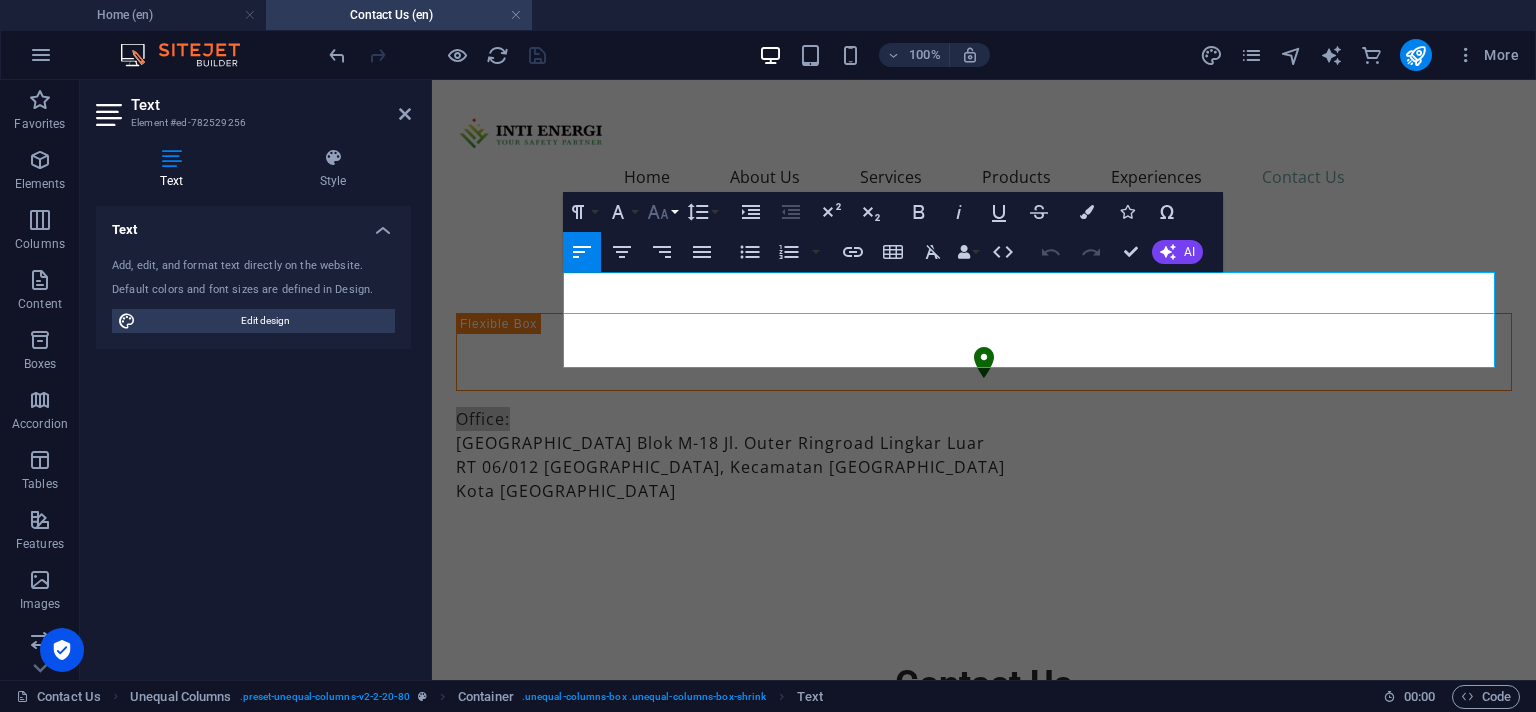 click 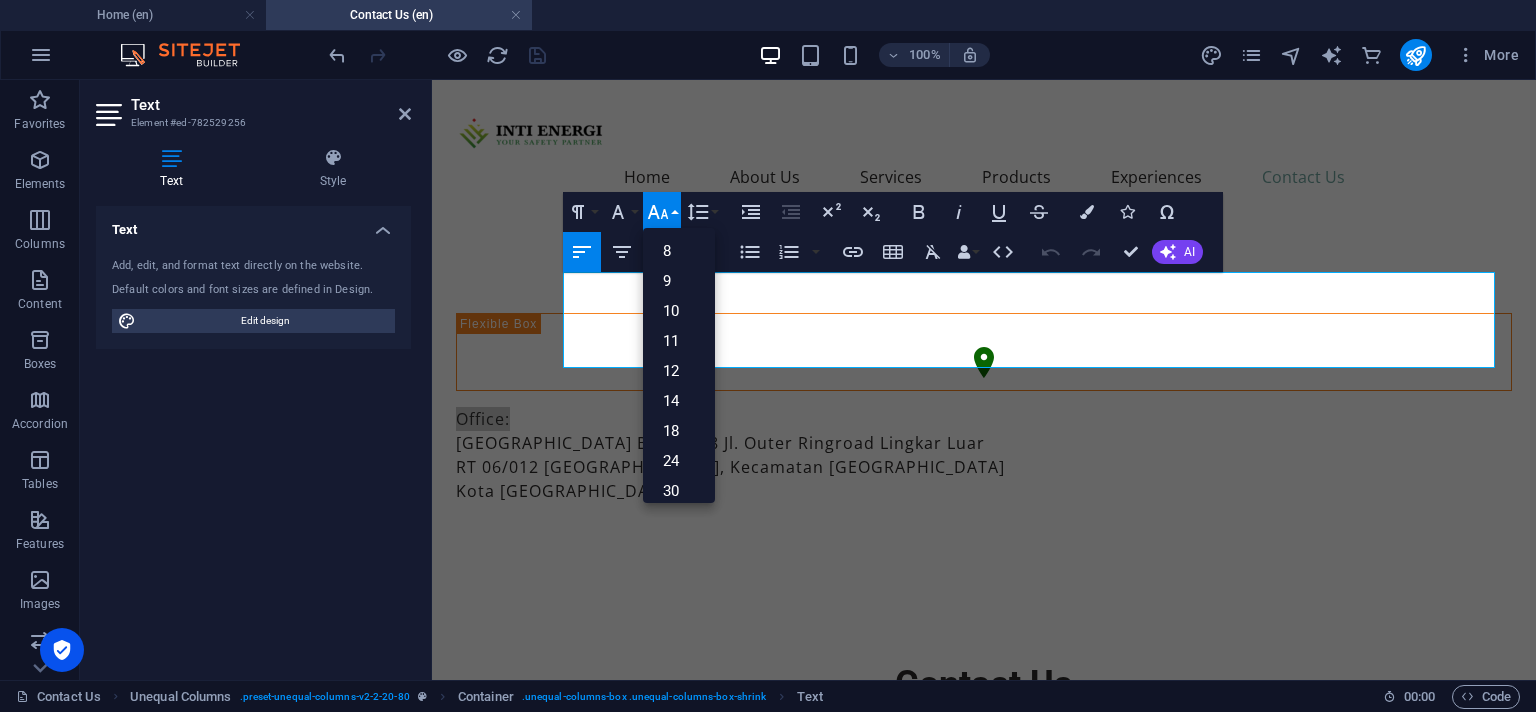click 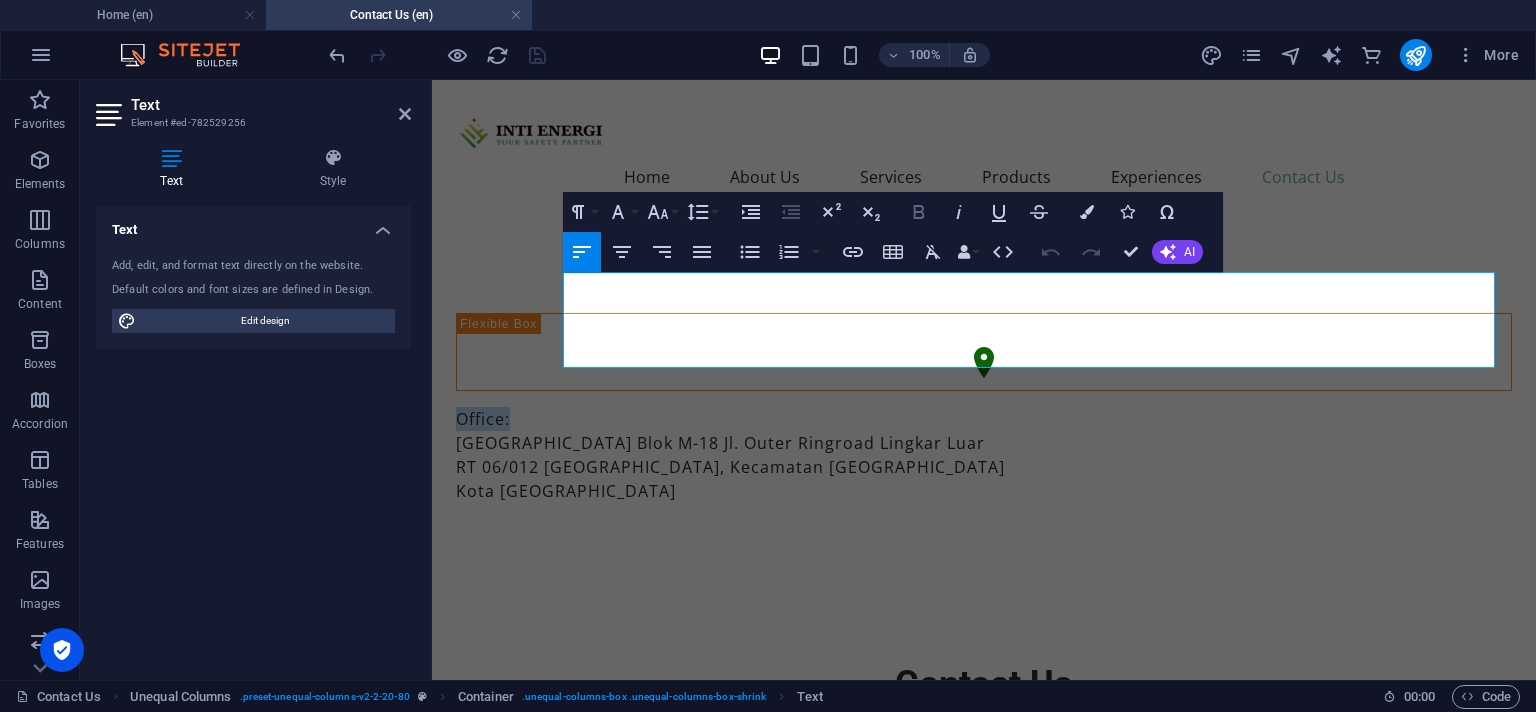 click 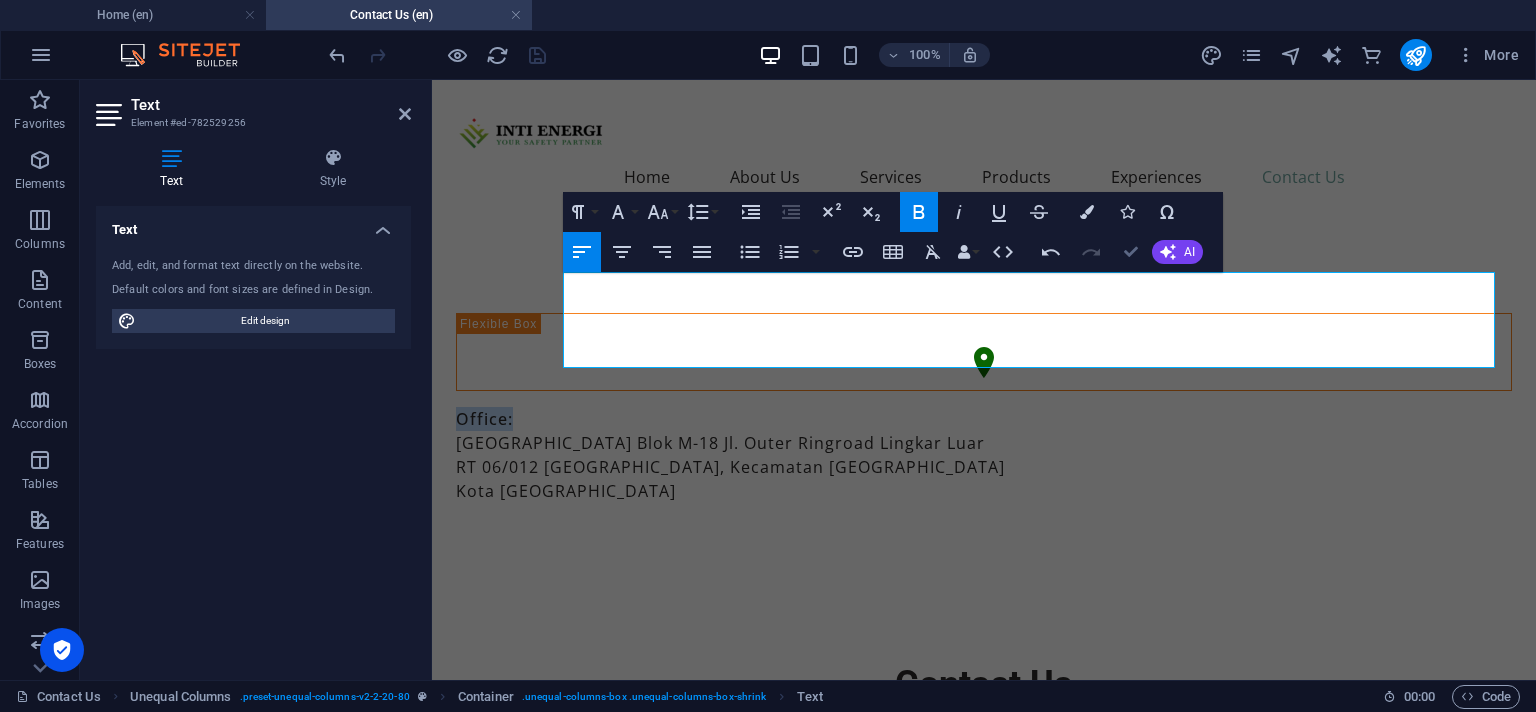 drag, startPoint x: 1130, startPoint y: 250, endPoint x: 1100, endPoint y: 160, distance: 94.86833 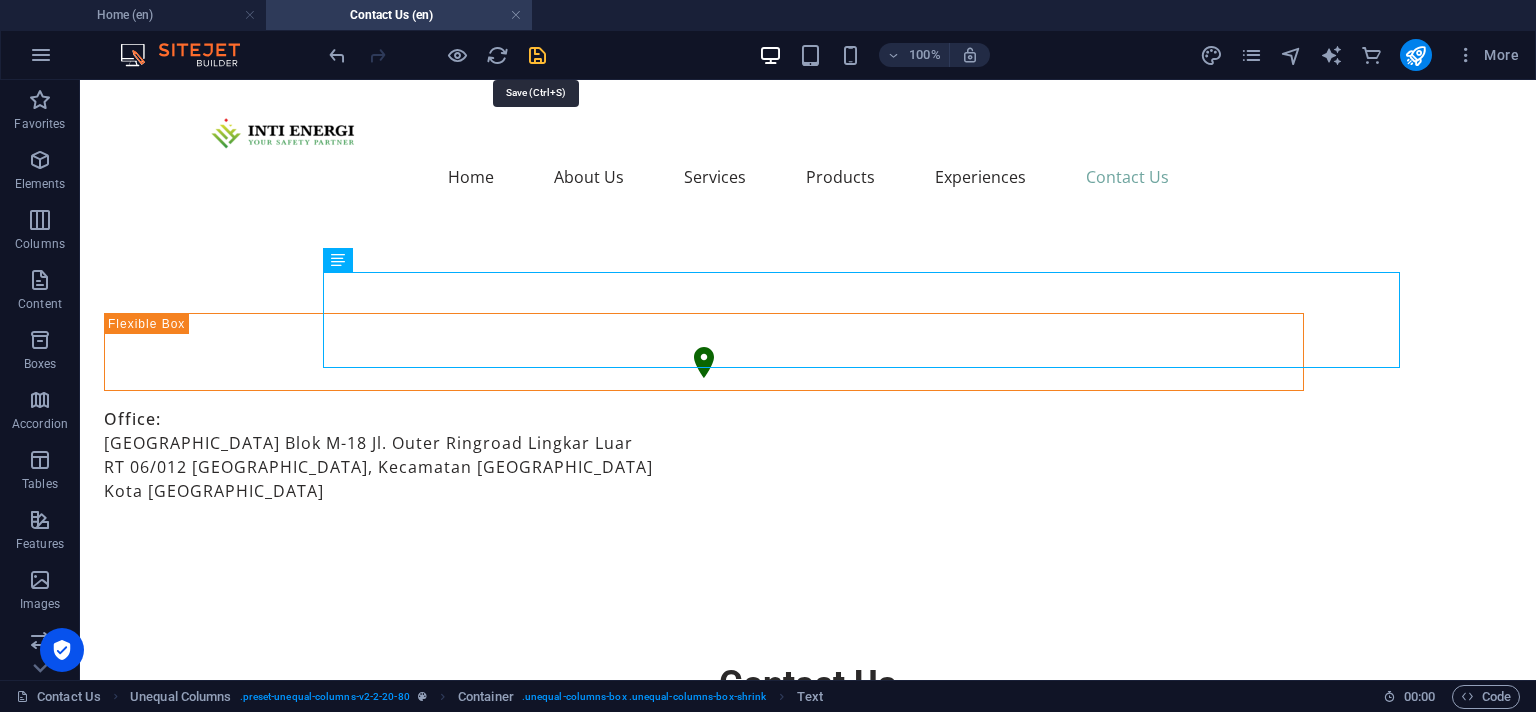 click at bounding box center [537, 55] 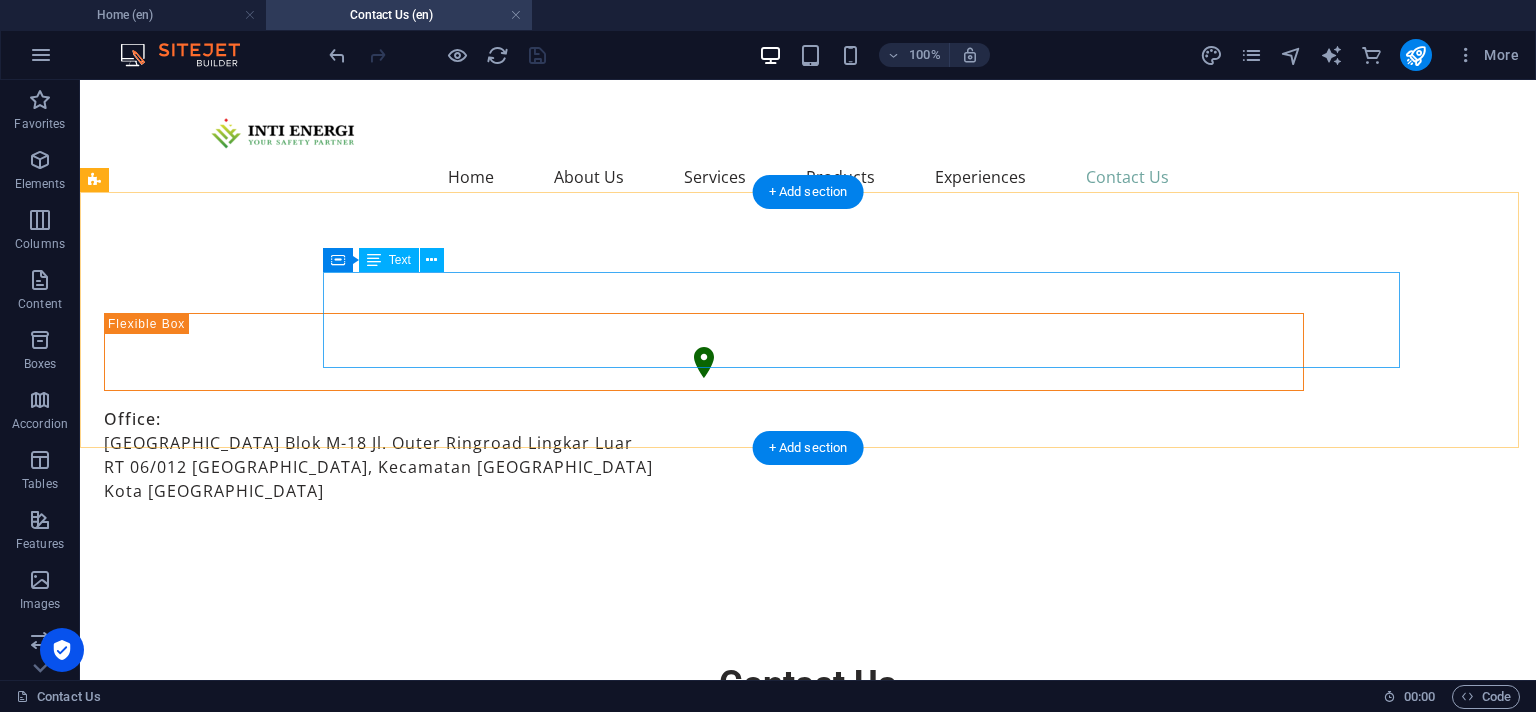 click on "Office: [GEOGRAPHIC_DATA]-18 Jl. [STREET_ADDRESS]" at bounding box center (704, 455) 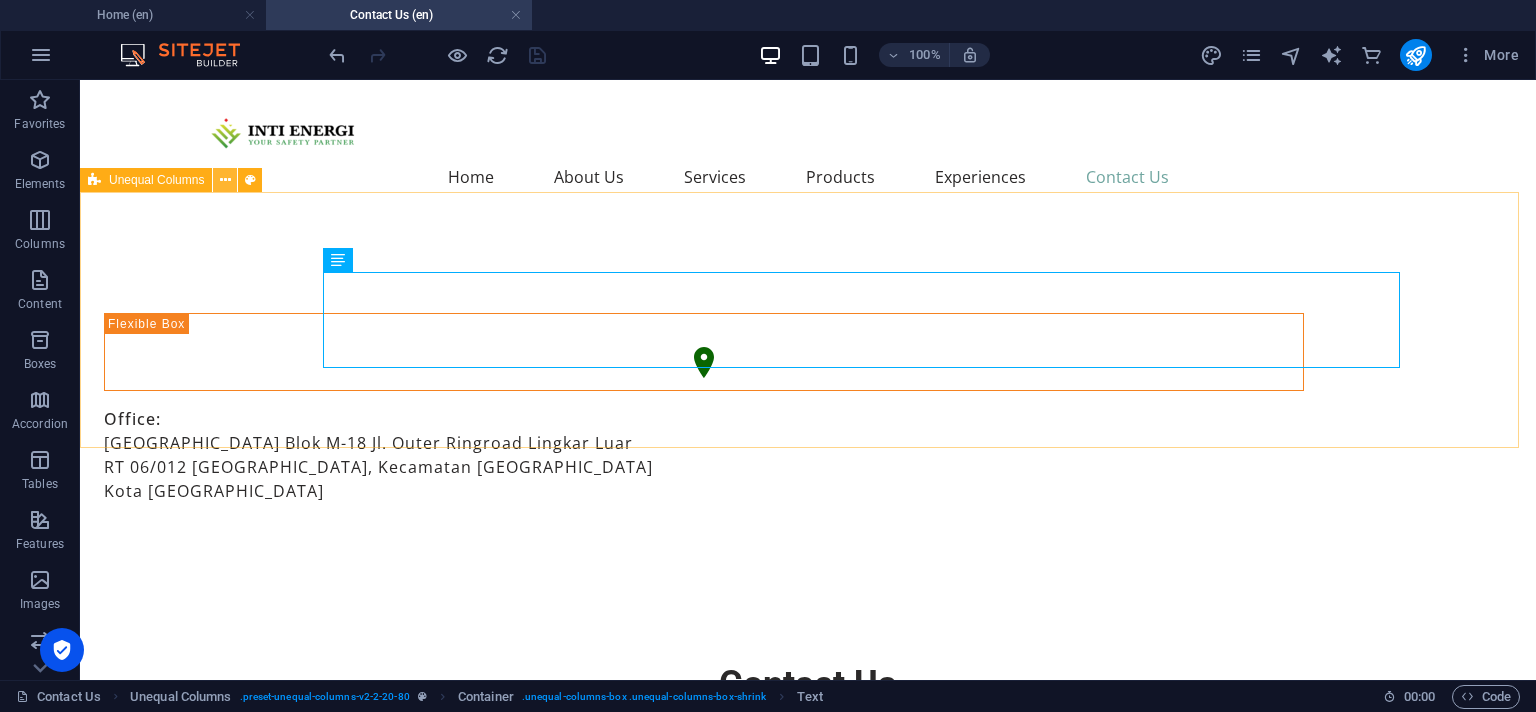 click at bounding box center [225, 180] 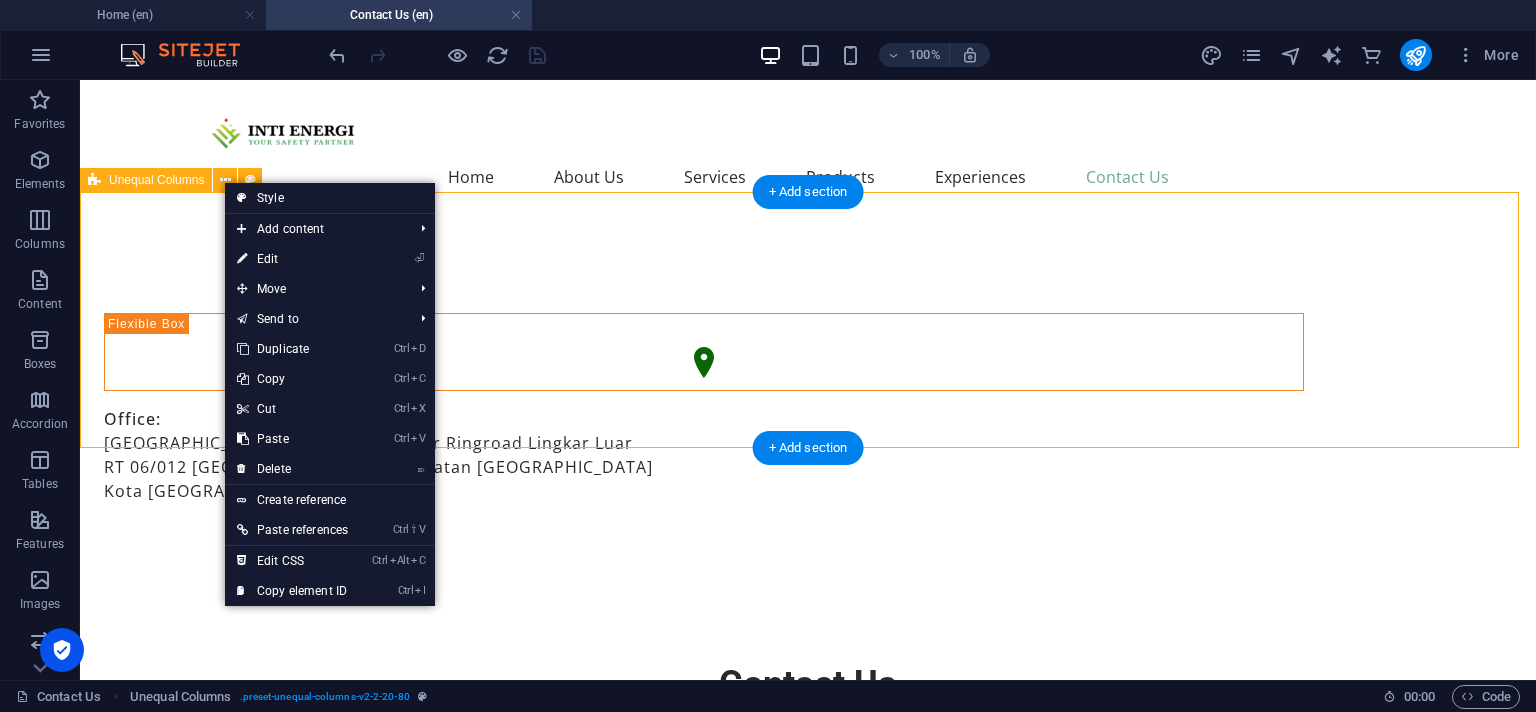 click on "Office: [GEOGRAPHIC_DATA]-18 Jl. [STREET_ADDRESS]" at bounding box center [808, 408] 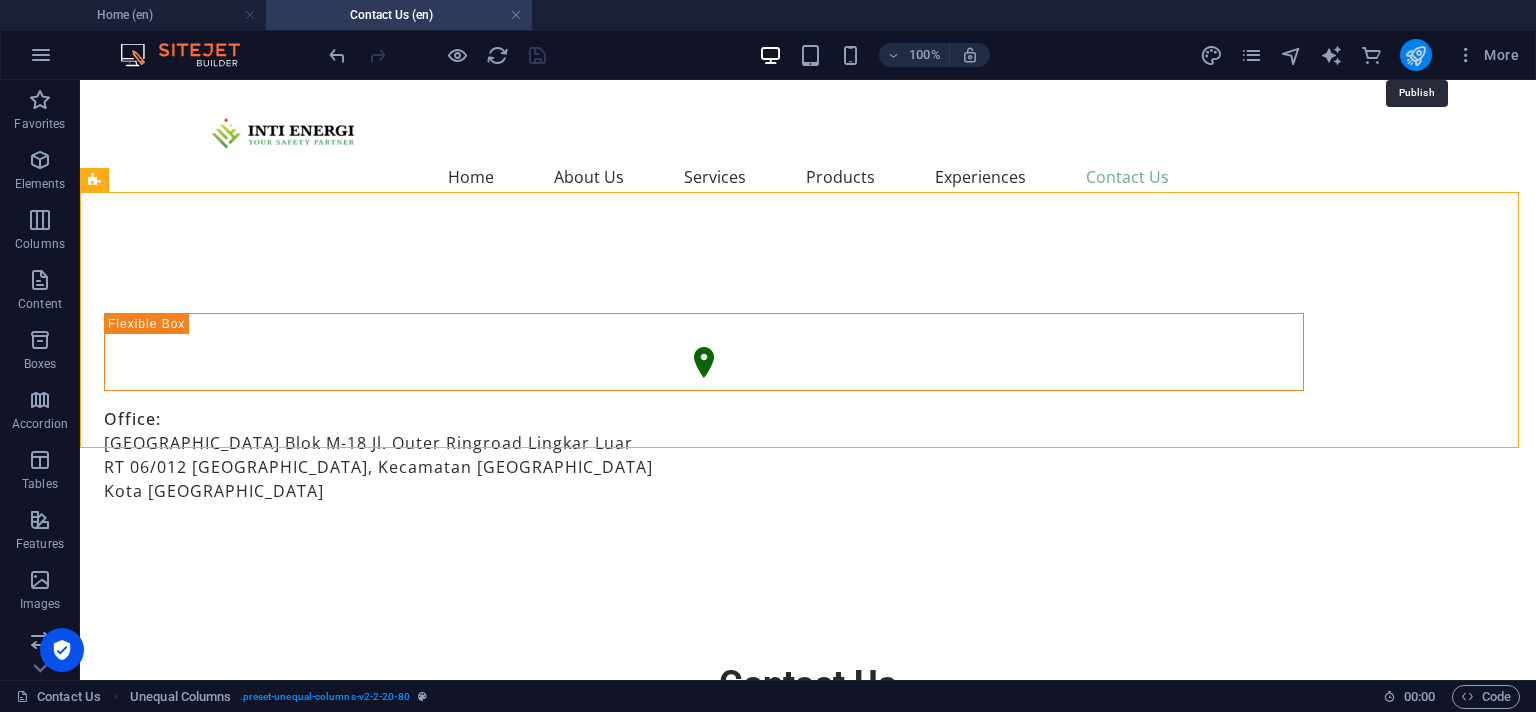 click at bounding box center (1415, 55) 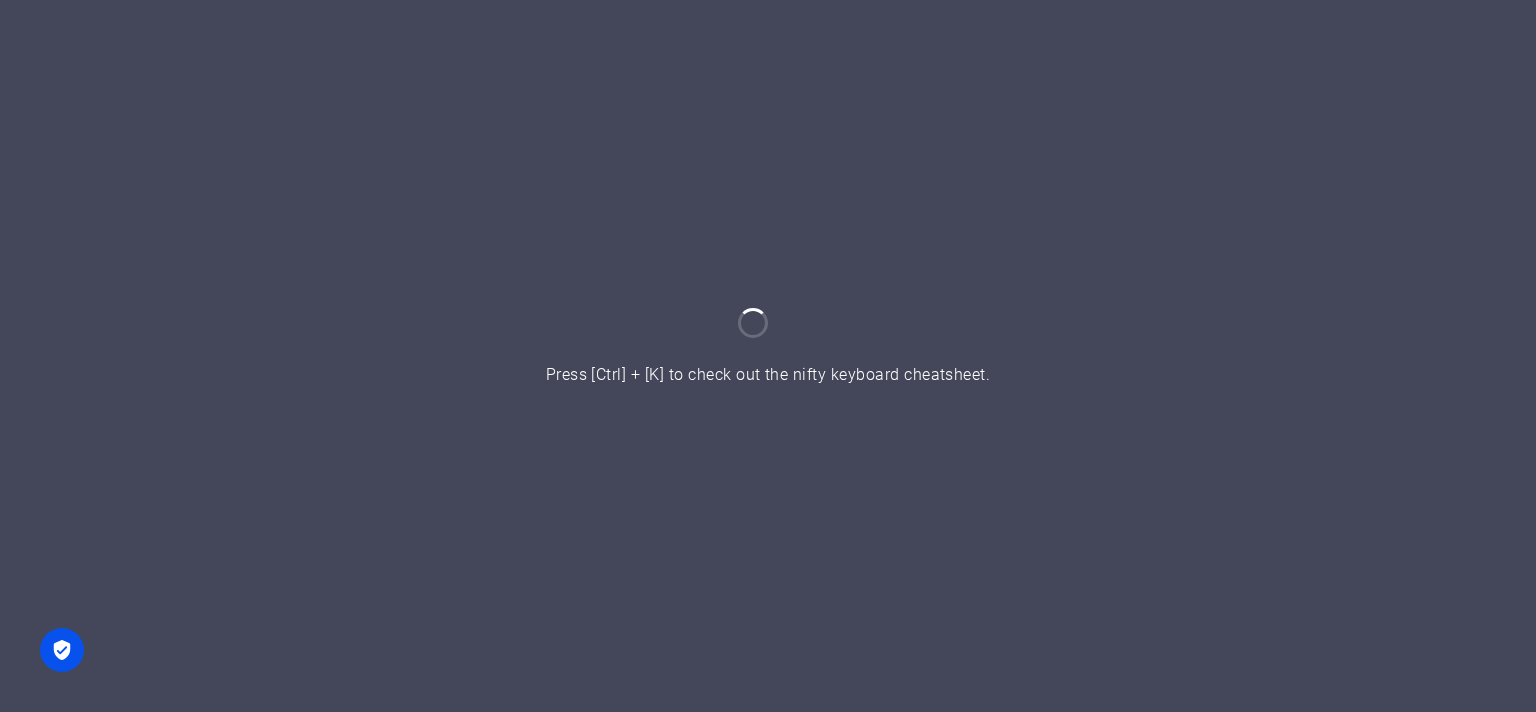 scroll, scrollTop: 0, scrollLeft: 0, axis: both 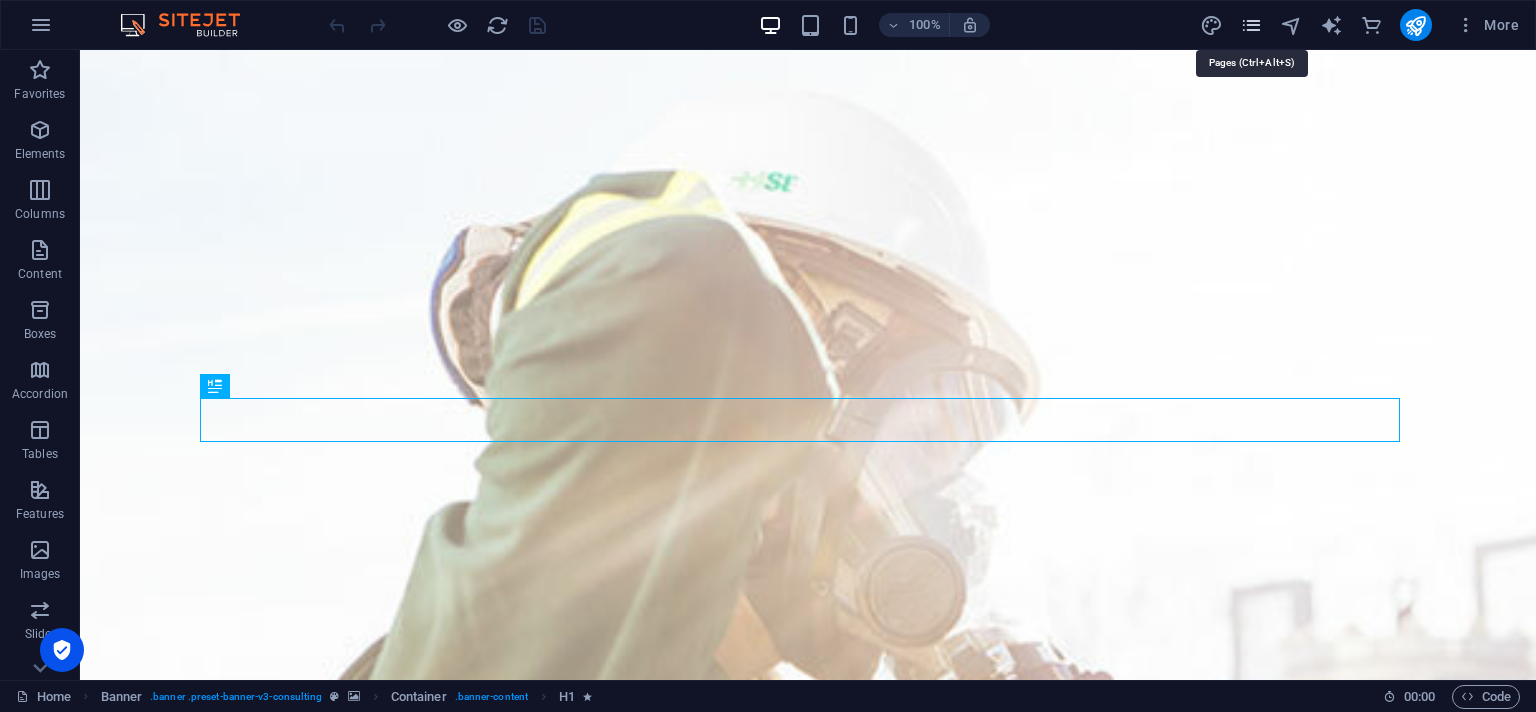 click at bounding box center [1251, 25] 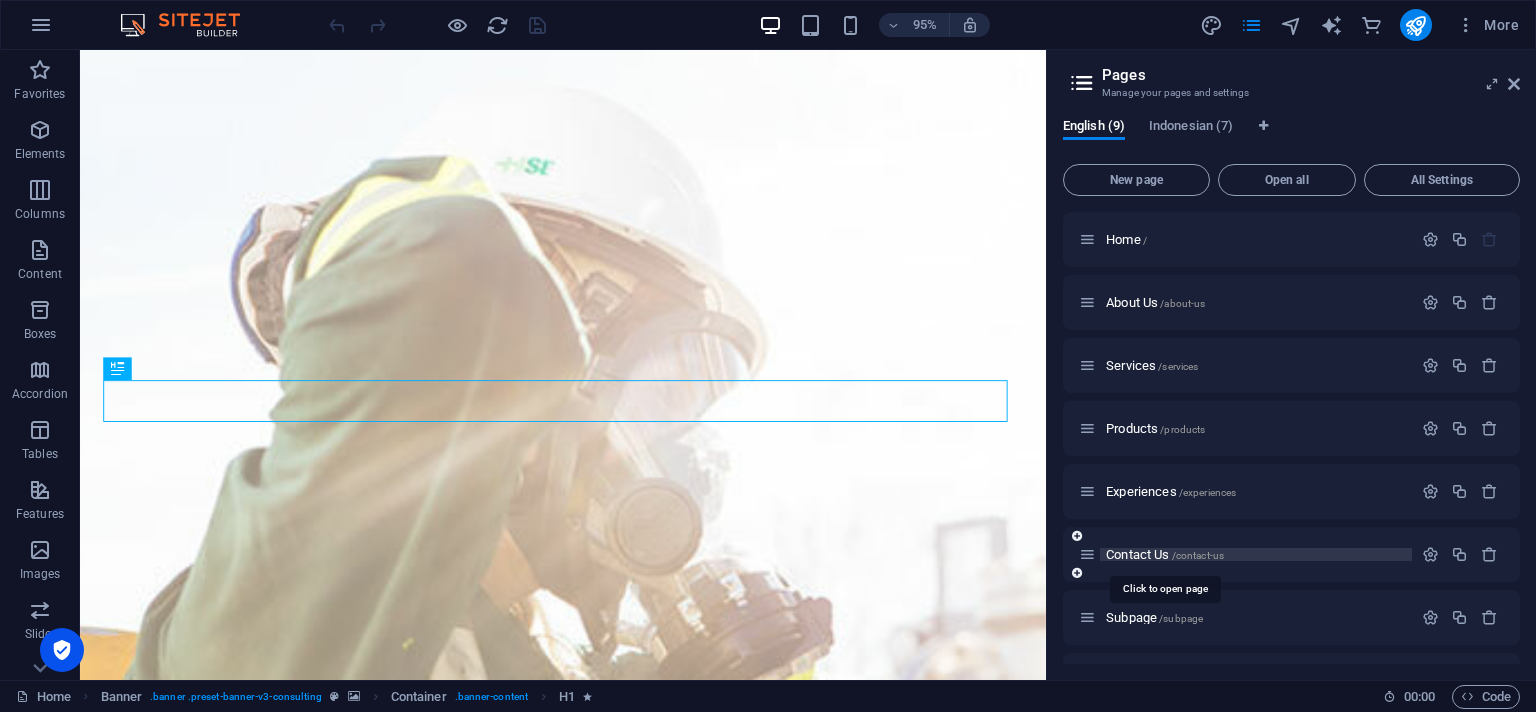 click on "Contact Us /contact-us" at bounding box center [1165, 554] 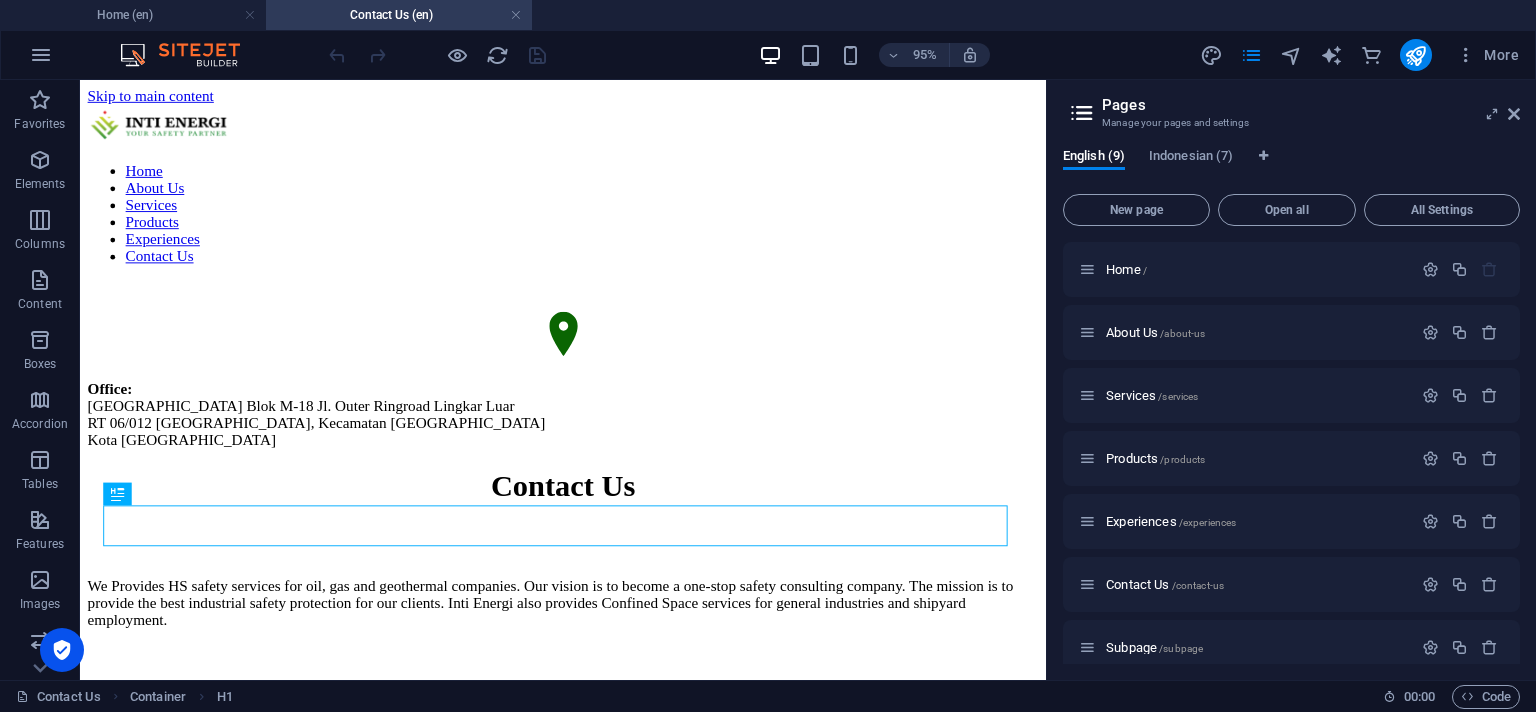scroll, scrollTop: 0, scrollLeft: 0, axis: both 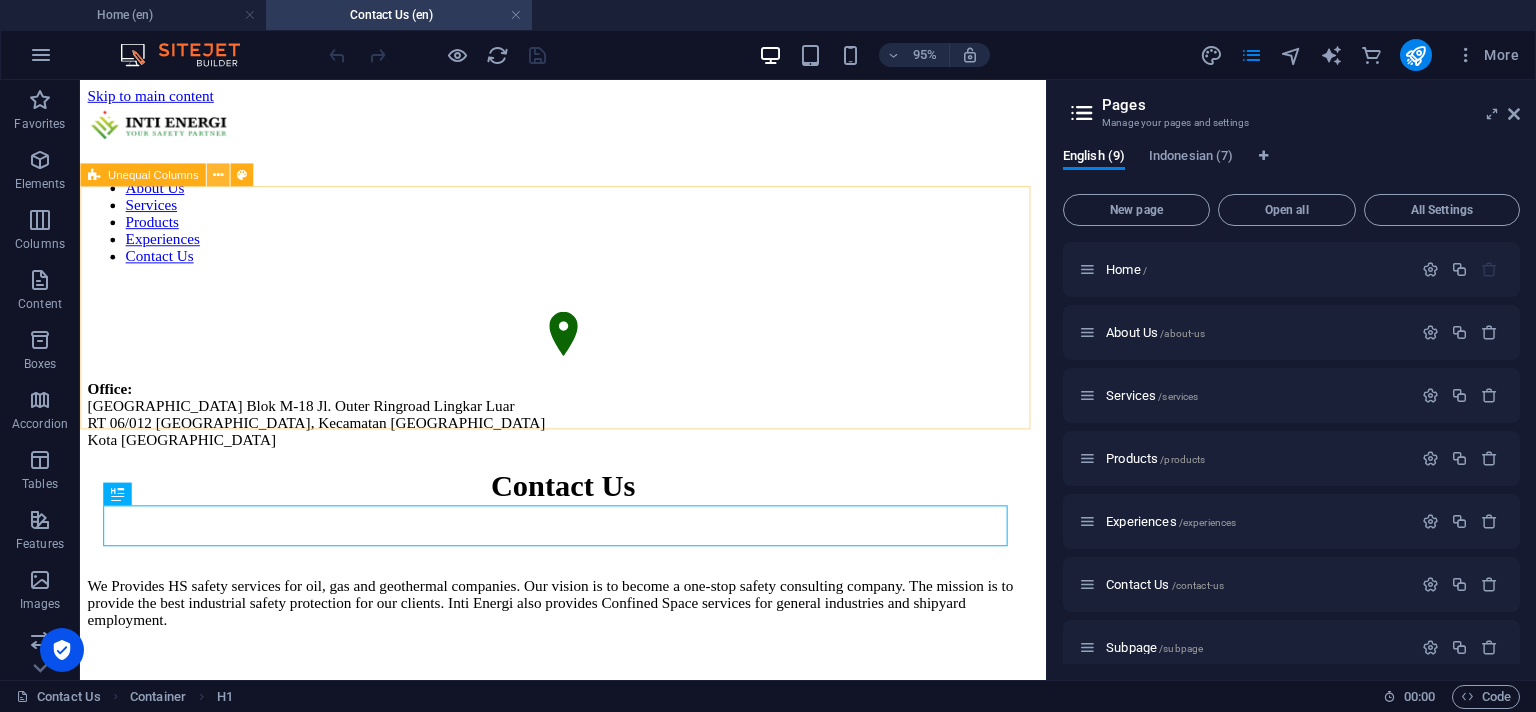 click at bounding box center [218, 175] 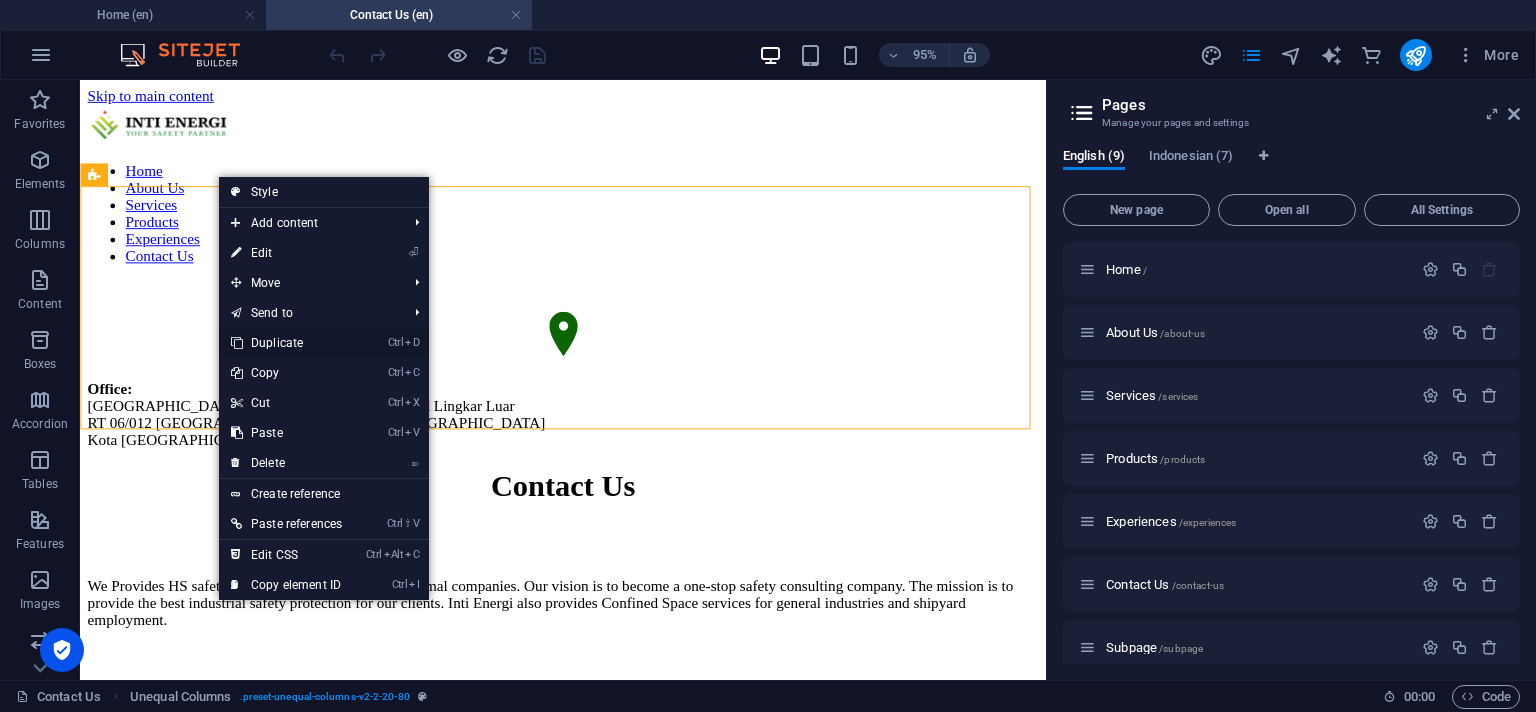 click on "Ctrl D  Duplicate" at bounding box center (286, 343) 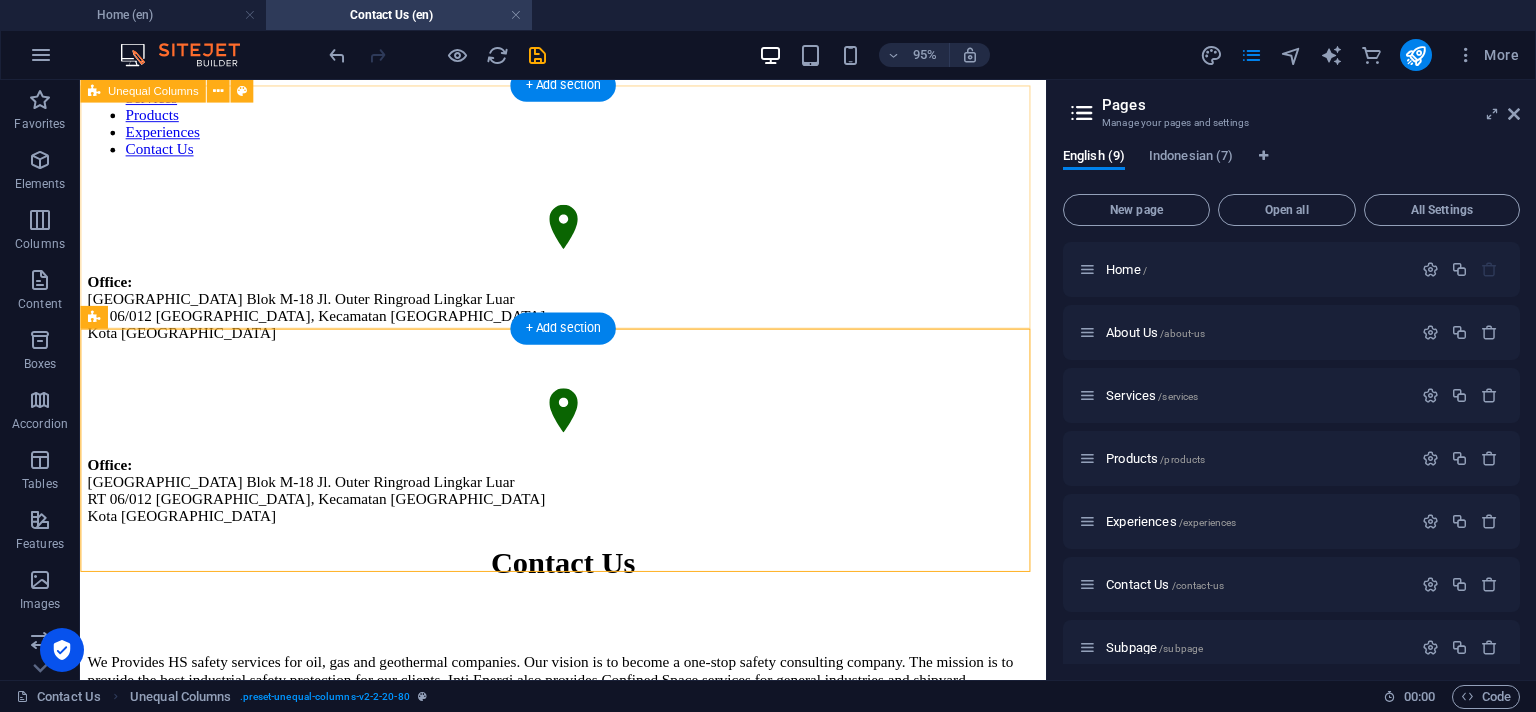 scroll, scrollTop: 105, scrollLeft: 0, axis: vertical 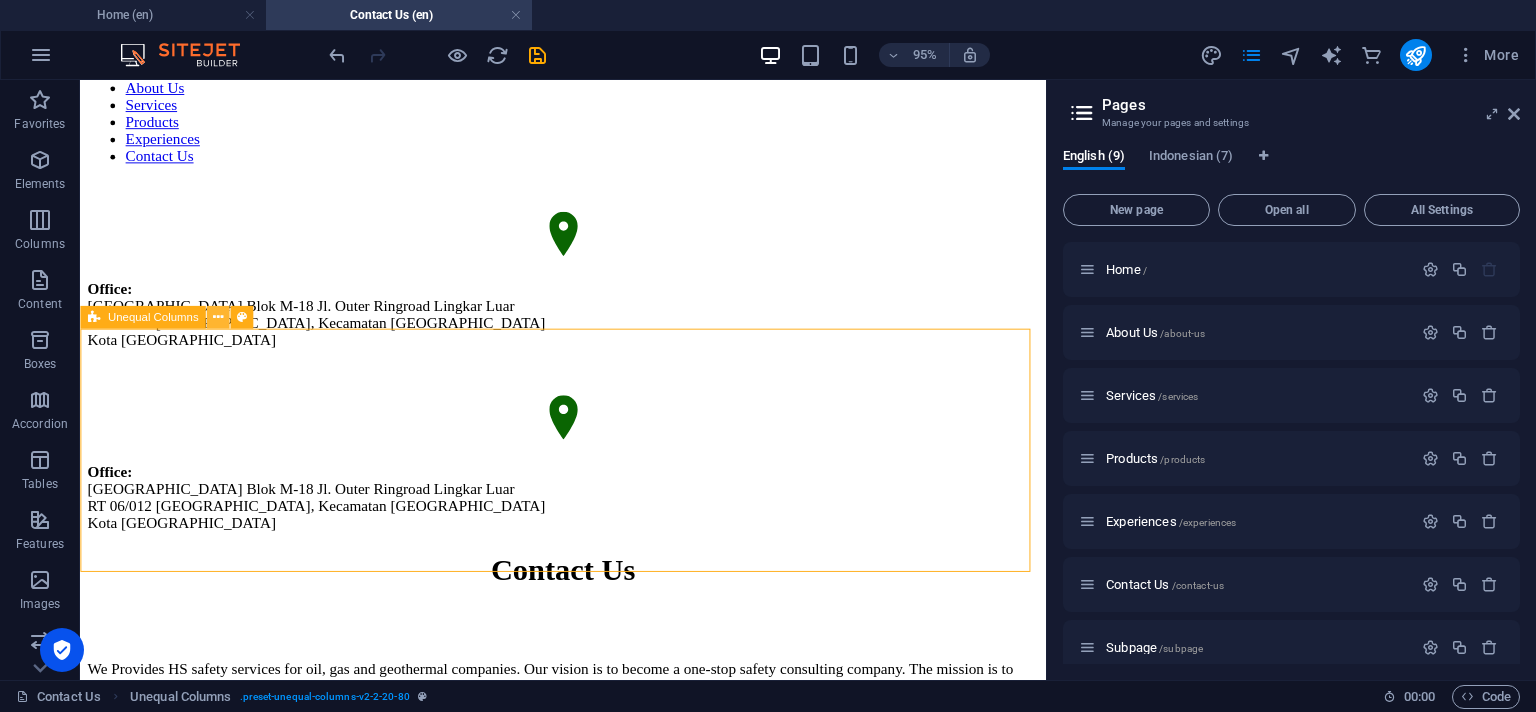 click at bounding box center [218, 318] 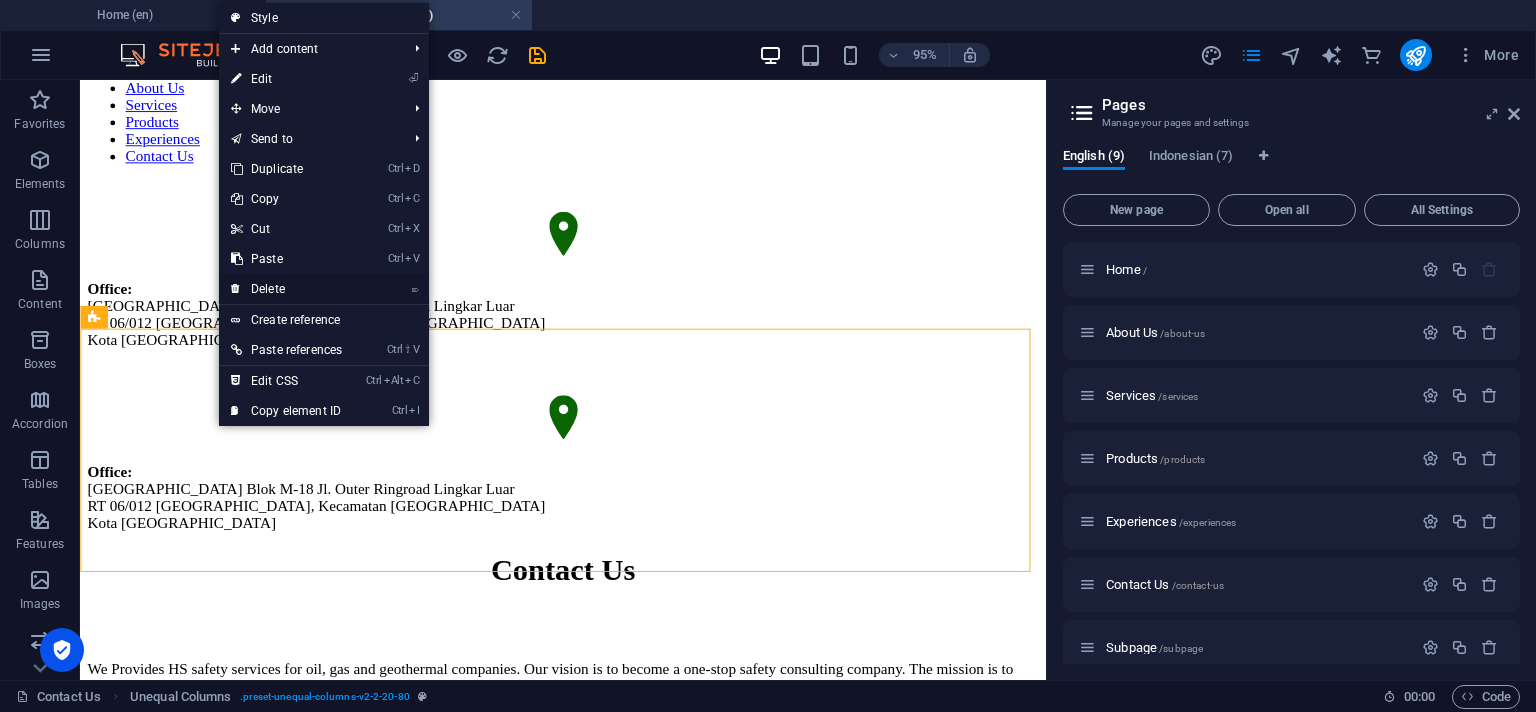 click on "⌦  Delete" at bounding box center [286, 289] 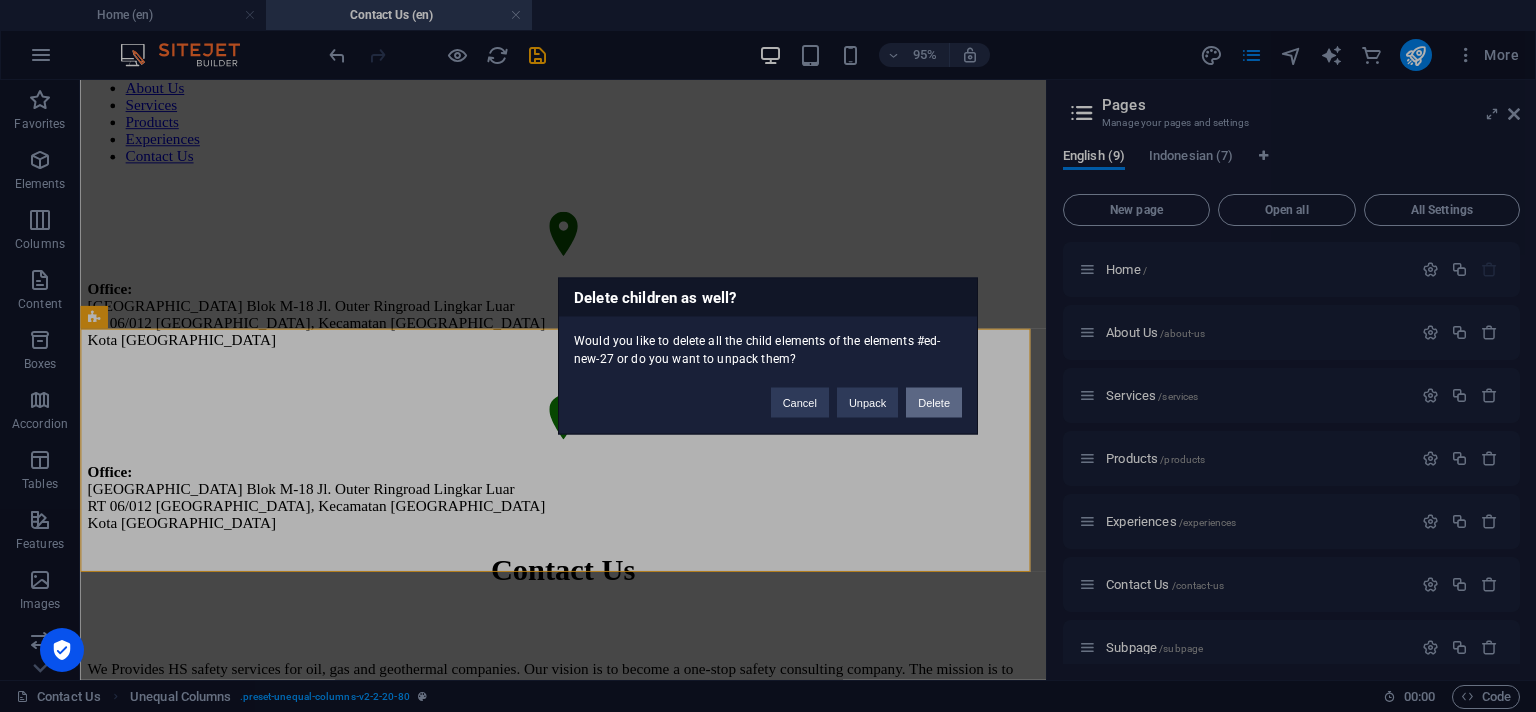click on "Delete" at bounding box center (934, 403) 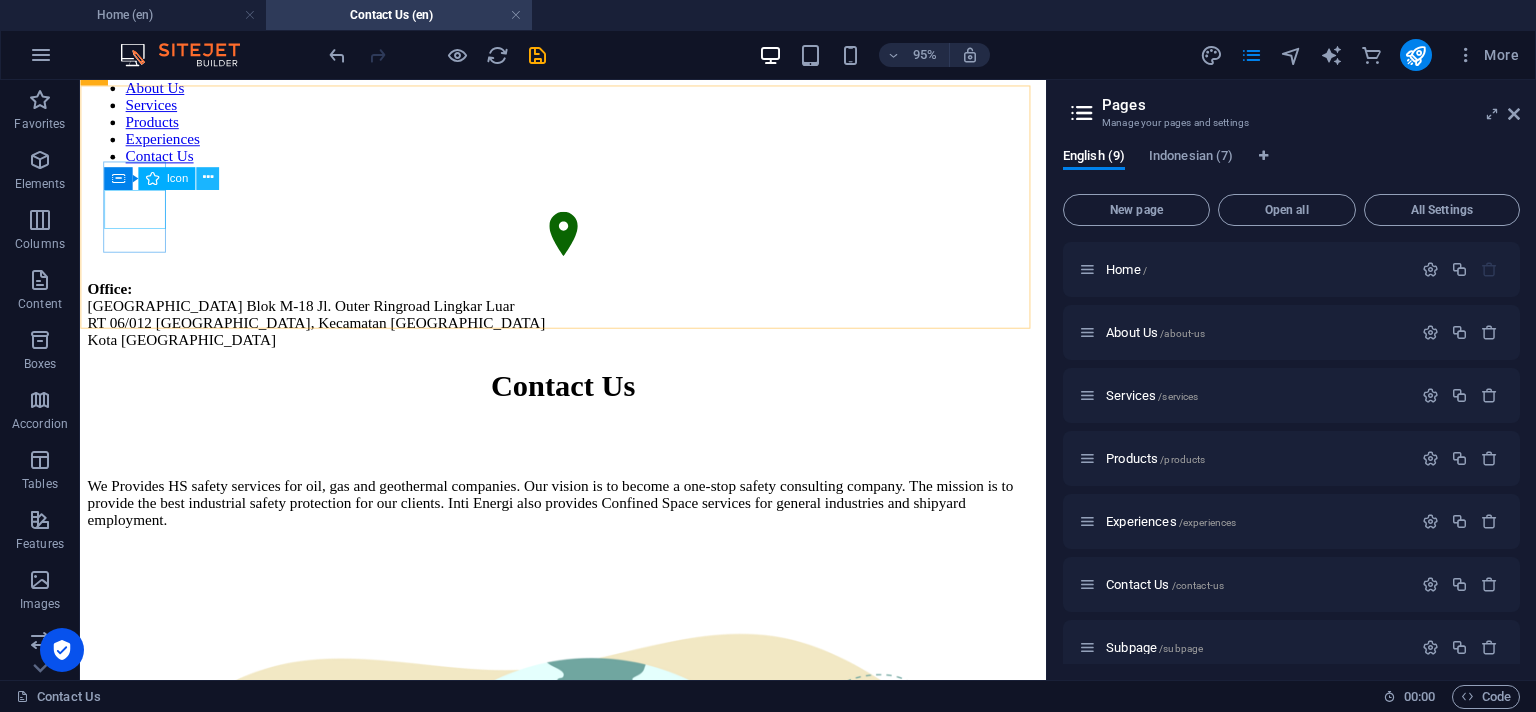 click at bounding box center (208, 178) 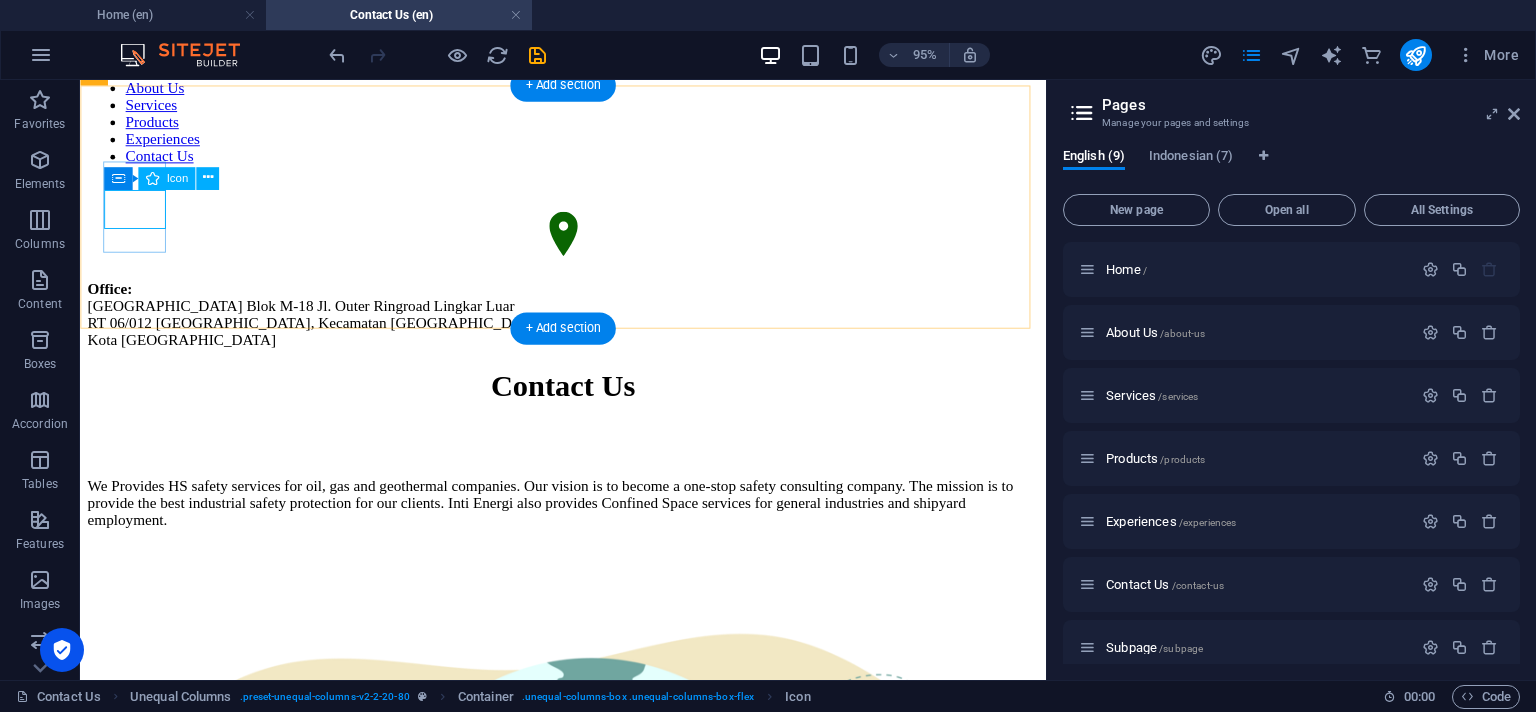 click at bounding box center (588, 244) 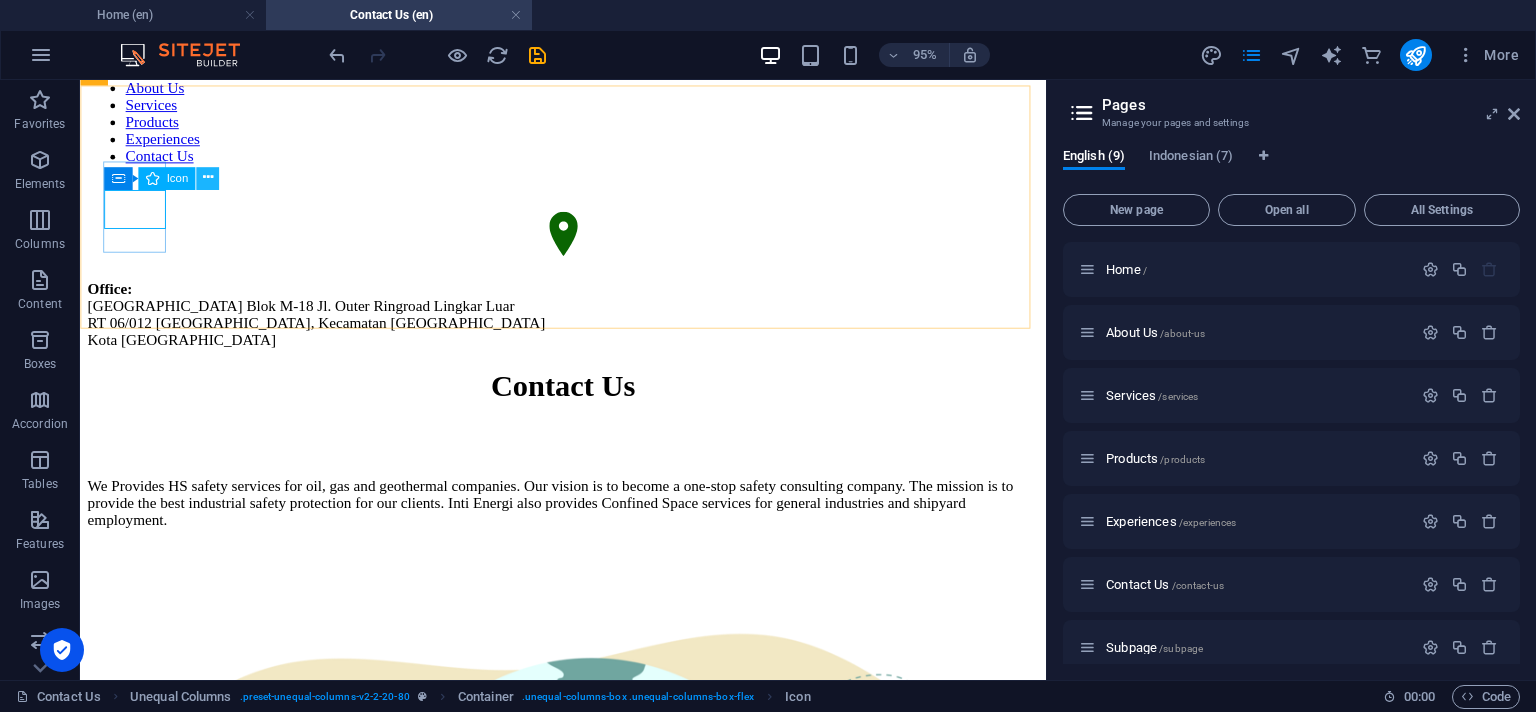 click at bounding box center [207, 178] 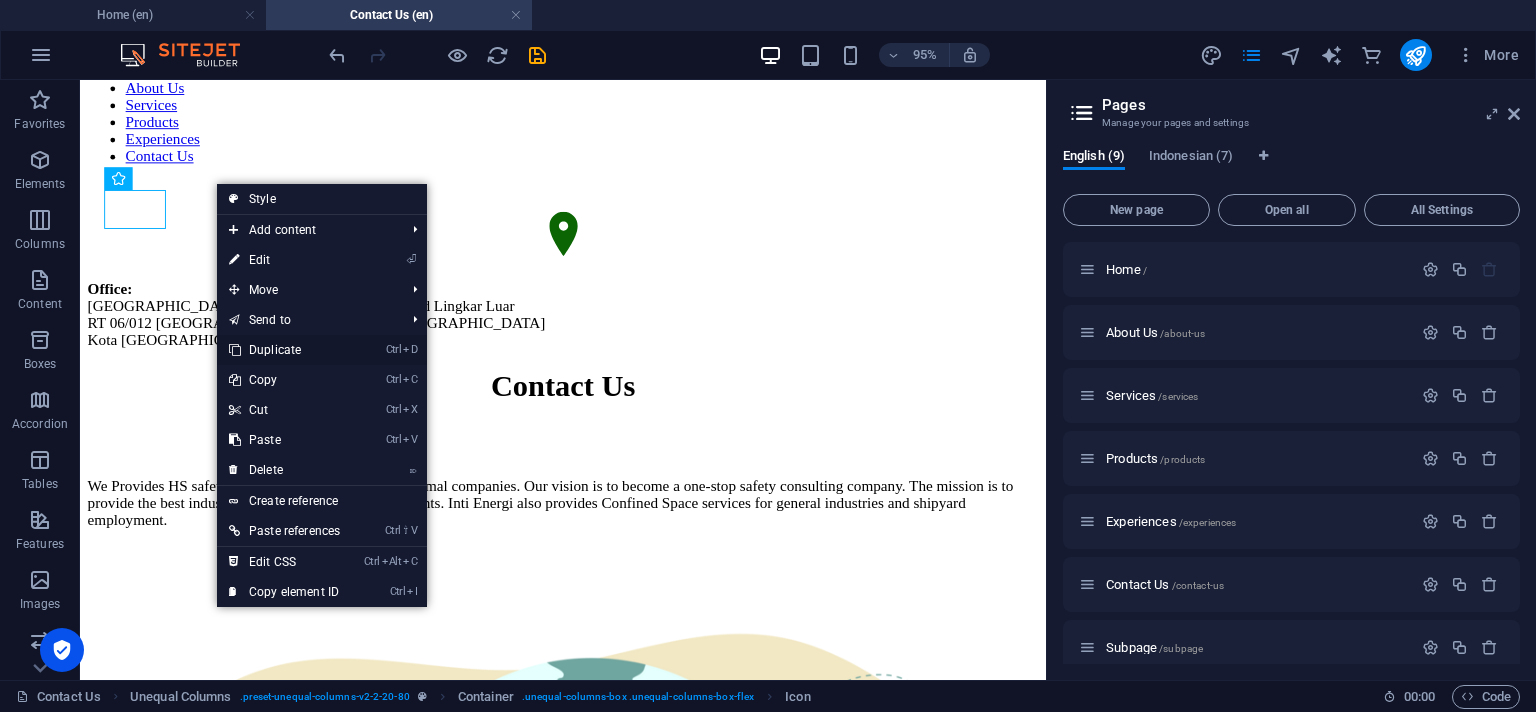 click on "Ctrl D  Duplicate" at bounding box center (284, 350) 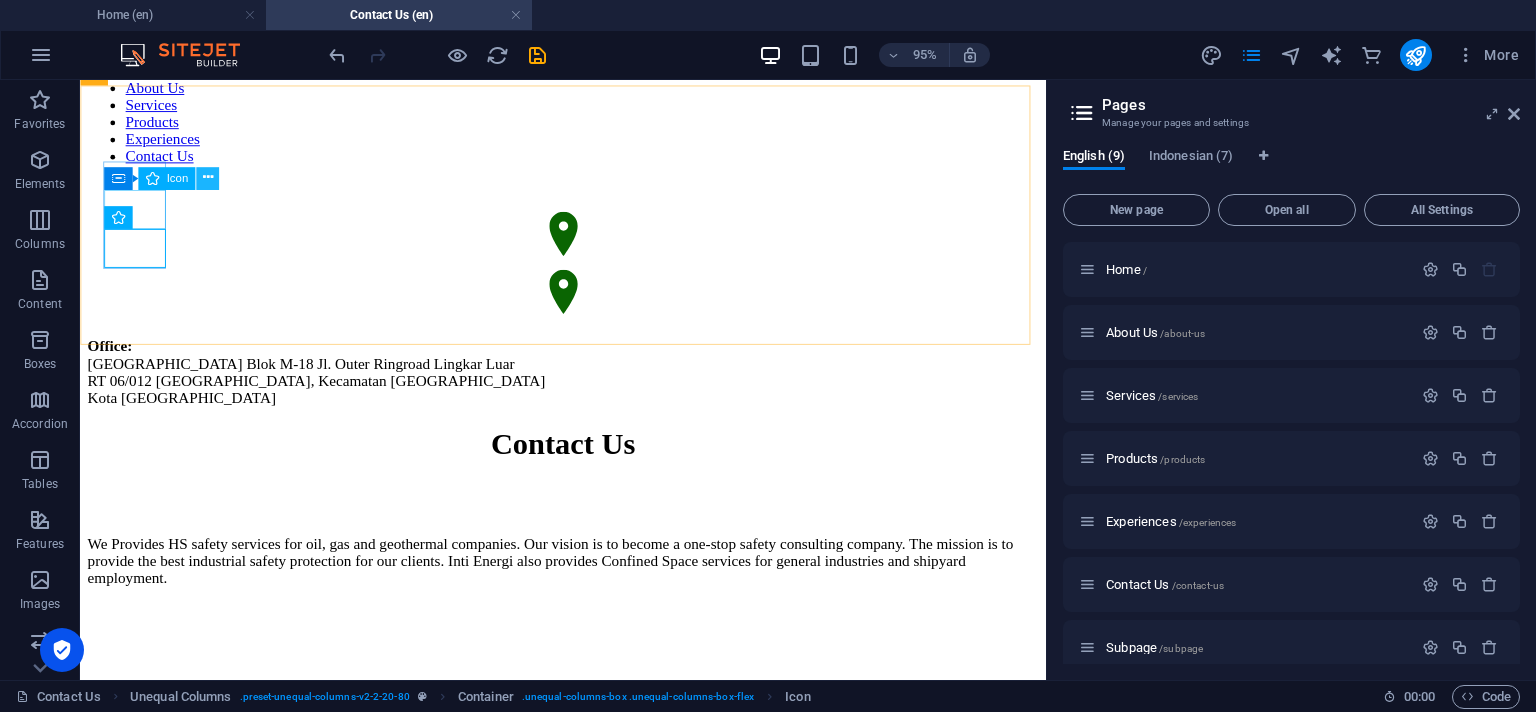 click at bounding box center [208, 178] 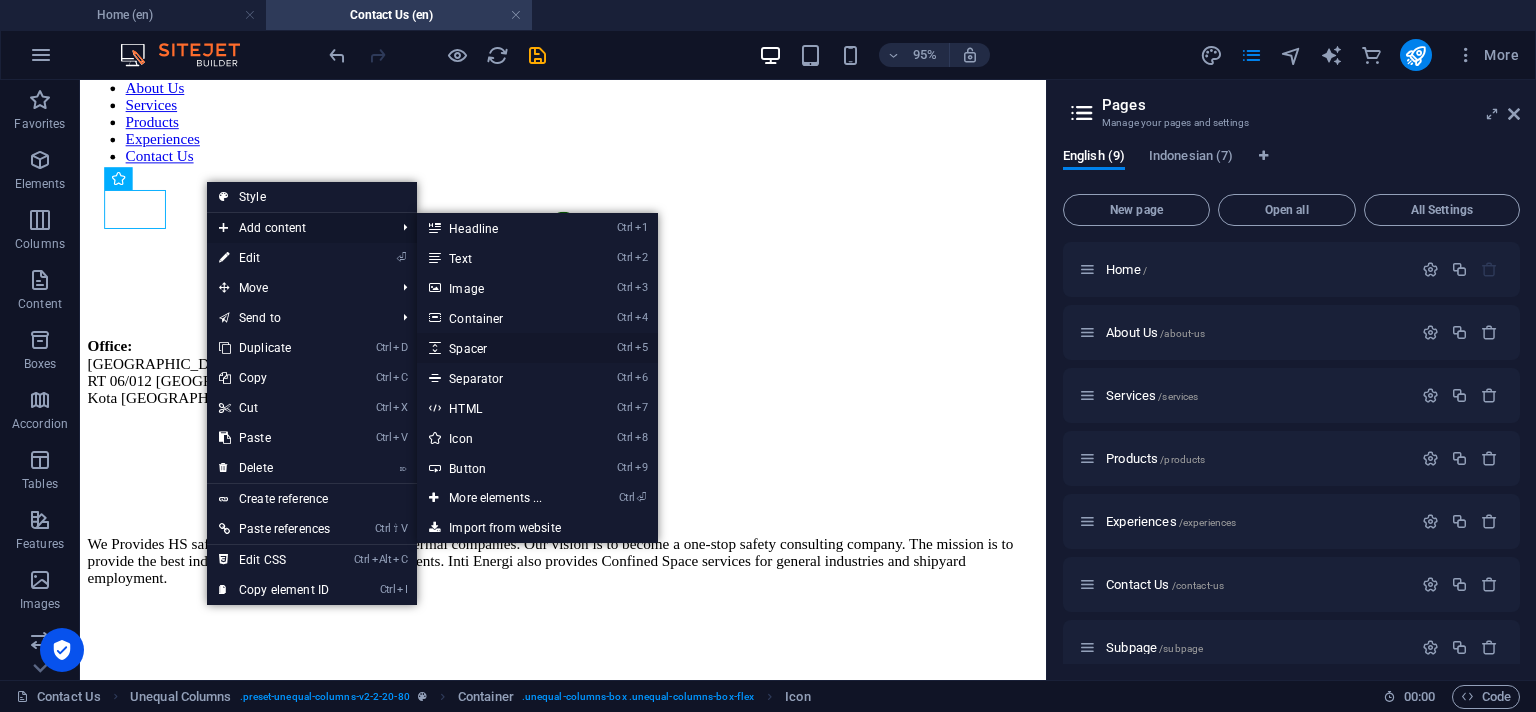 click on "Ctrl 5  Spacer" at bounding box center (499, 348) 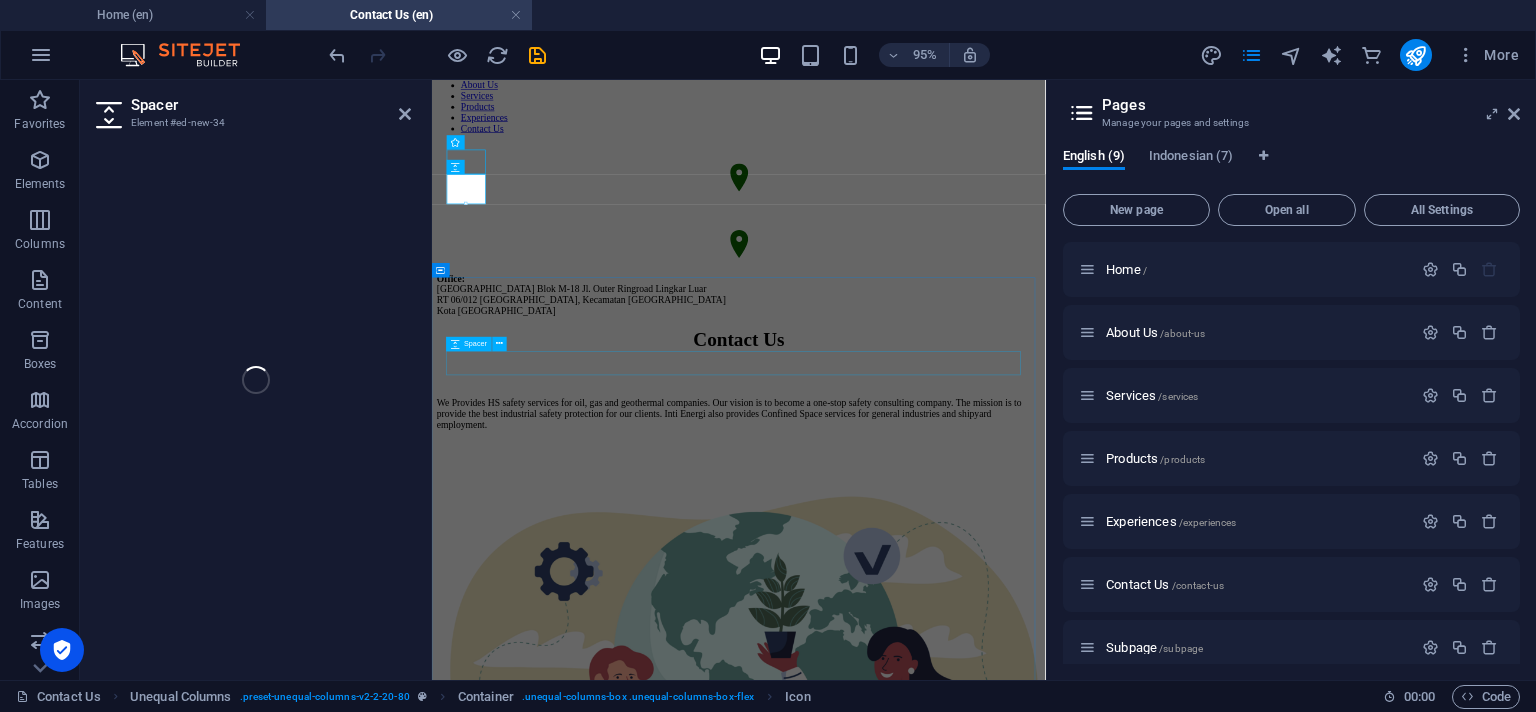 select on "px" 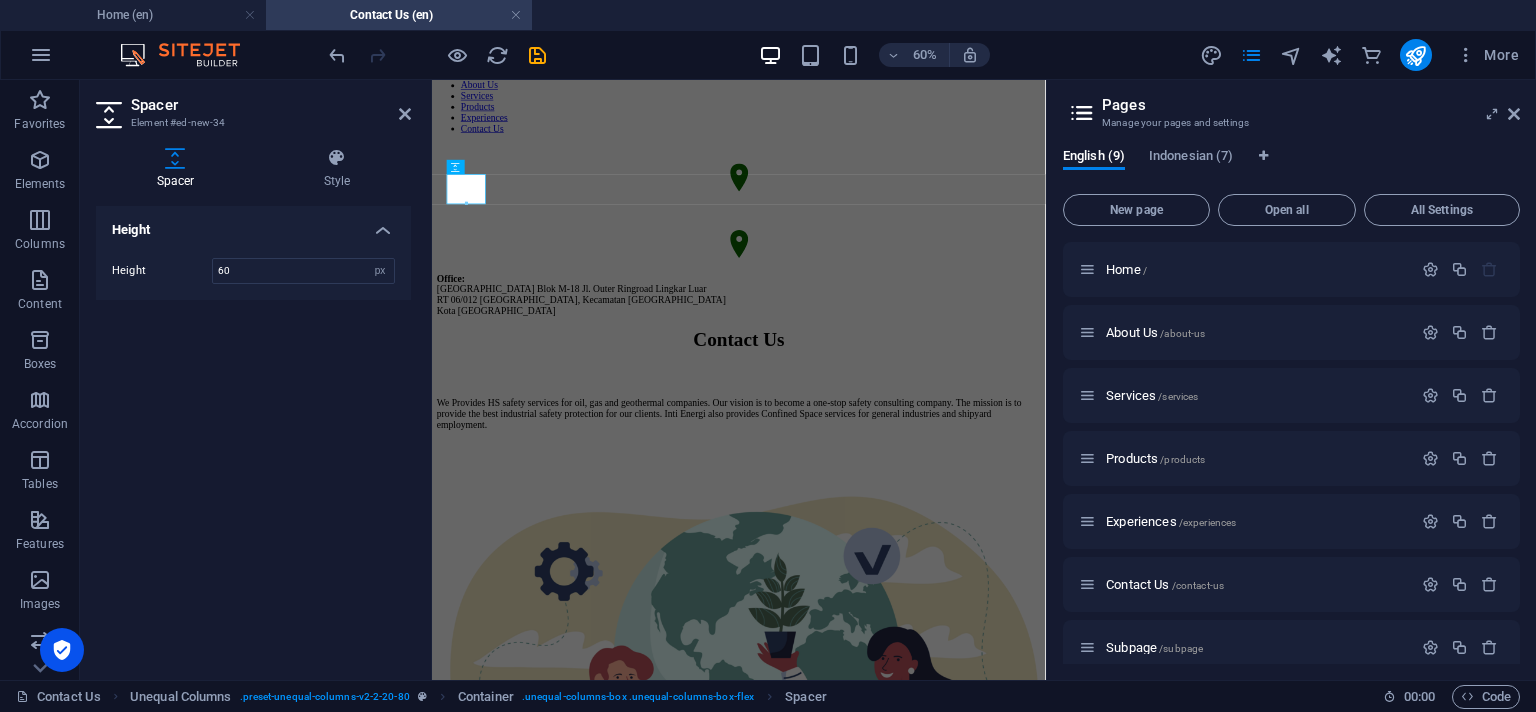 type on "60" 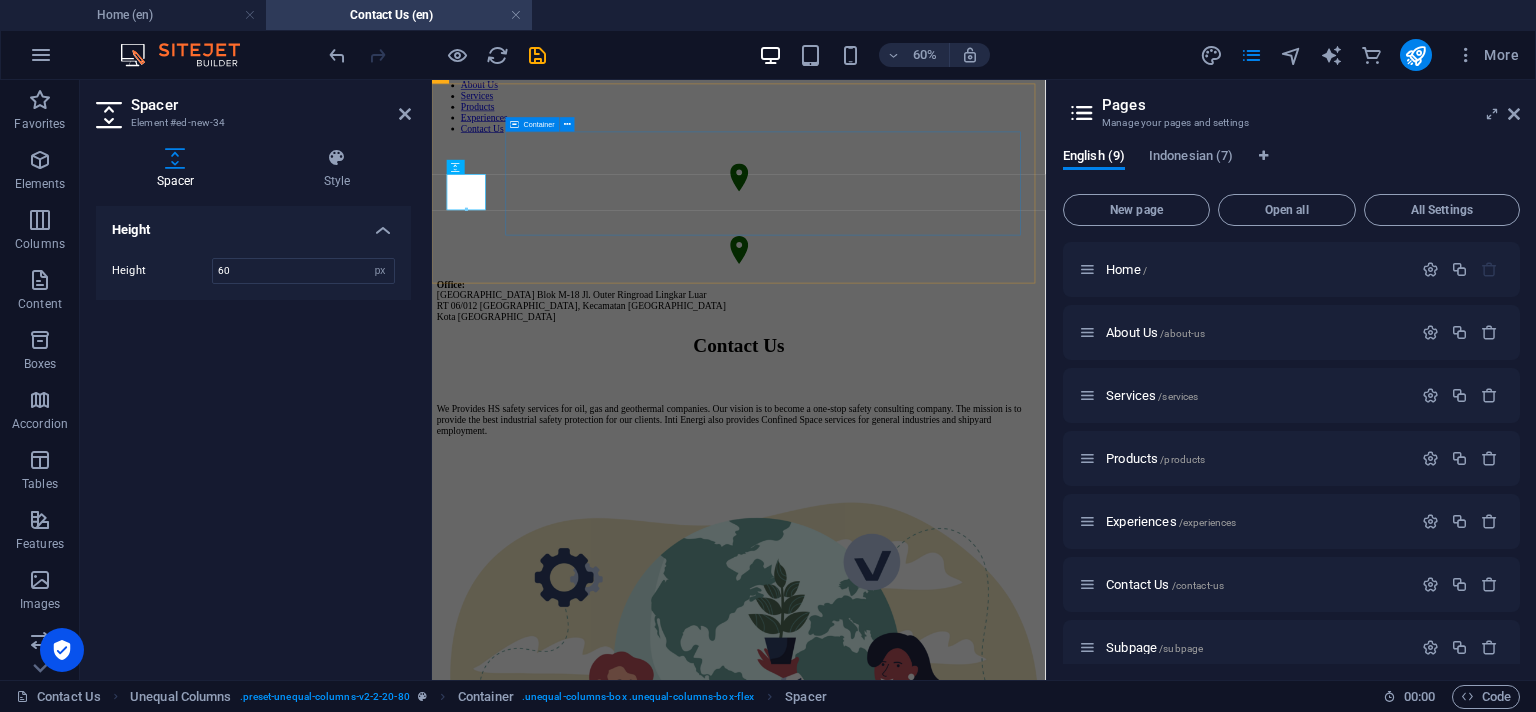 click on "Office: [GEOGRAPHIC_DATA]-18 Jl. [STREET_ADDRESS]" at bounding box center [943, 448] 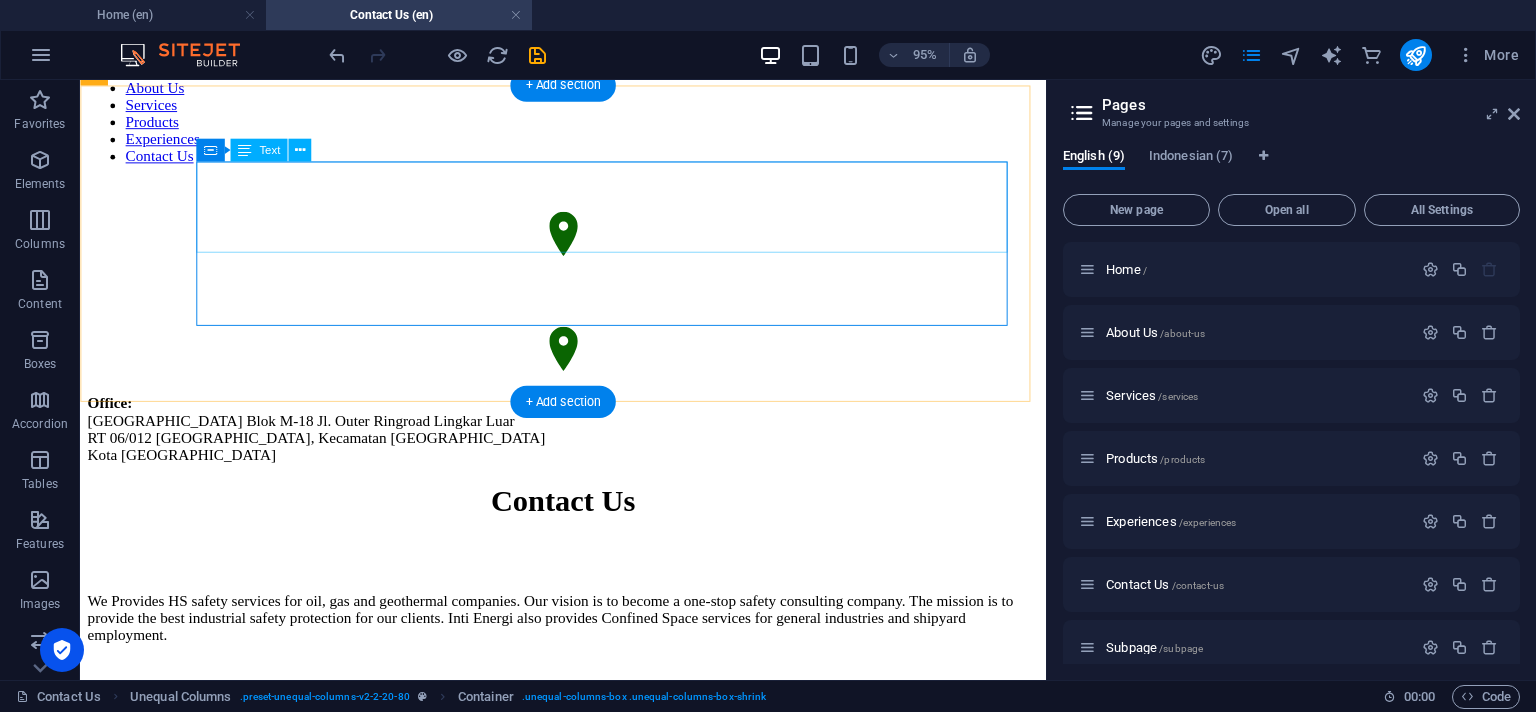 click on "Office: [GEOGRAPHIC_DATA]-18 Jl. [STREET_ADDRESS]" at bounding box center [588, 448] 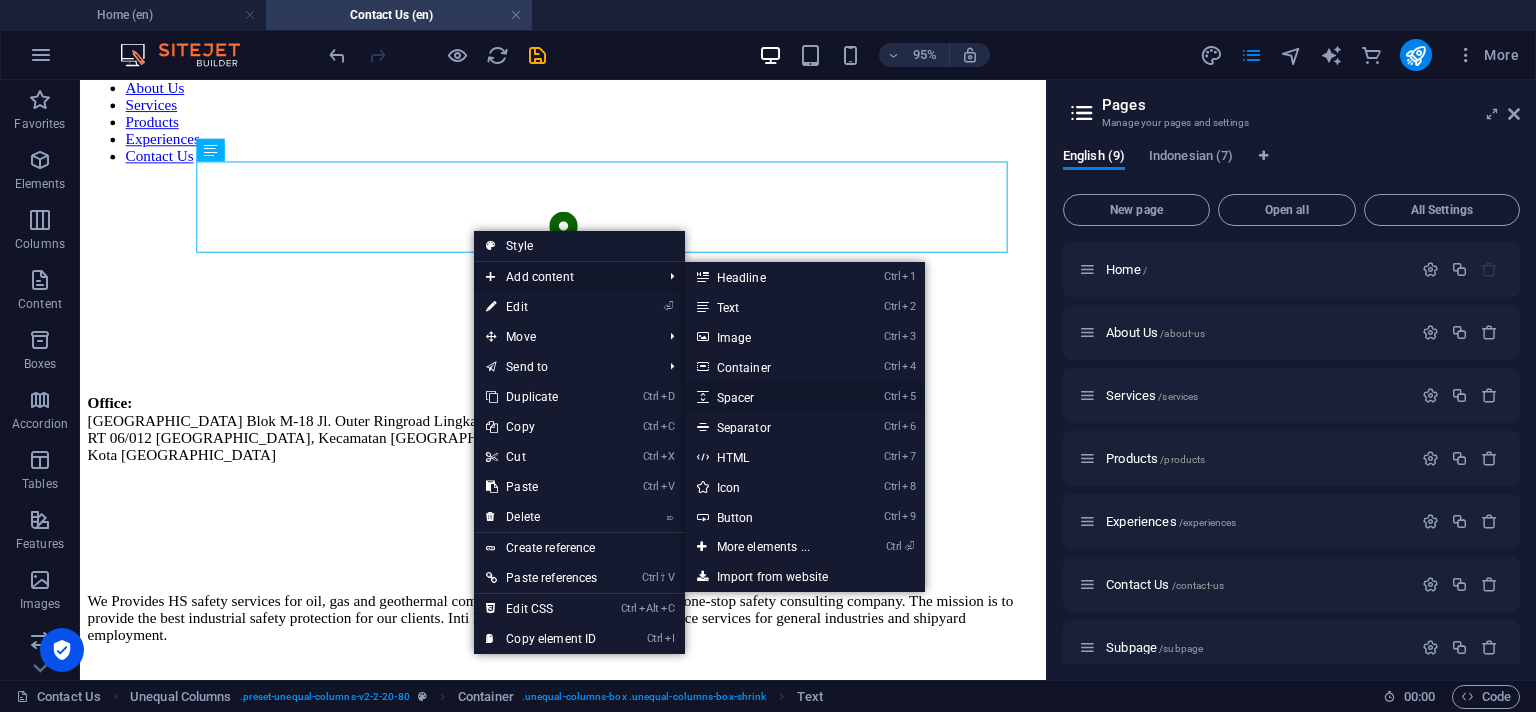 click on "Ctrl 5  Spacer" at bounding box center [767, 397] 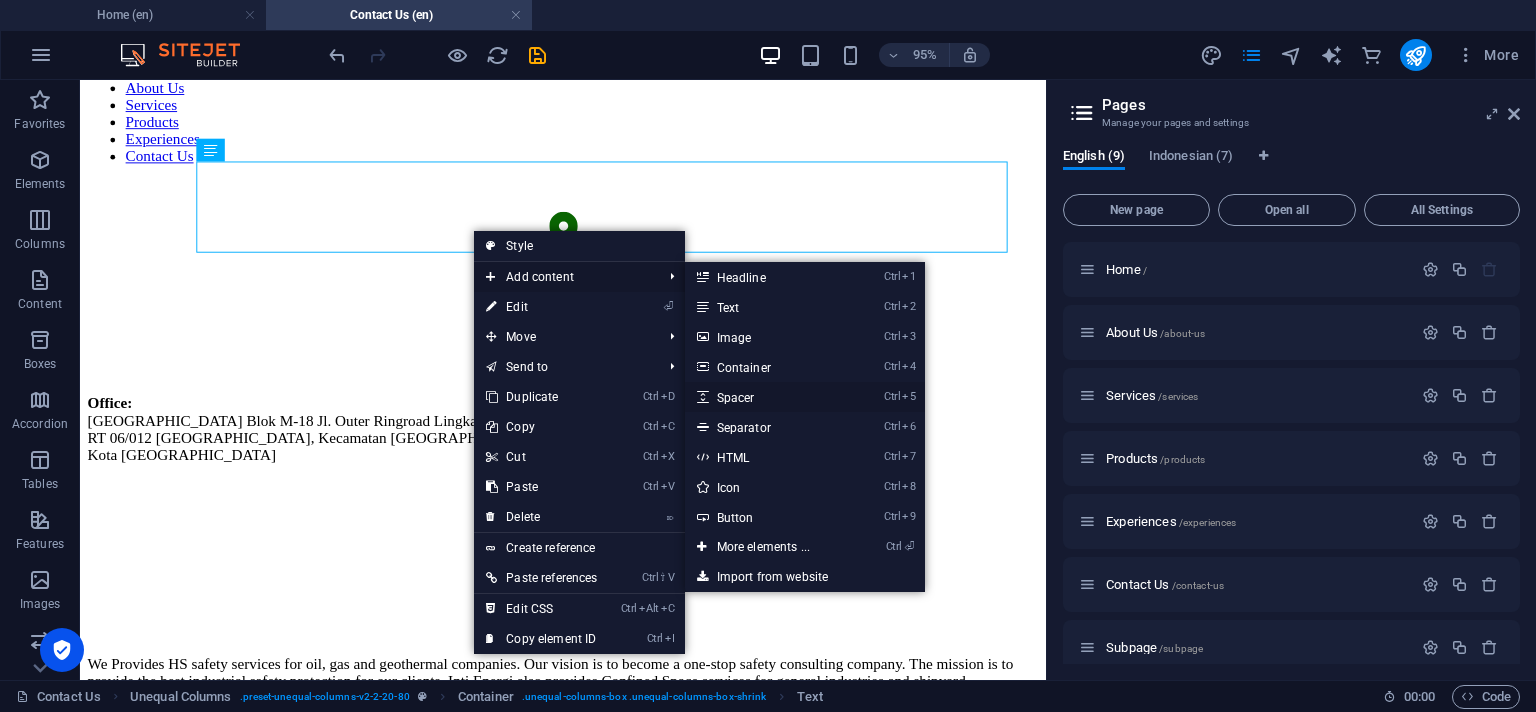 select on "px" 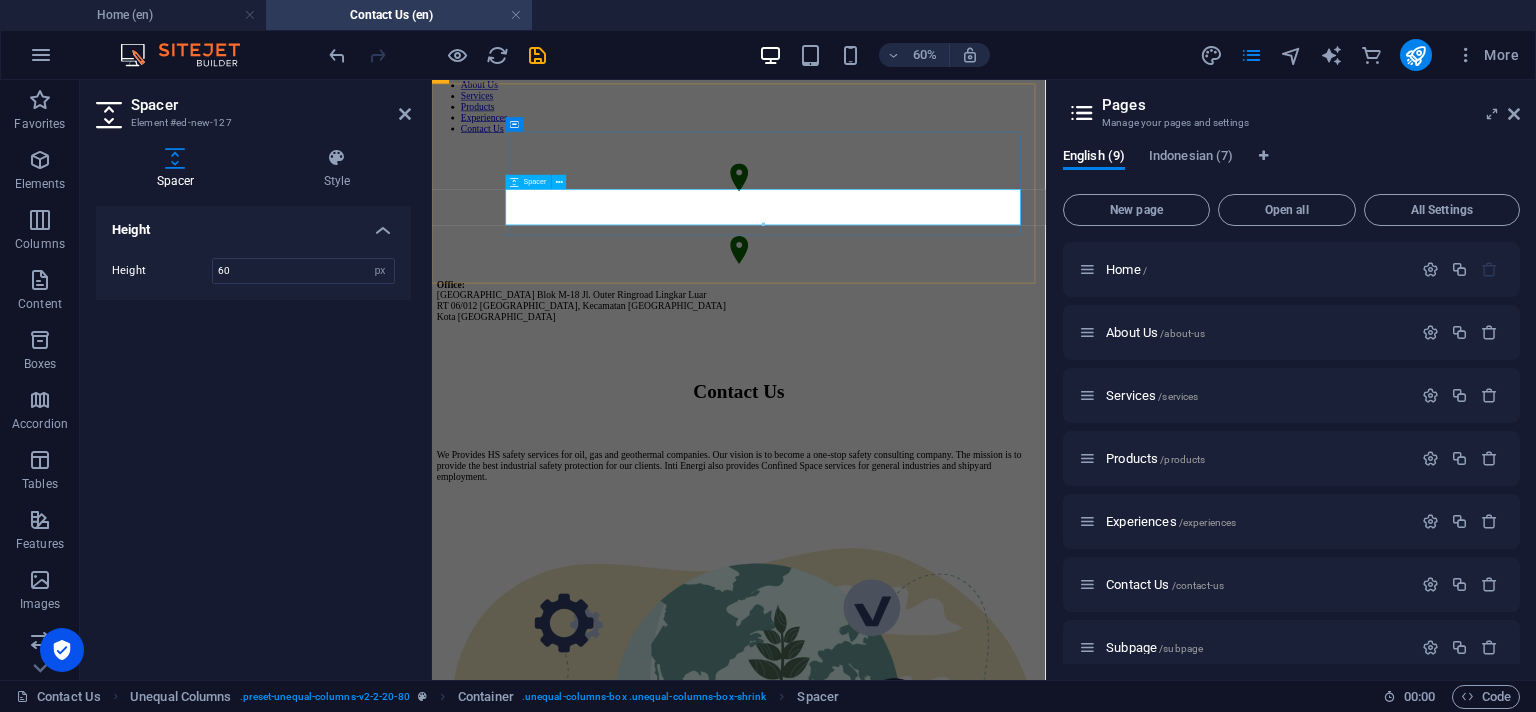 click at bounding box center [943, 530] 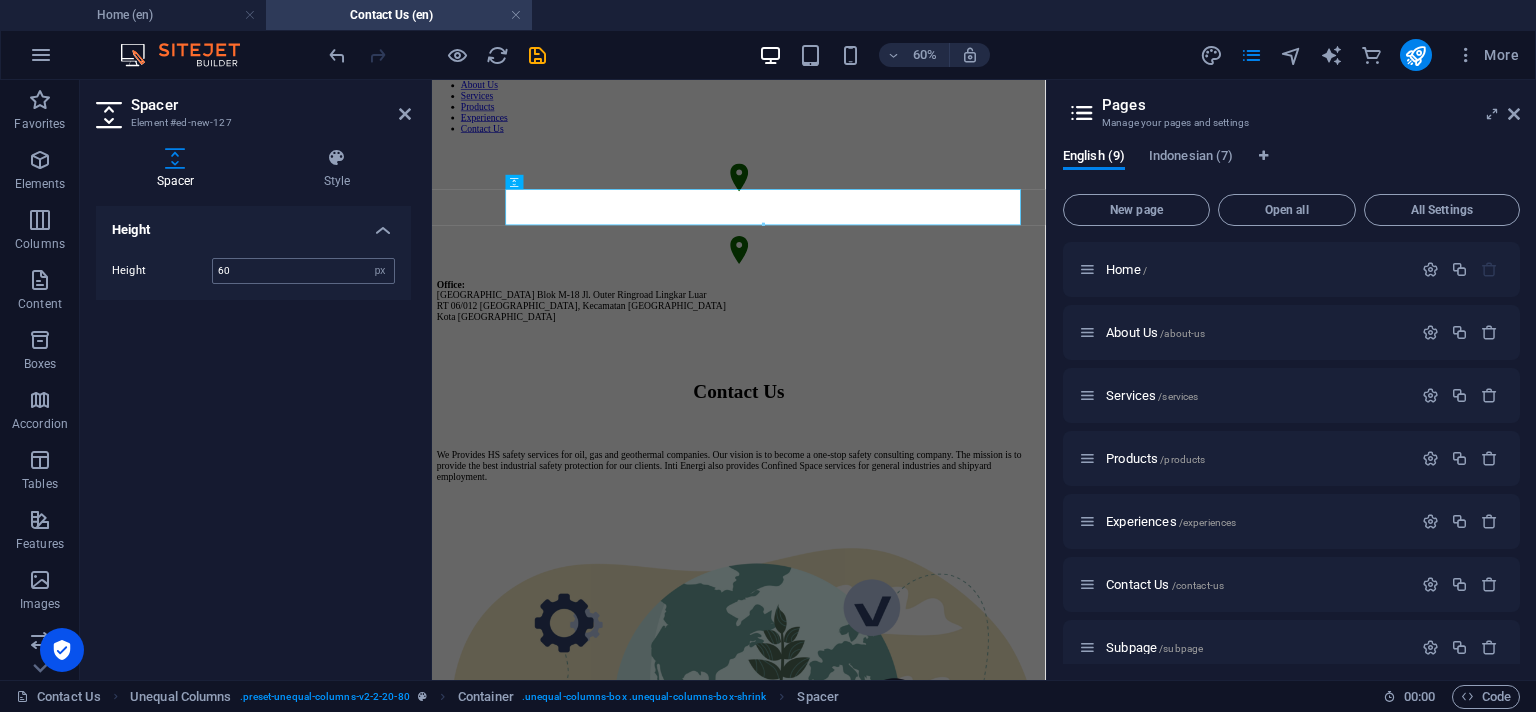 click on "60 px rem vh vw" at bounding box center (303, 271) 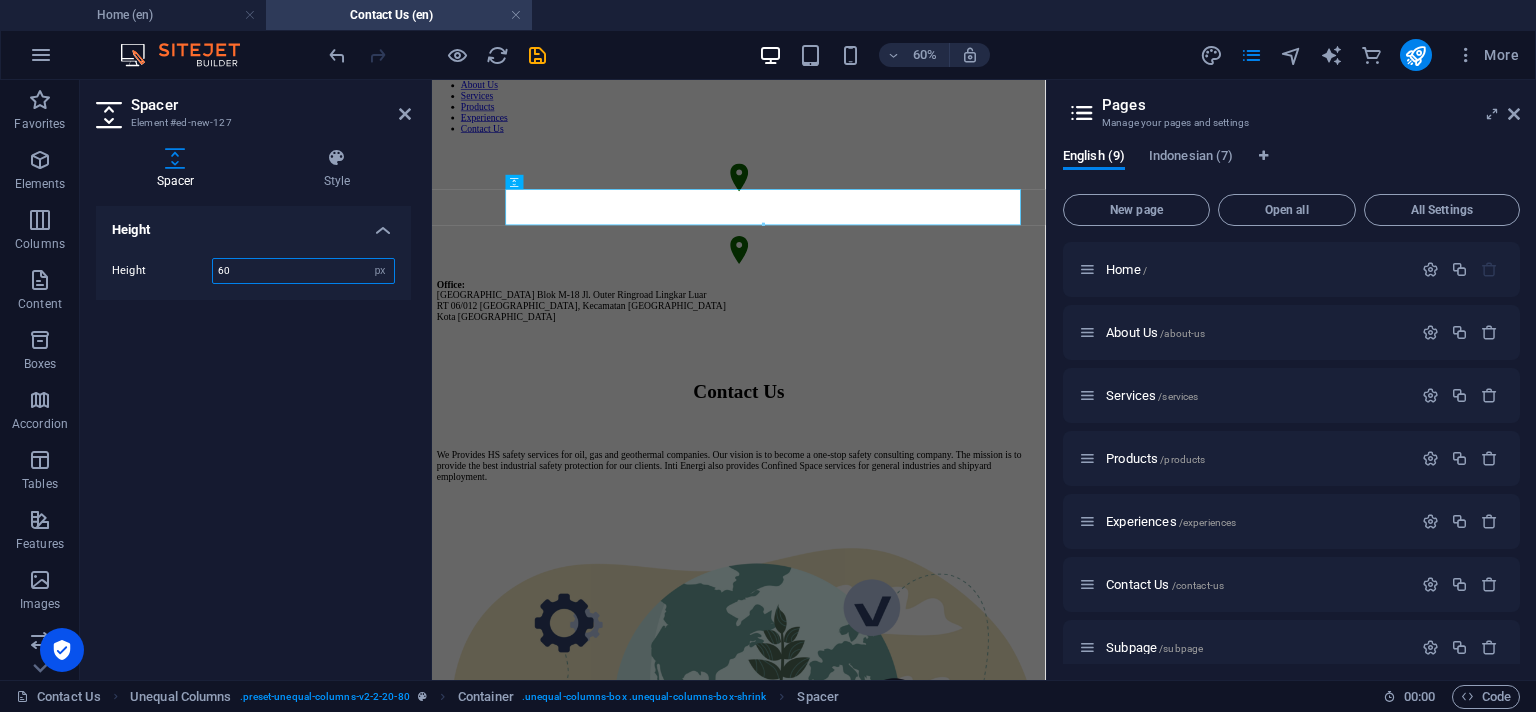 click on "60" at bounding box center (303, 271) 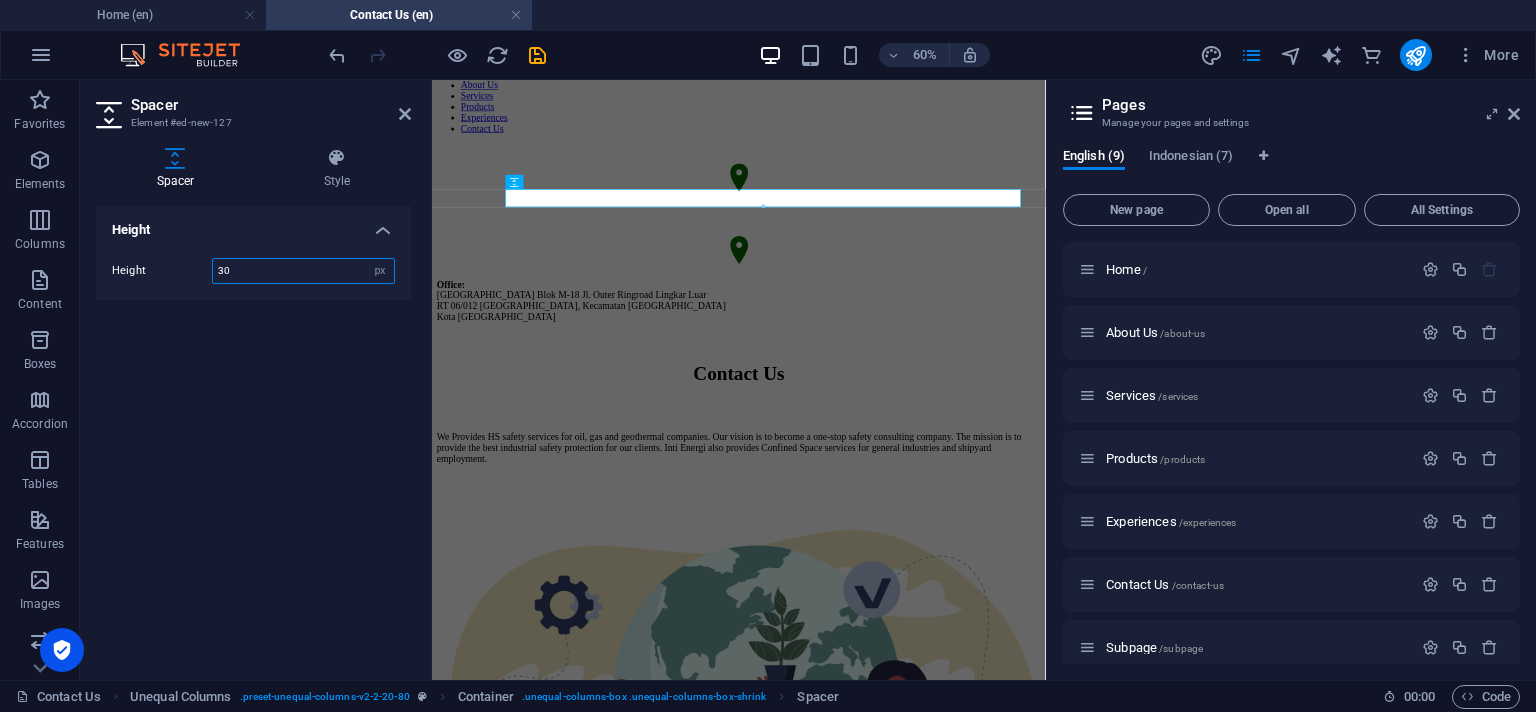 click on "30" at bounding box center (303, 271) 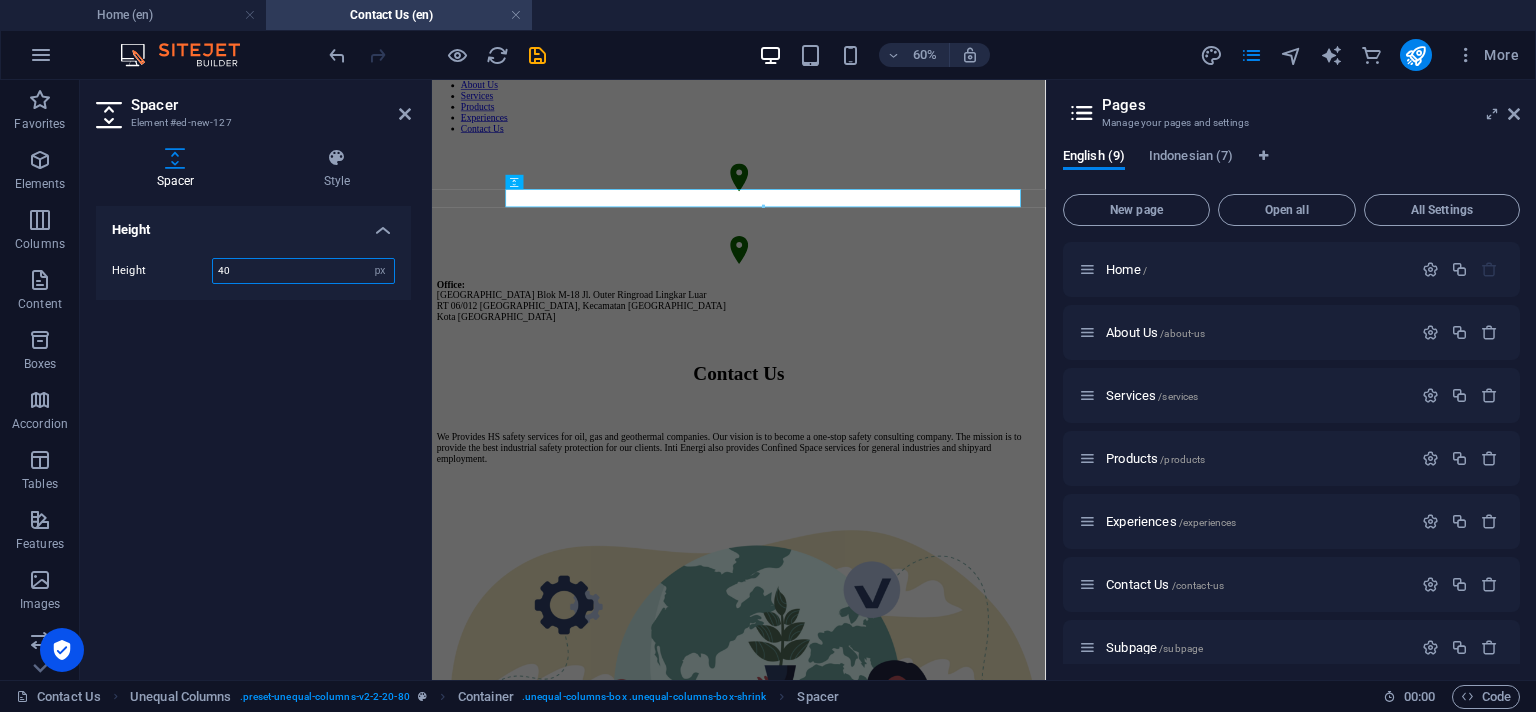 type on "40" 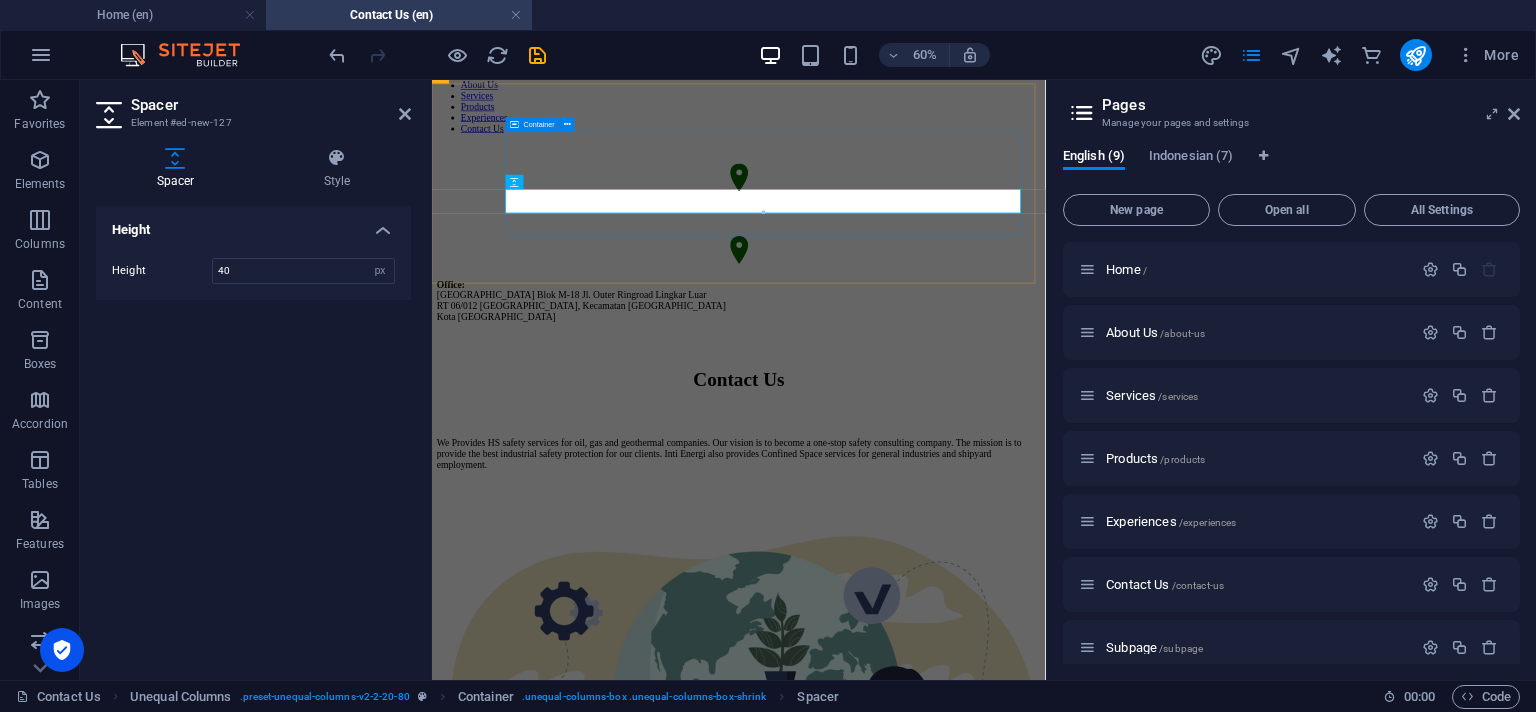 click on "Office: [GEOGRAPHIC_DATA]-18 Jl. [STREET_ADDRESS]" at bounding box center [943, 476] 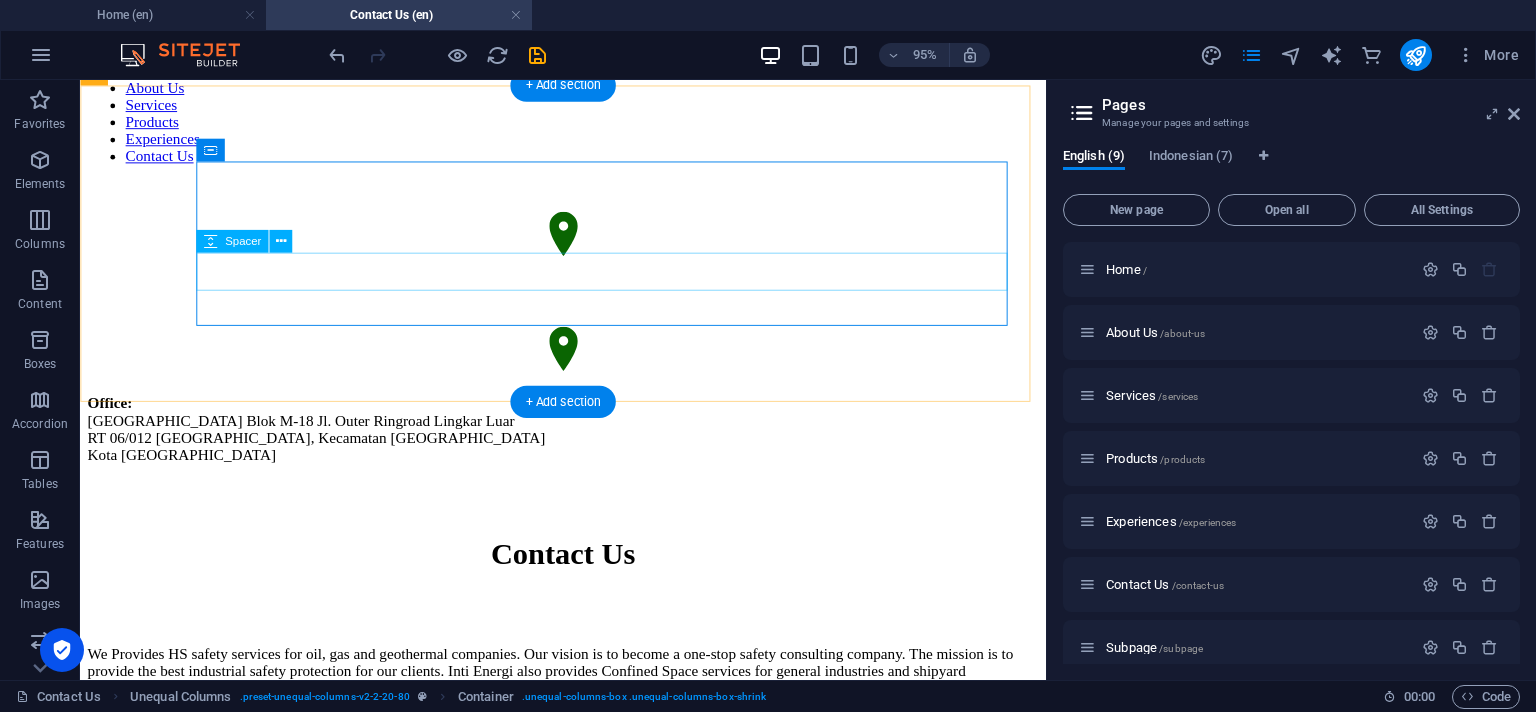 click at bounding box center [588, 520] 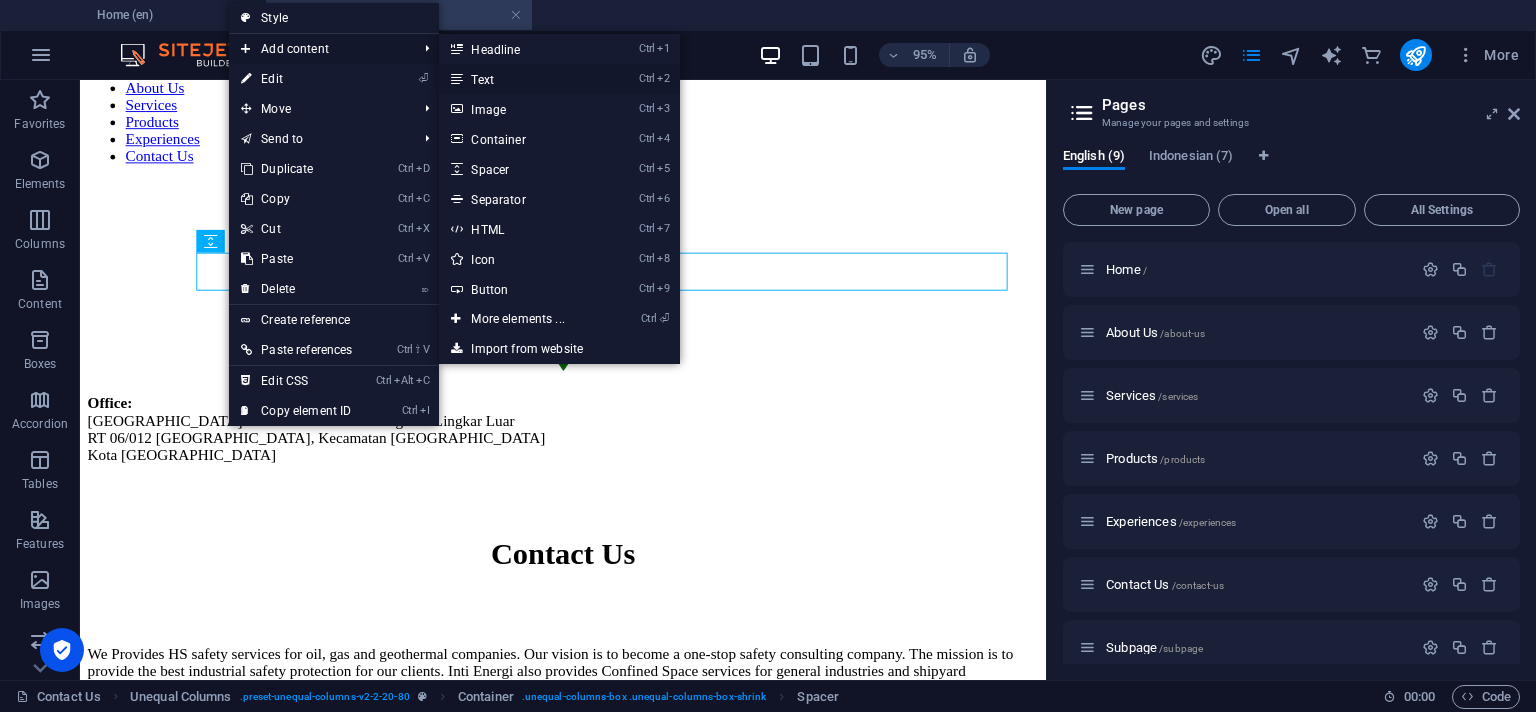click on "Ctrl 2  Text" at bounding box center (521, 79) 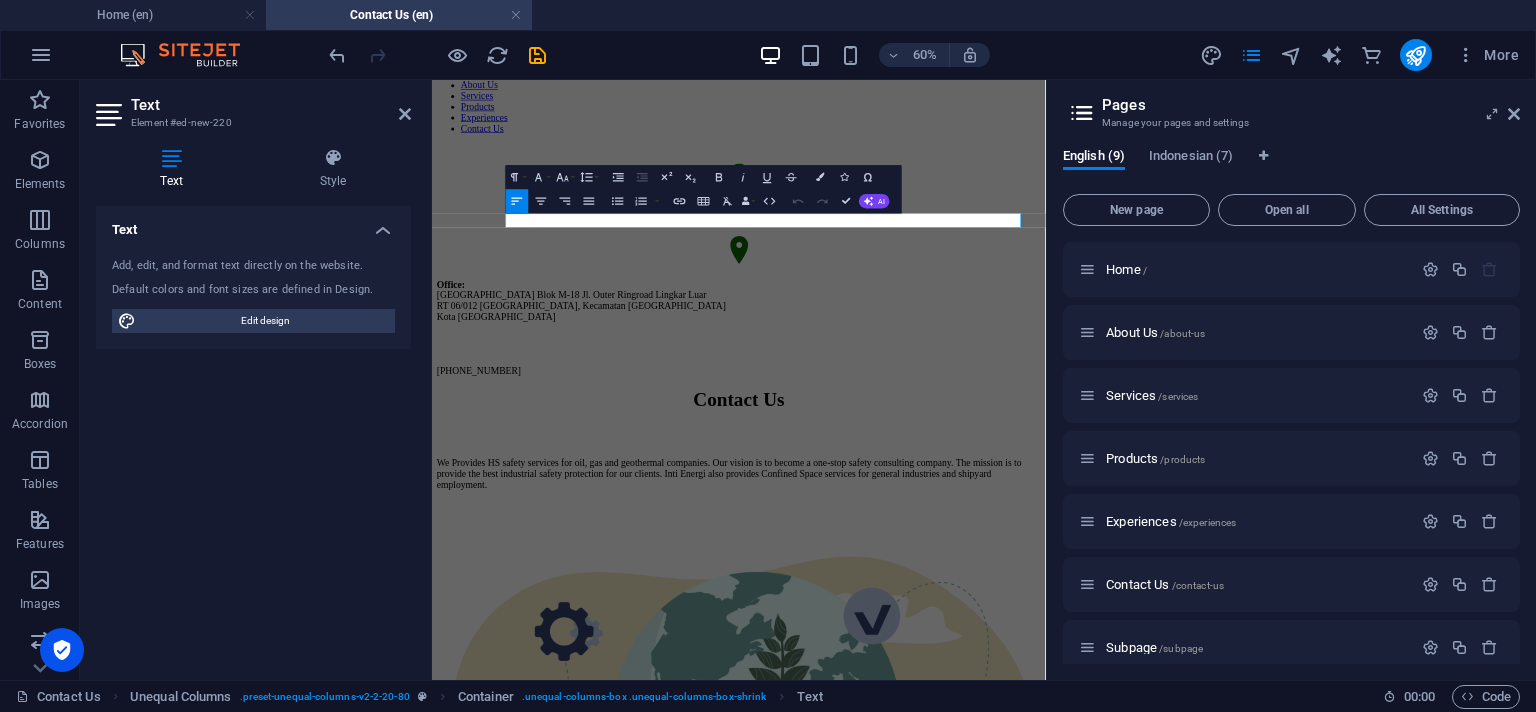 scroll, scrollTop: 0, scrollLeft: 10, axis: horizontal 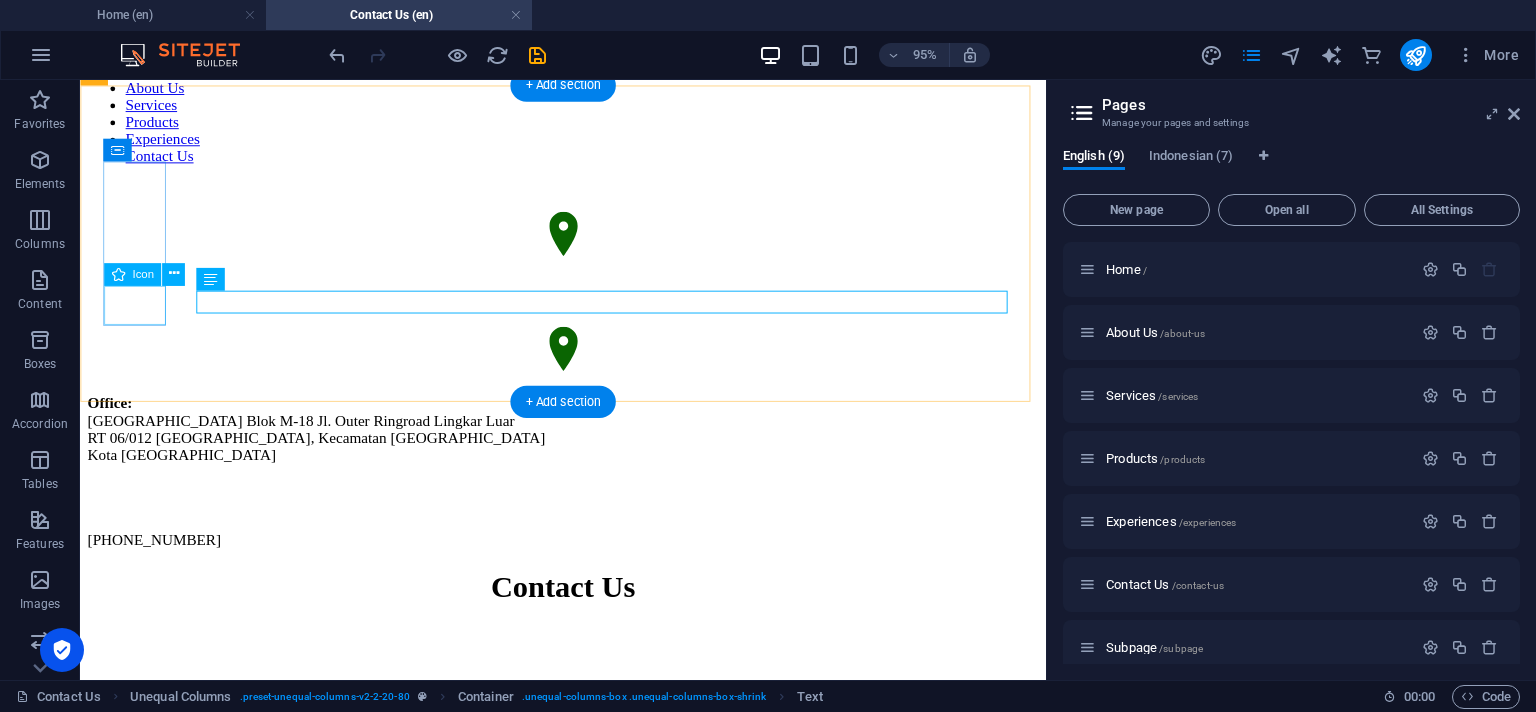 click at bounding box center [588, 365] 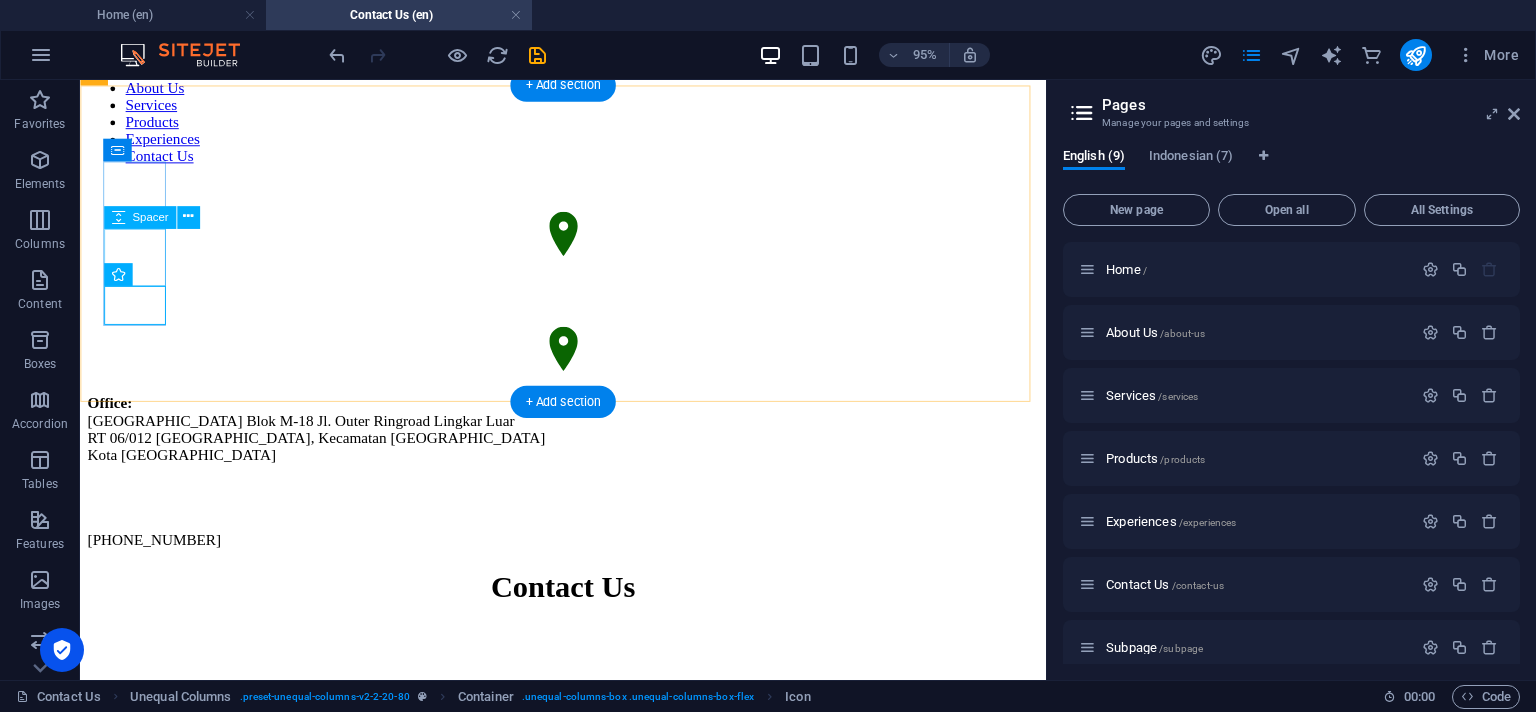 click at bounding box center (588, 305) 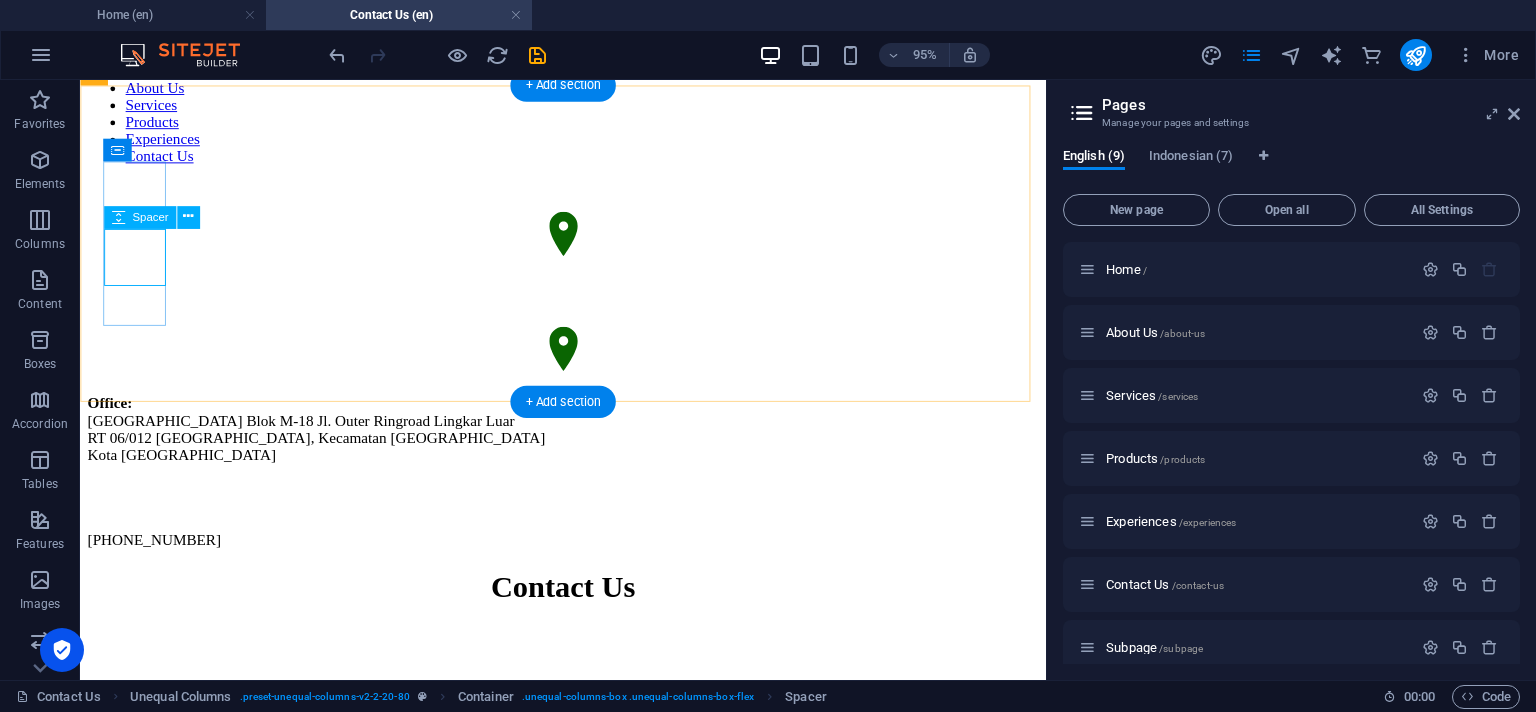 click at bounding box center (588, 305) 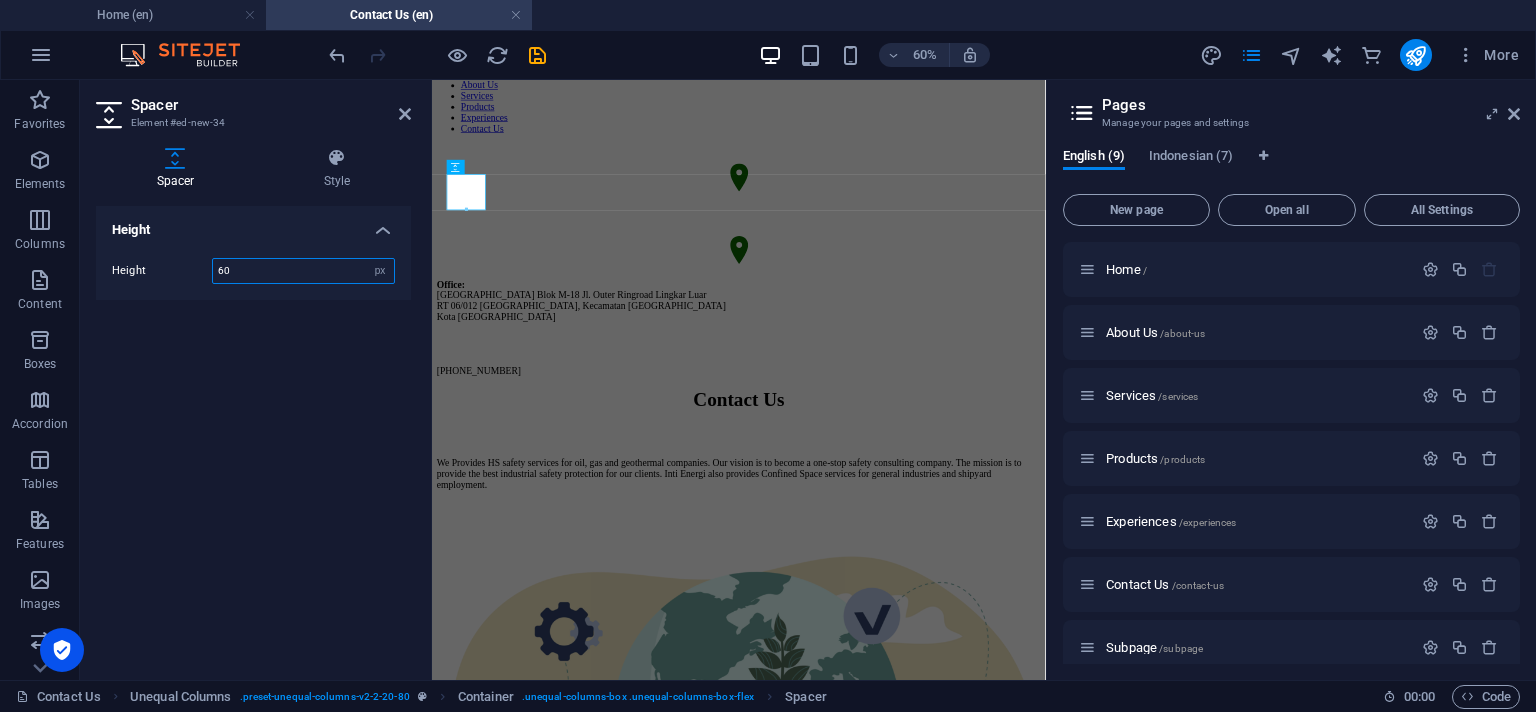 click on "60" at bounding box center (303, 271) 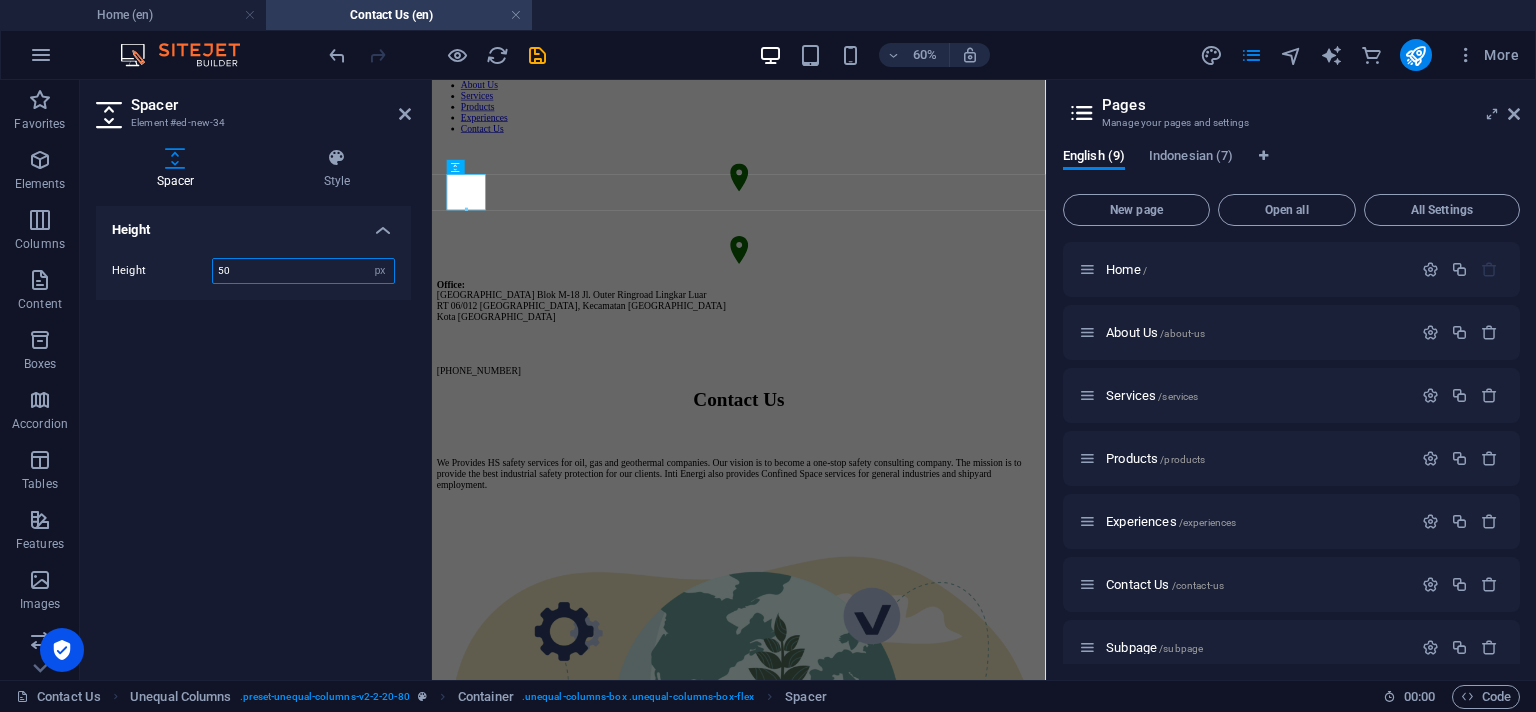 type on "50" 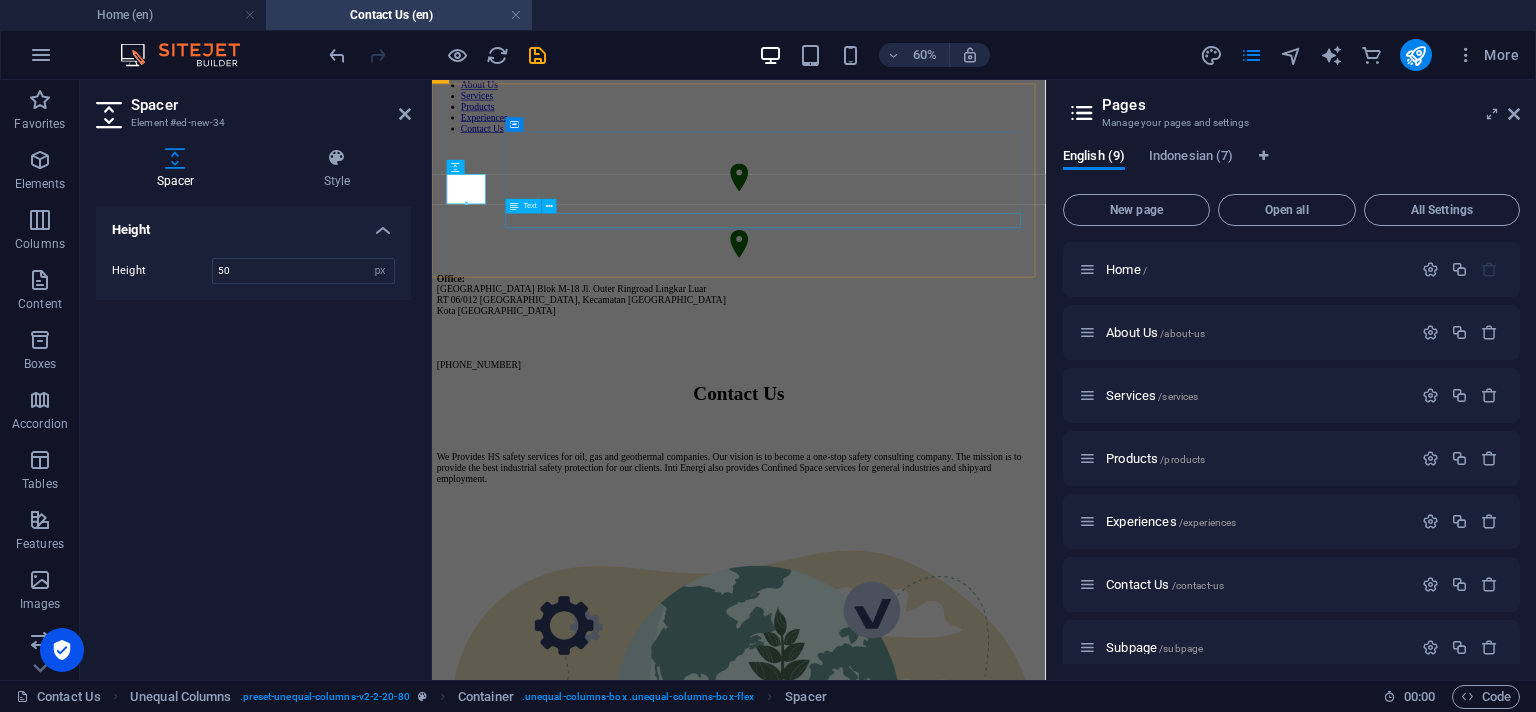 click on "[PHONE_NUMBER]" at bounding box center (943, 555) 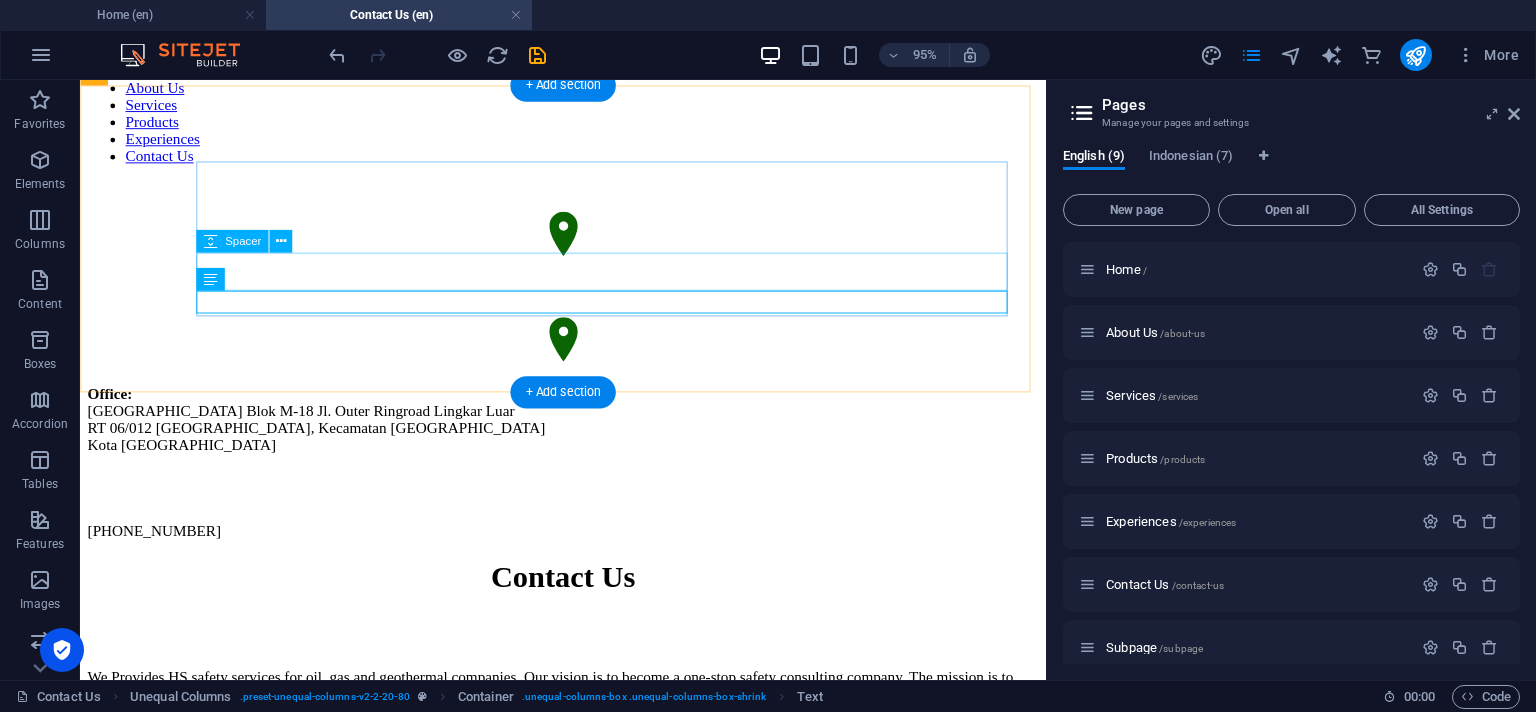 click at bounding box center [588, 510] 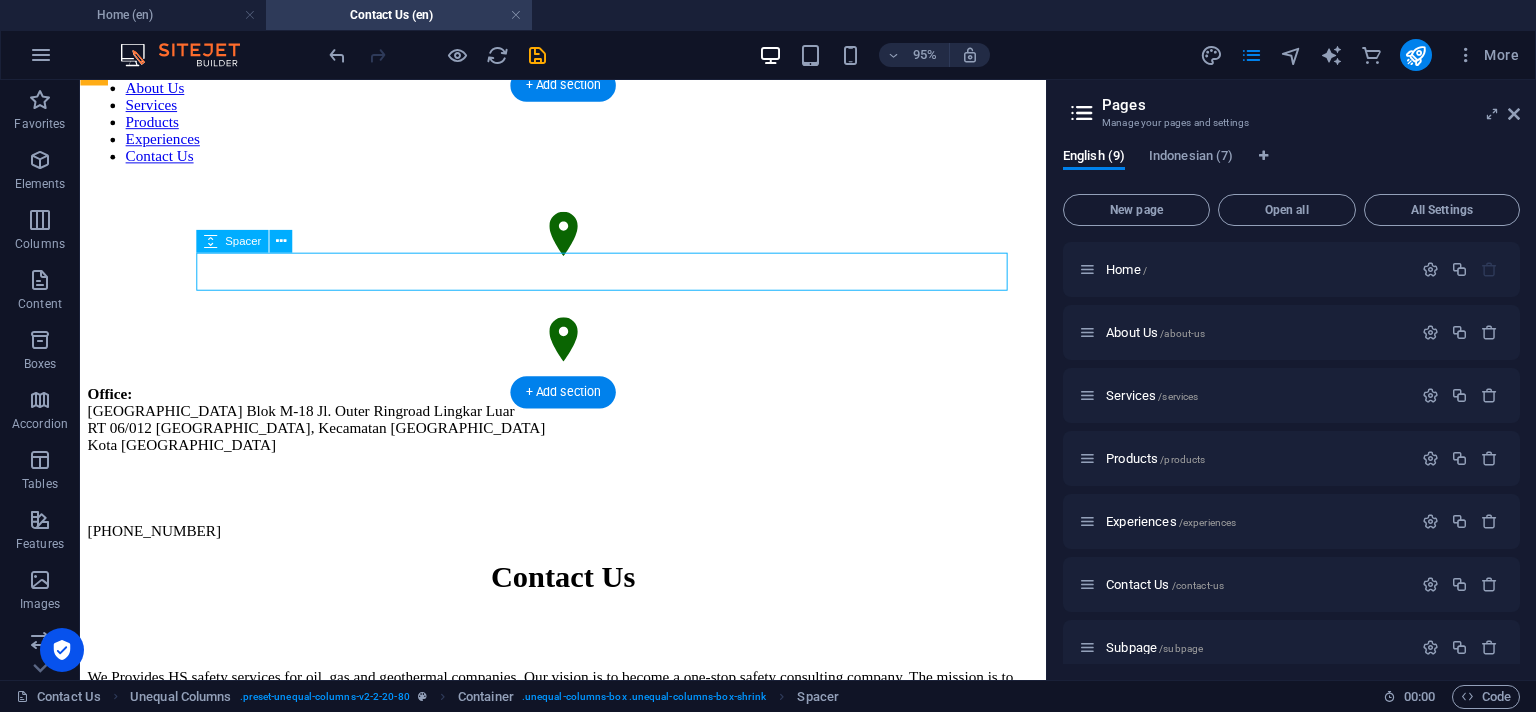 click at bounding box center [588, 510] 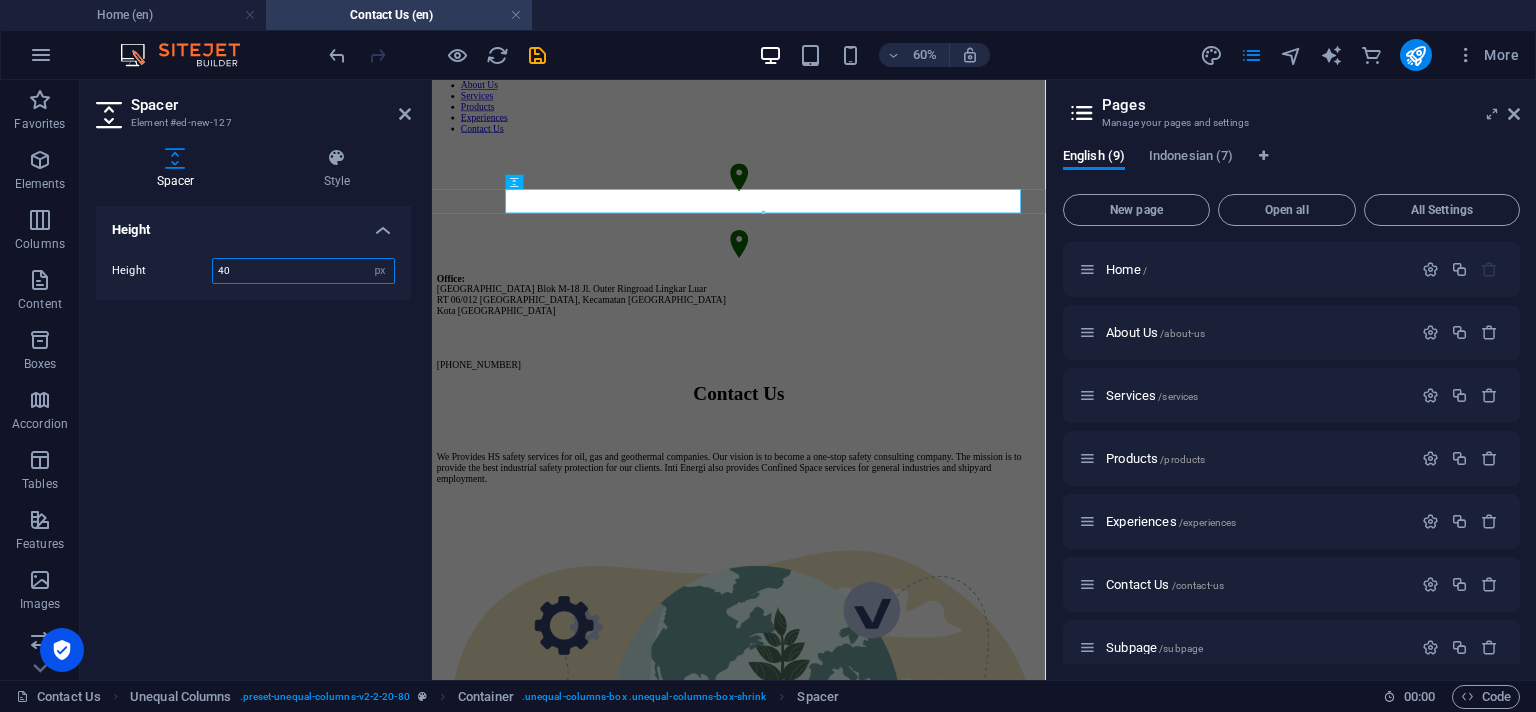 click on "40" at bounding box center [303, 271] 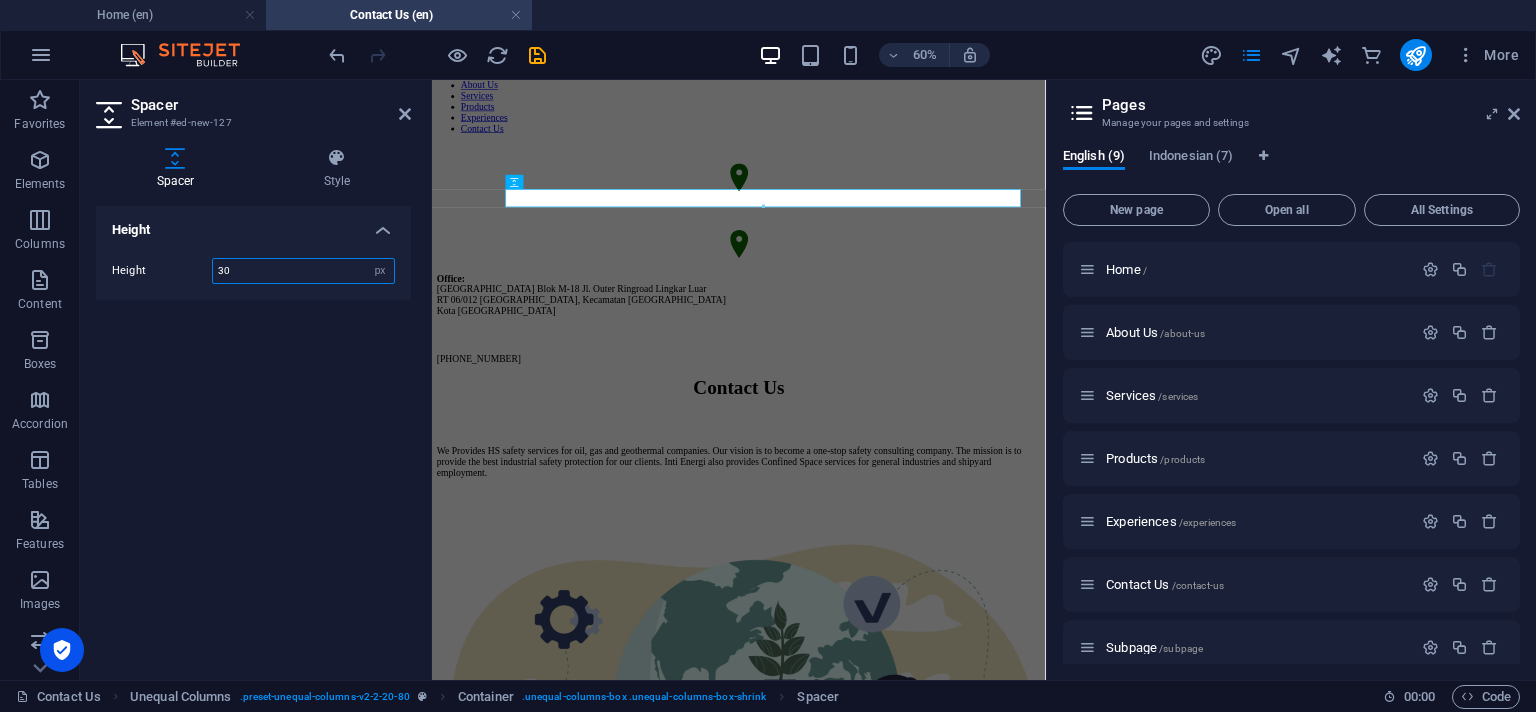 drag, startPoint x: 225, startPoint y: 276, endPoint x: 248, endPoint y: 279, distance: 23.194826 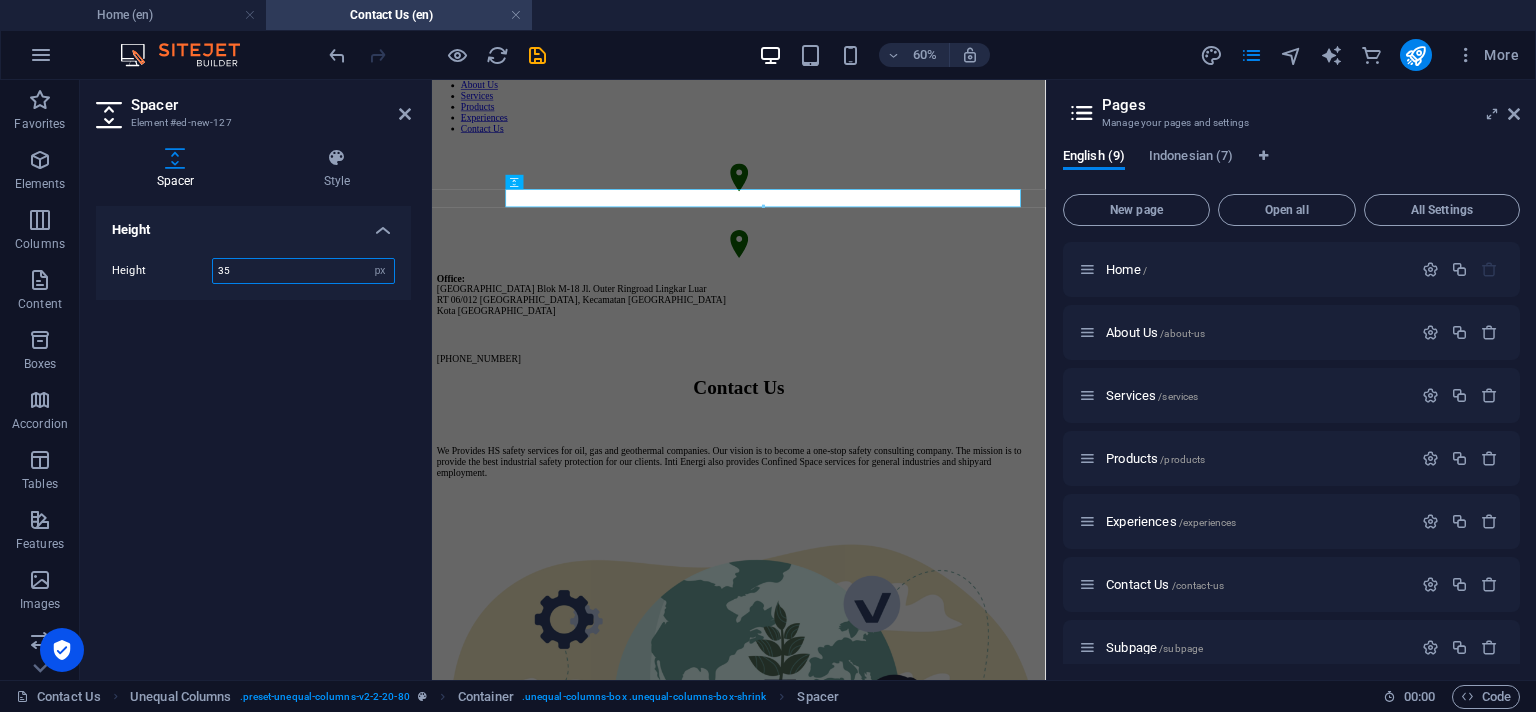 type on "35" 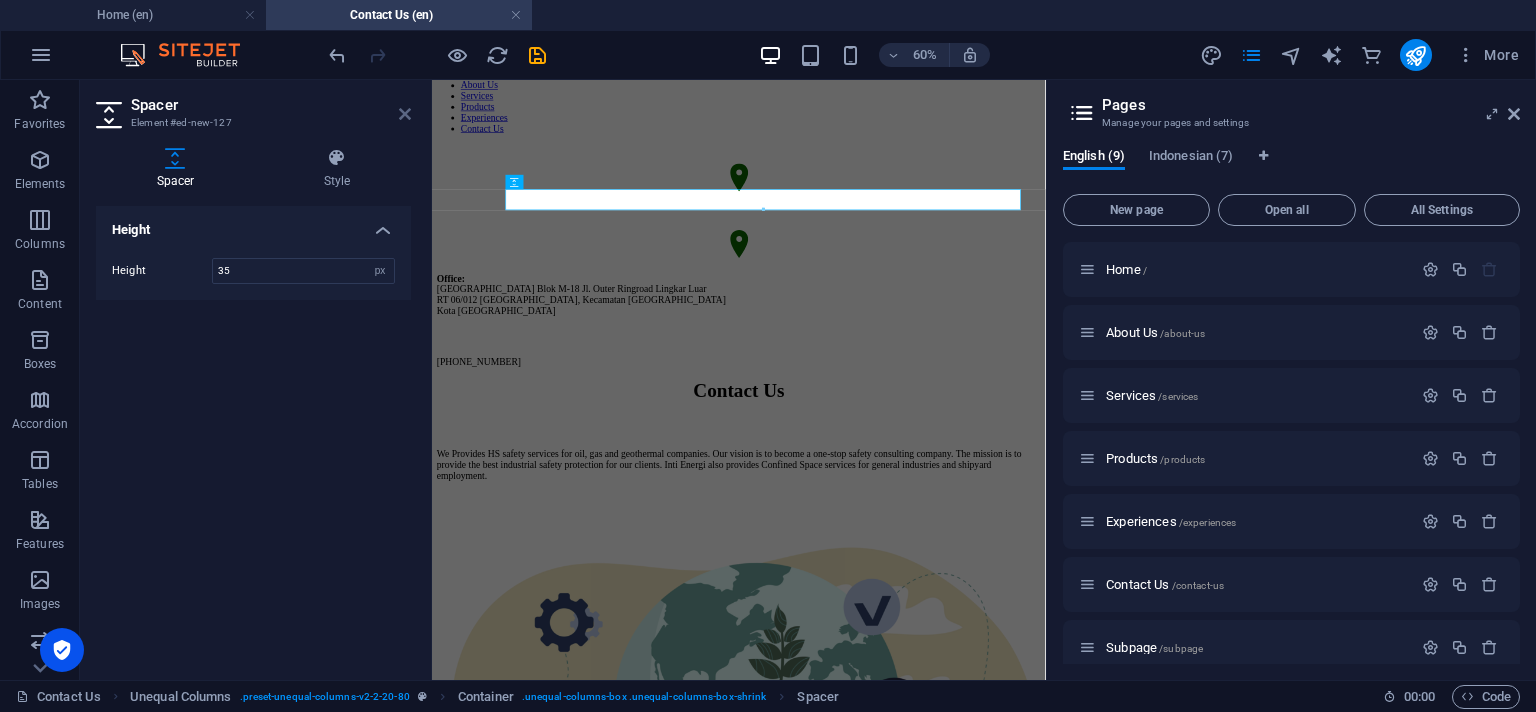 click at bounding box center [405, 114] 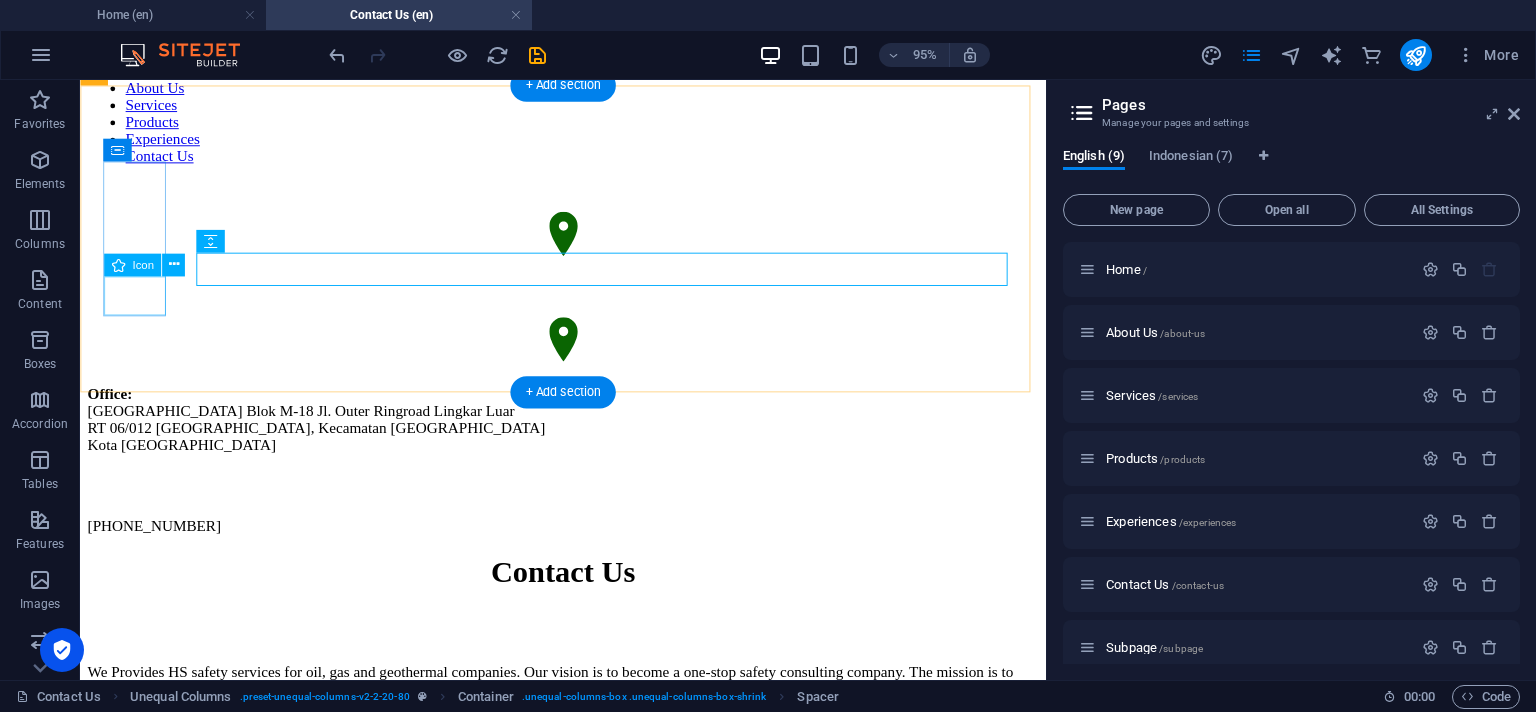 click at bounding box center (588, 355) 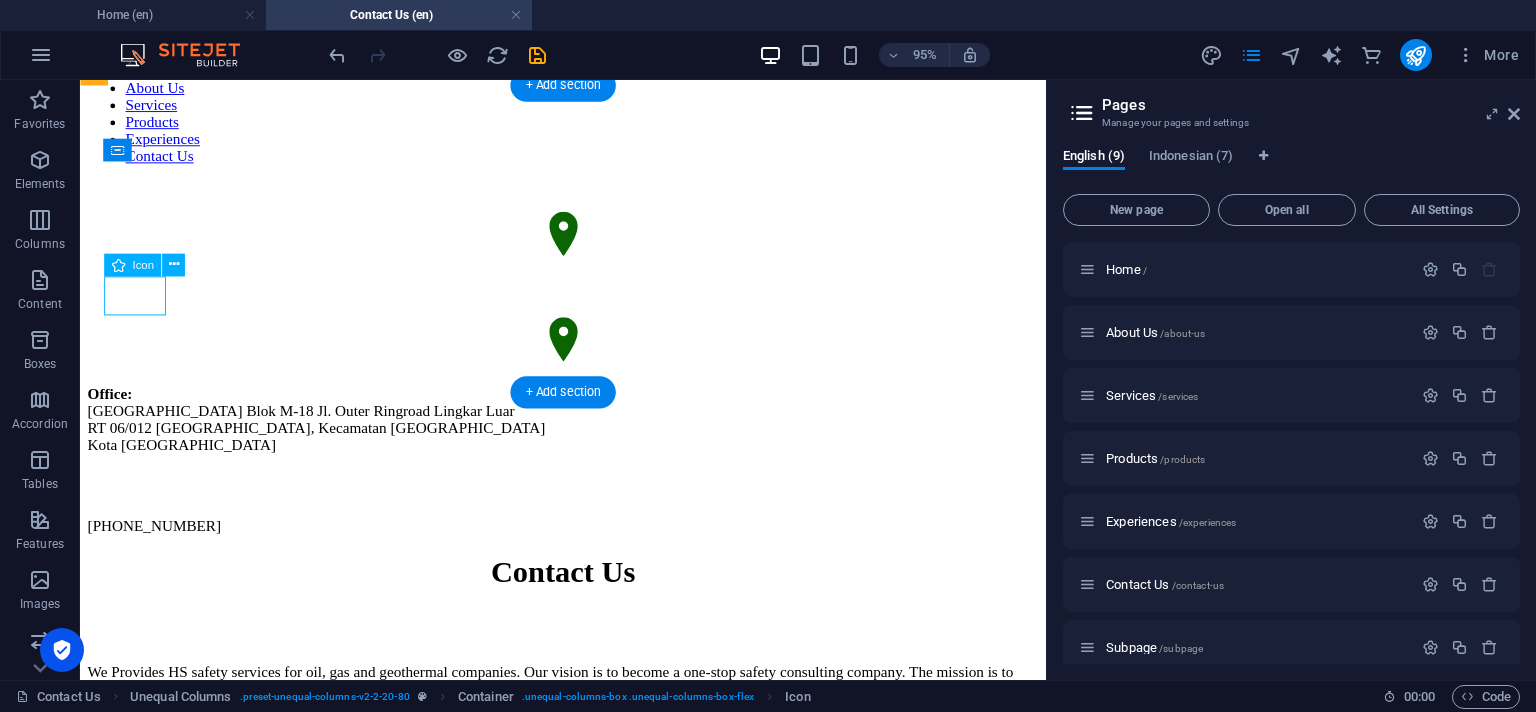 click at bounding box center [588, 355] 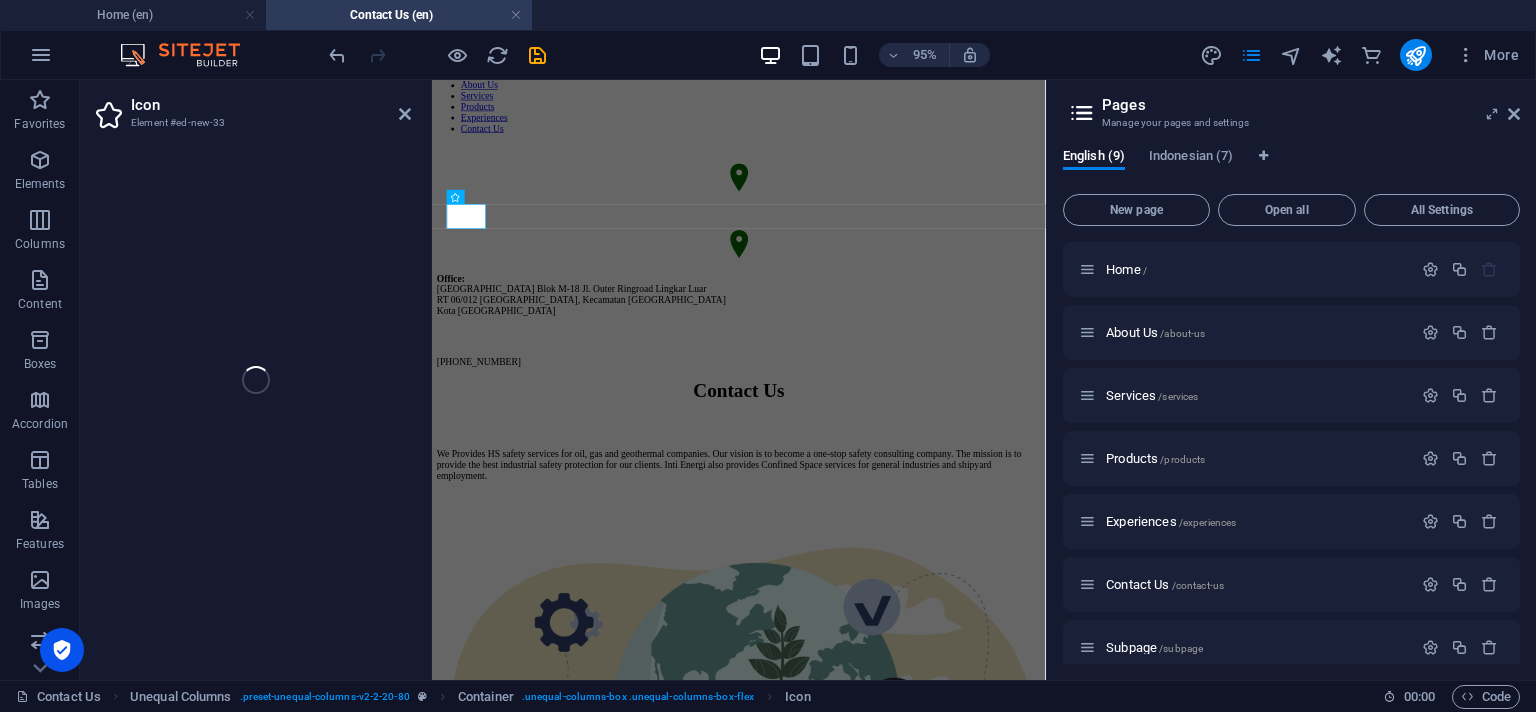 select on "xMidYMid" 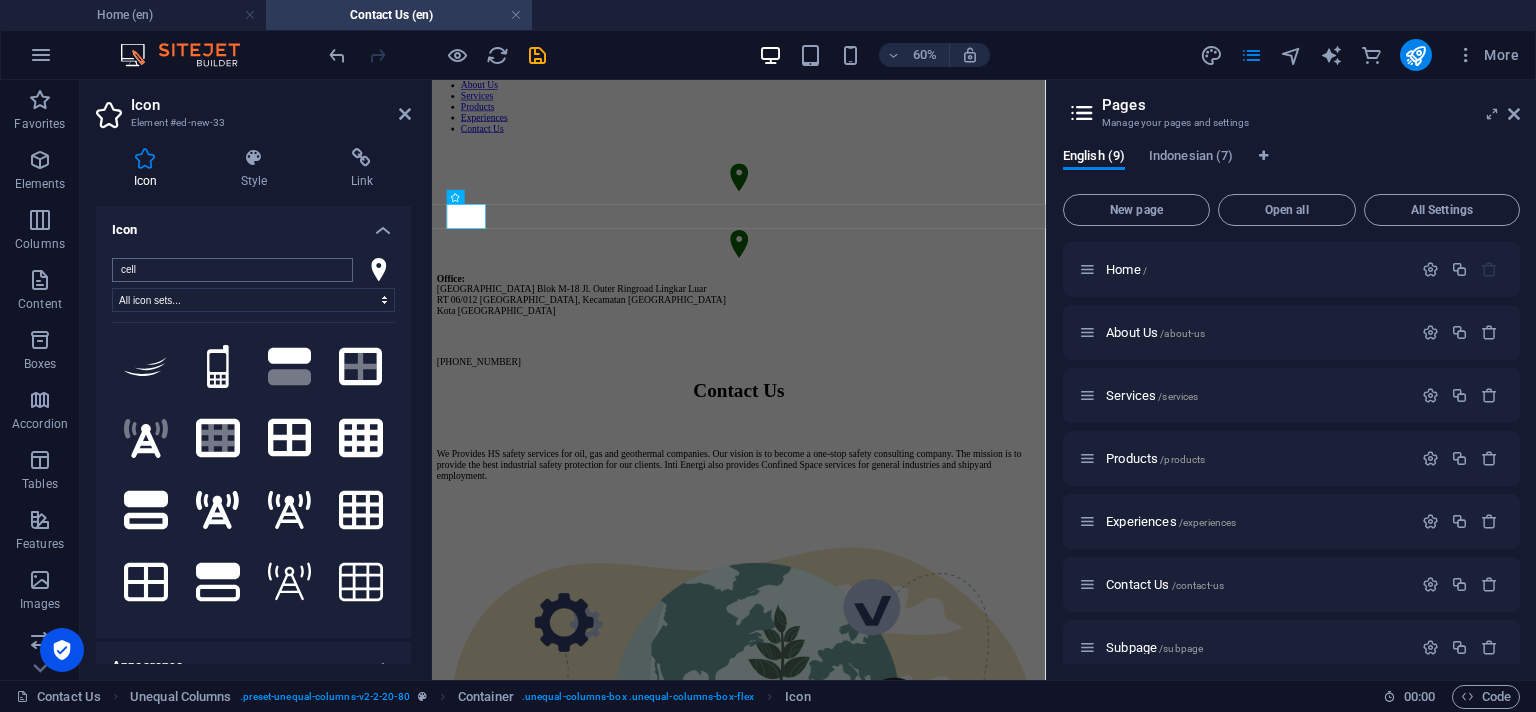 click on "cell" at bounding box center (232, 270) 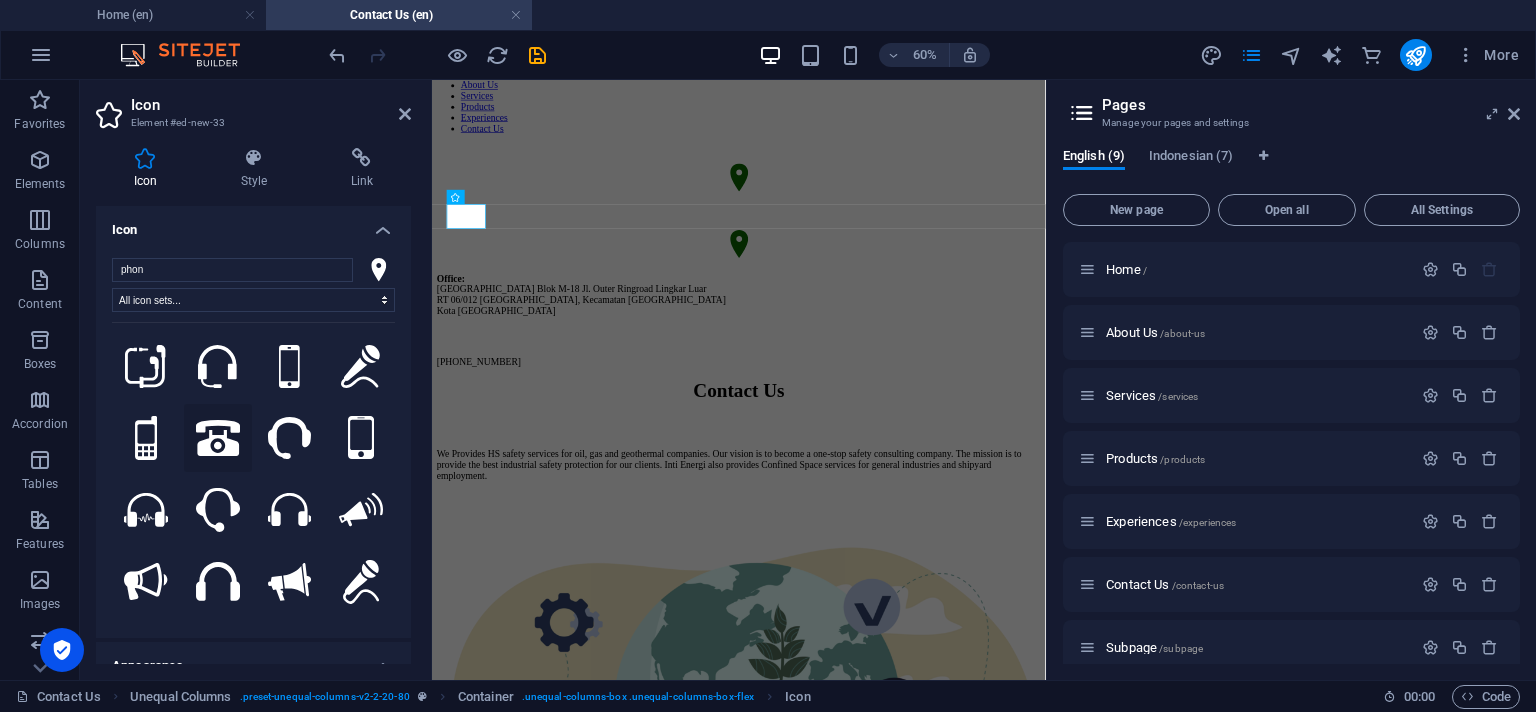 type on "phon" 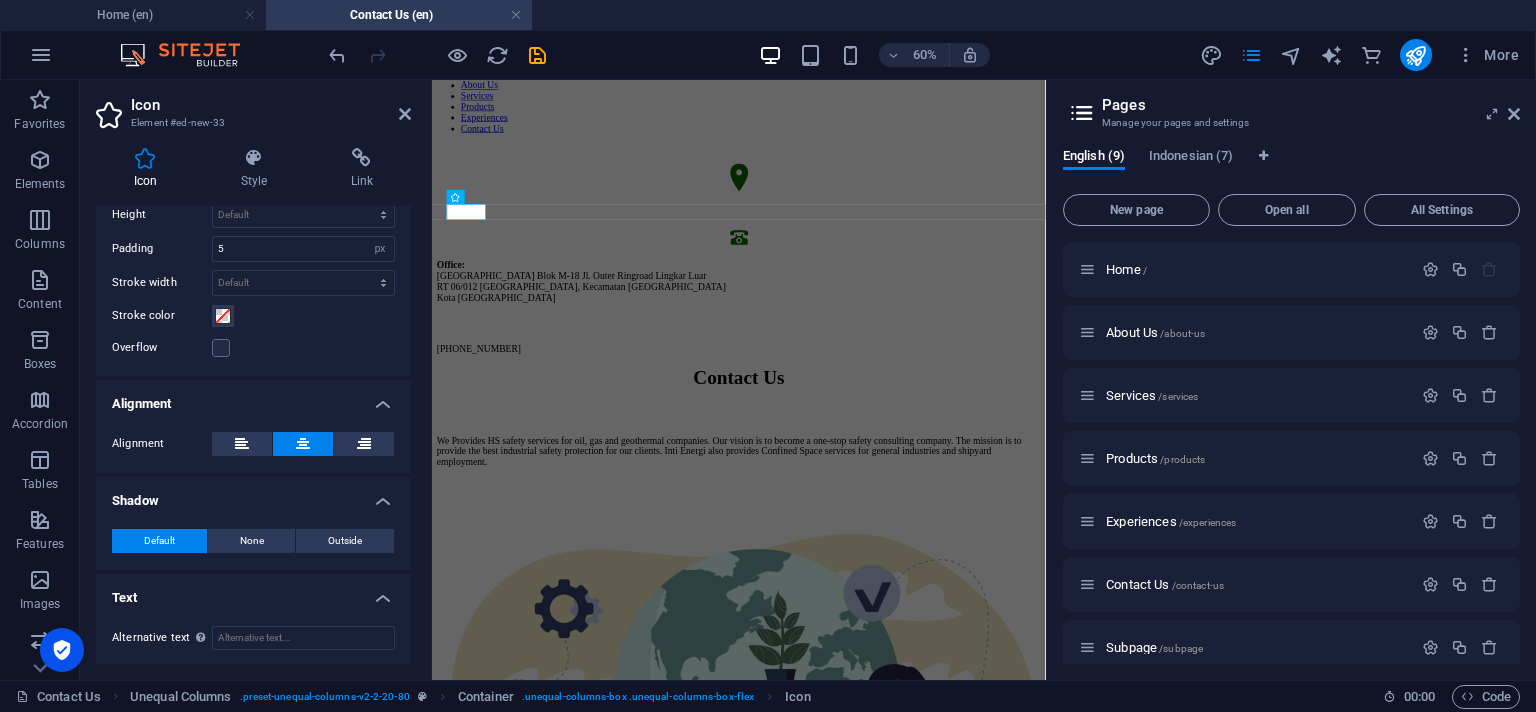 scroll, scrollTop: 499, scrollLeft: 0, axis: vertical 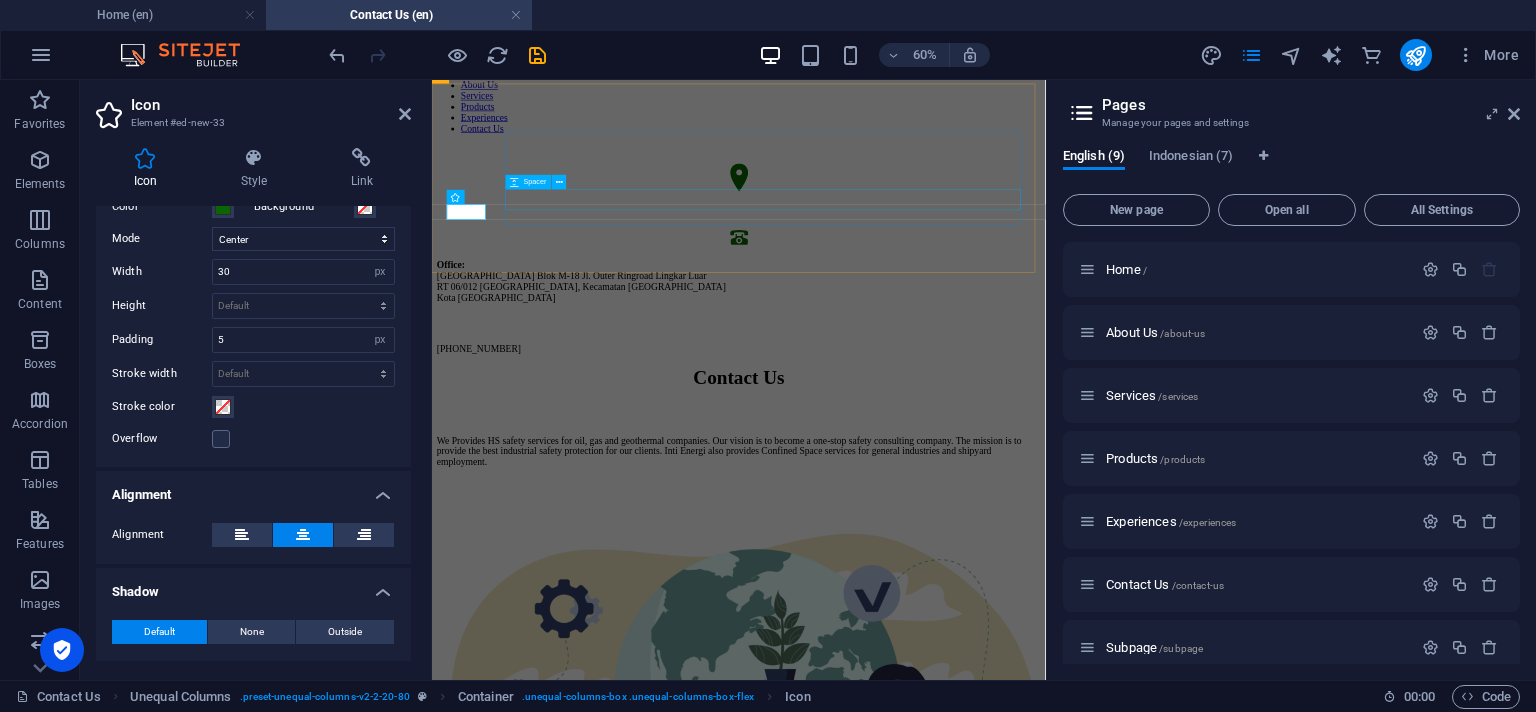 click at bounding box center (943, 485) 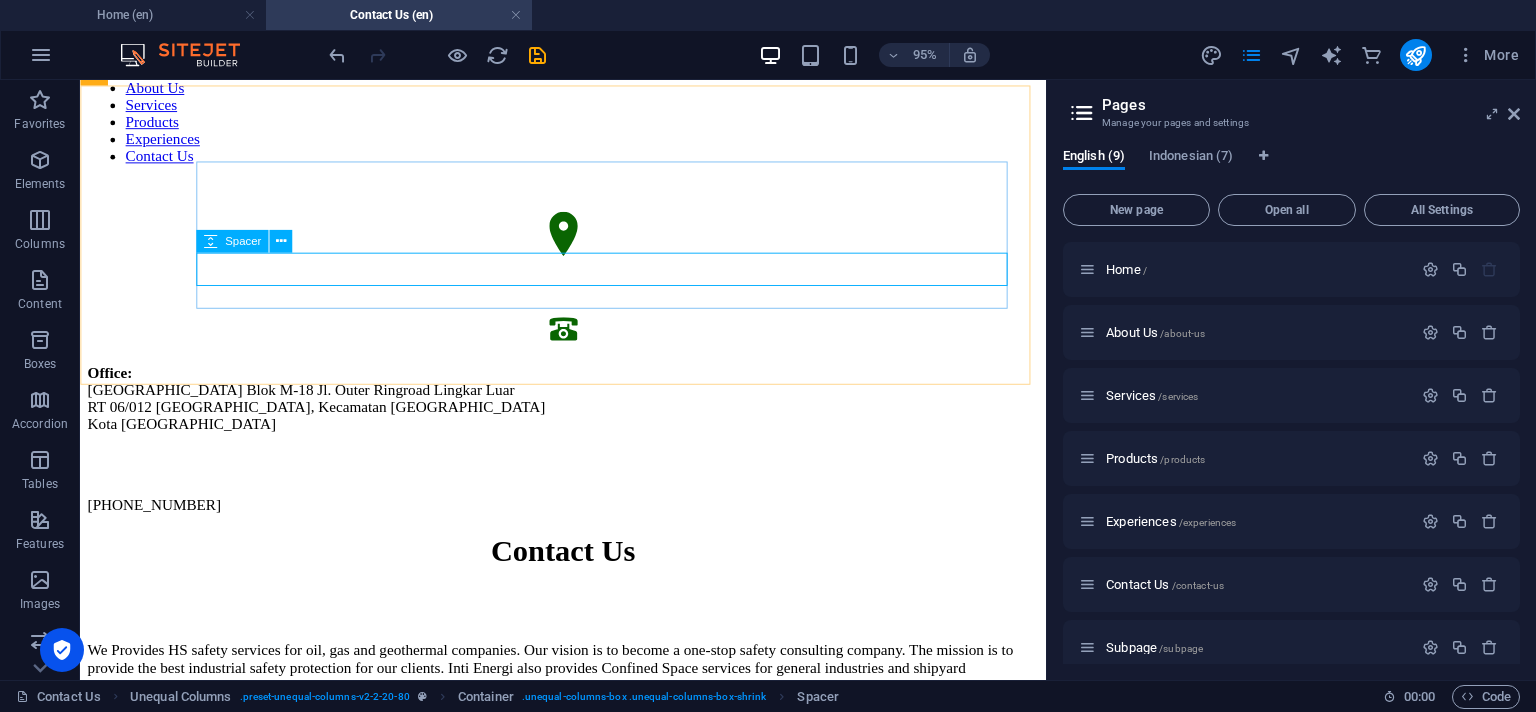 click on "Spacer" at bounding box center [243, 241] 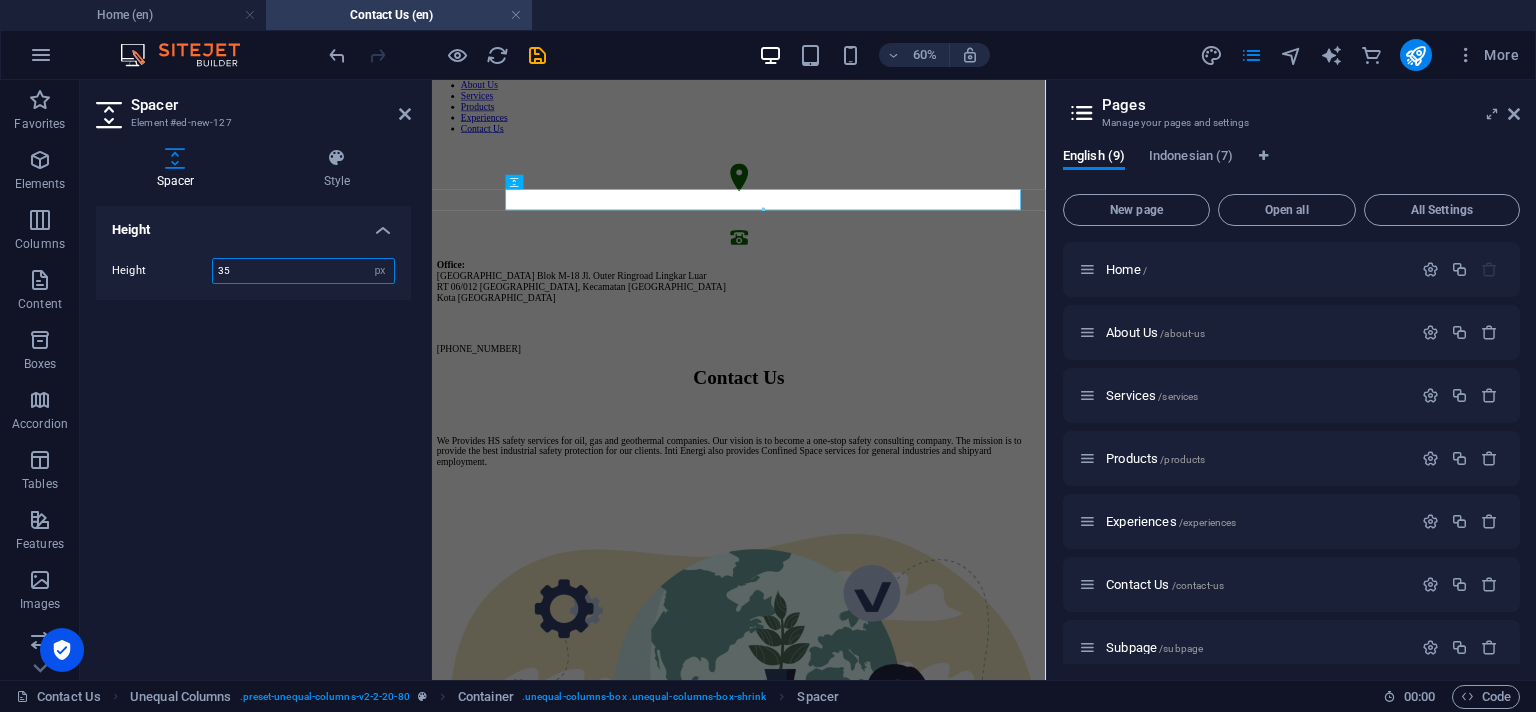 click on "35" at bounding box center (303, 271) 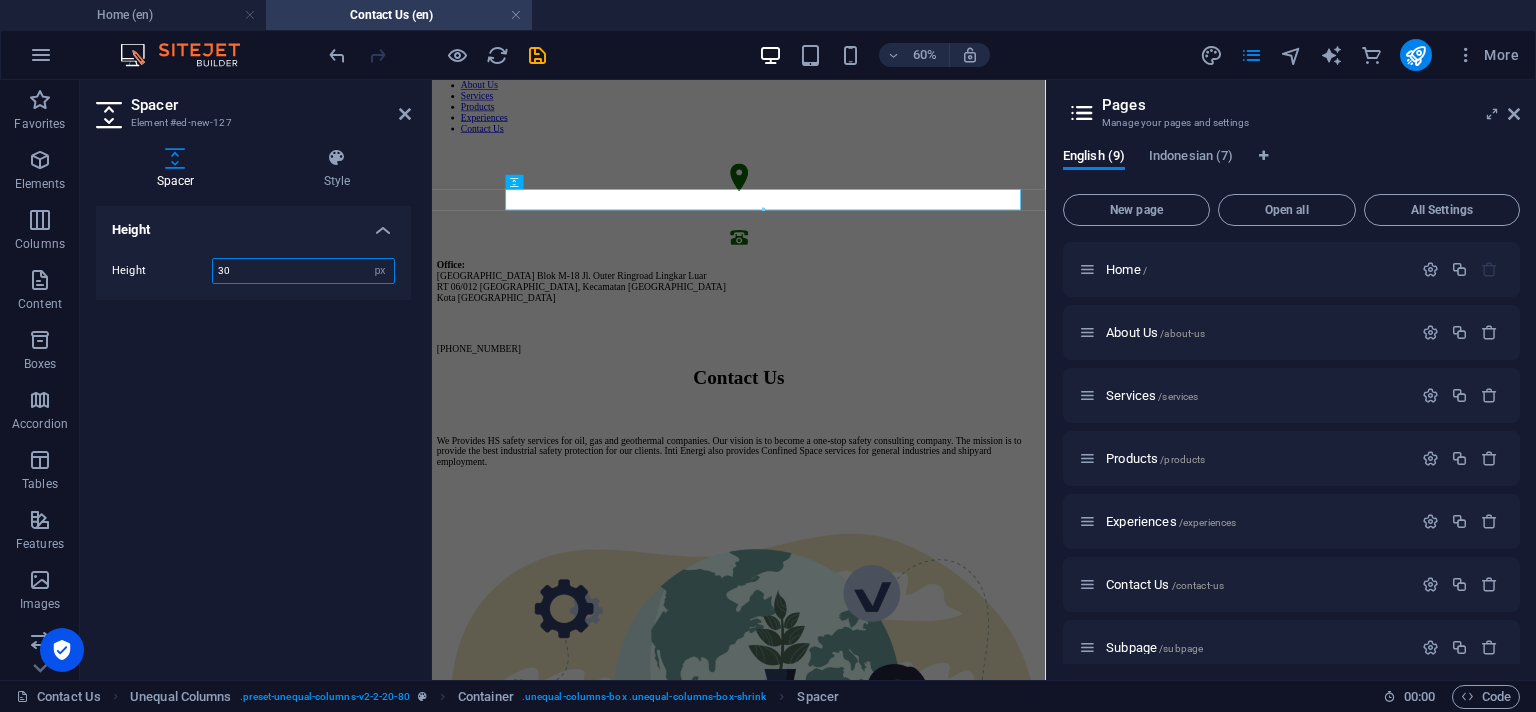 type on "30" 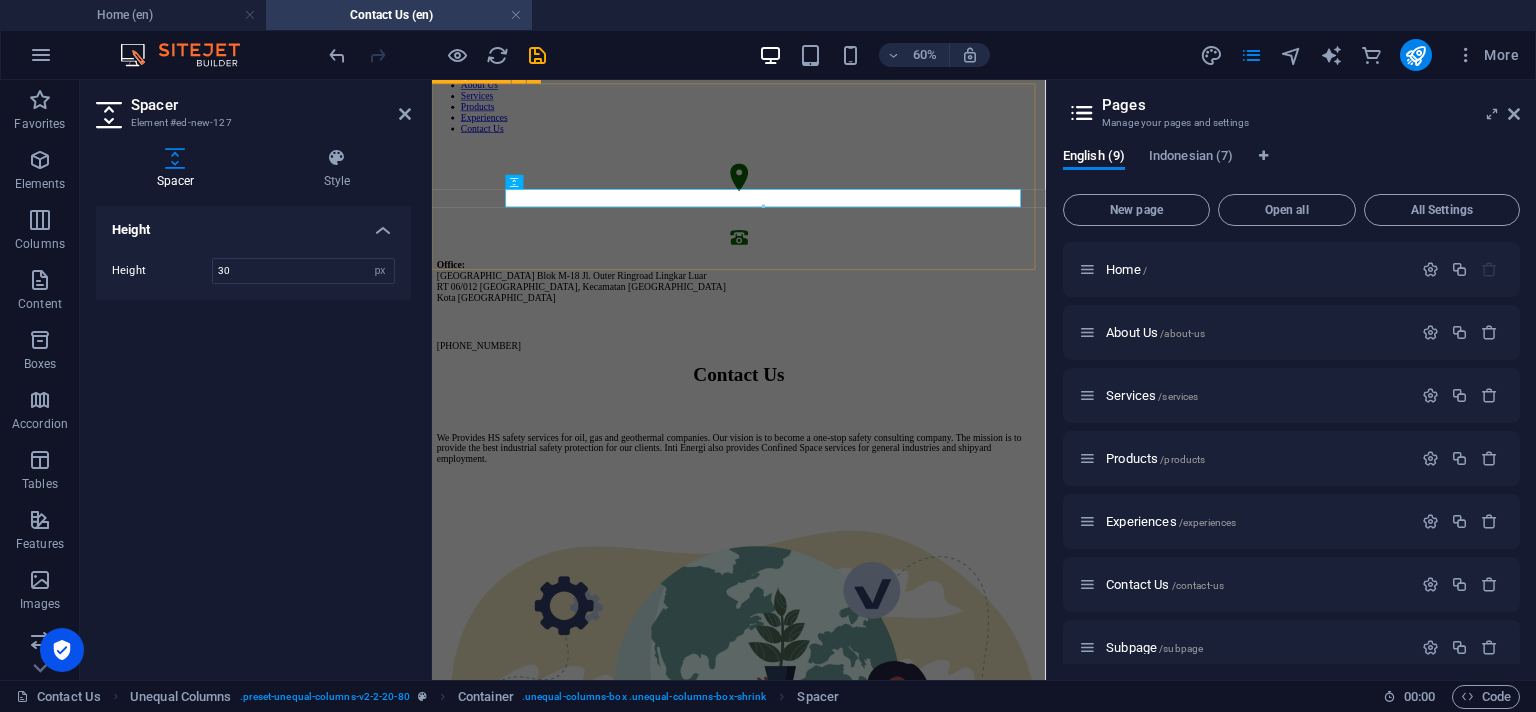 click on "Office: [GEOGRAPHIC_DATA]-18 Jl. [STREET_ADDRESS] [PHONE_NUMBER]" at bounding box center [943, 359] 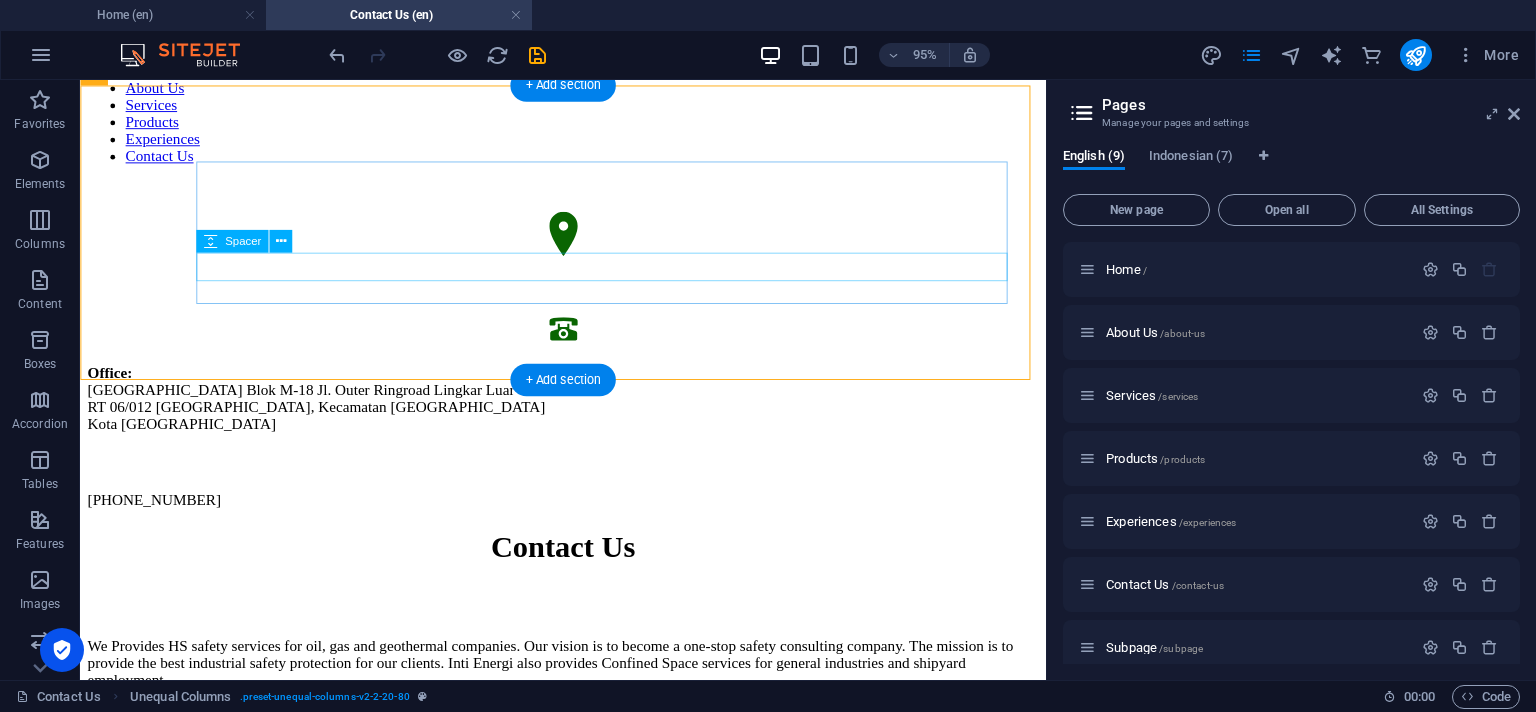 click at bounding box center [588, 483] 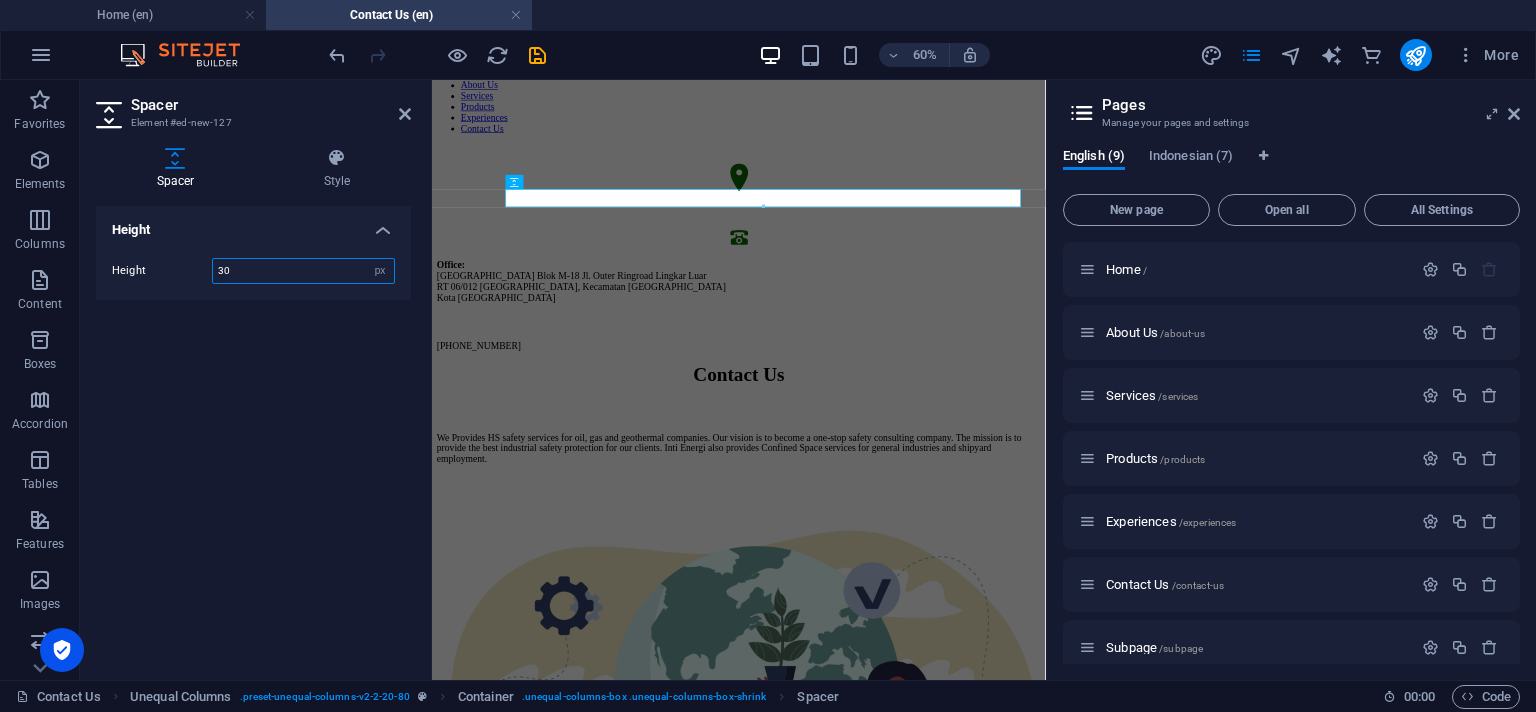 click on "30" at bounding box center [303, 271] 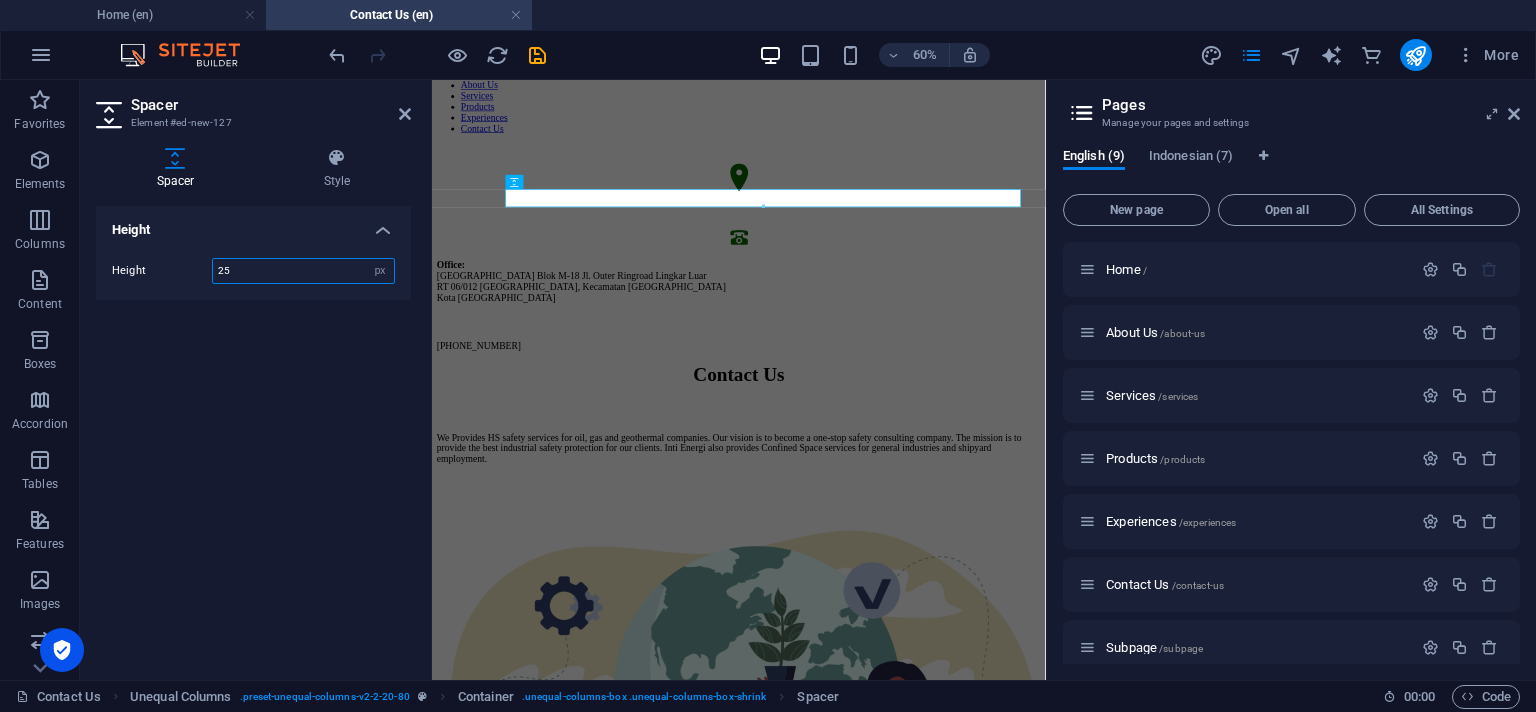 type on "25" 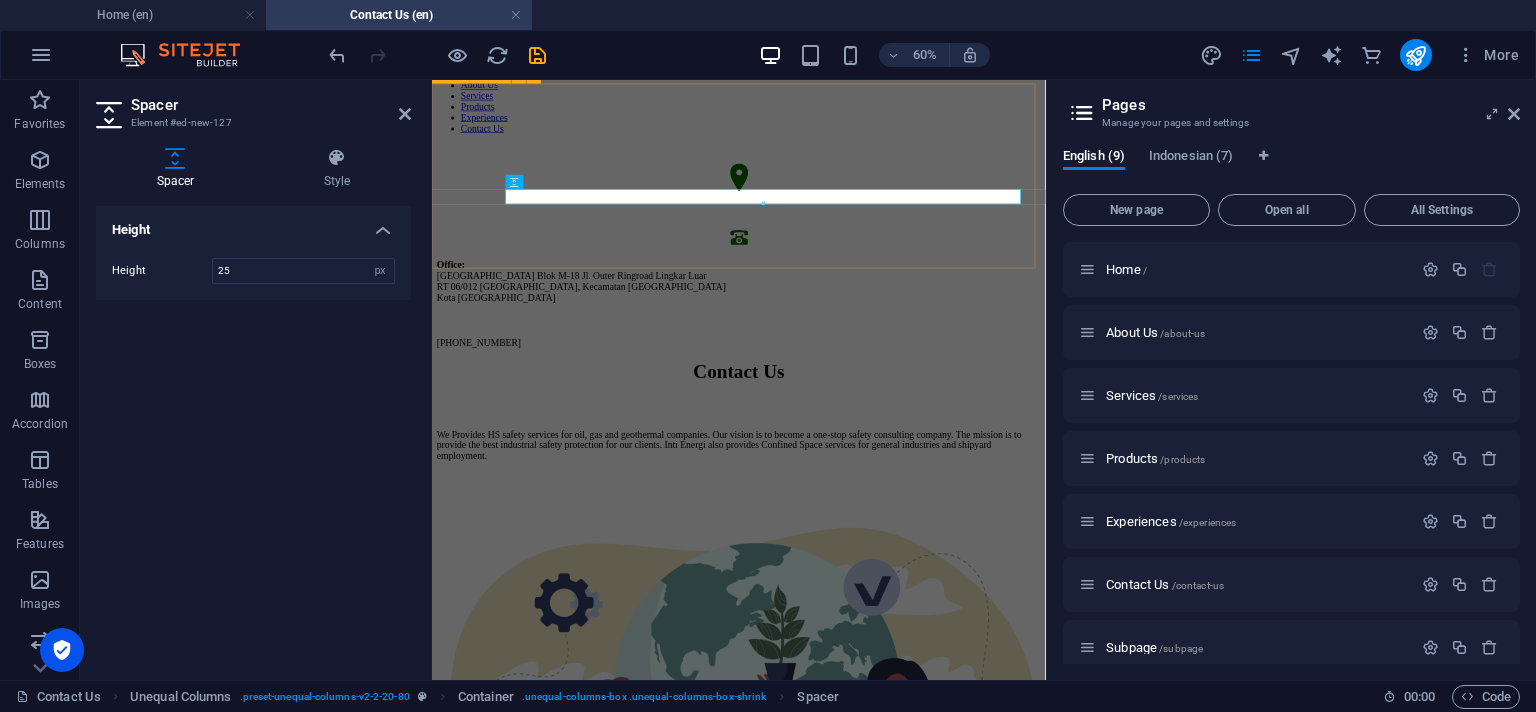 click on "Office: [GEOGRAPHIC_DATA]-18 Jl. [STREET_ADDRESS] [PHONE_NUMBER]" at bounding box center [943, 356] 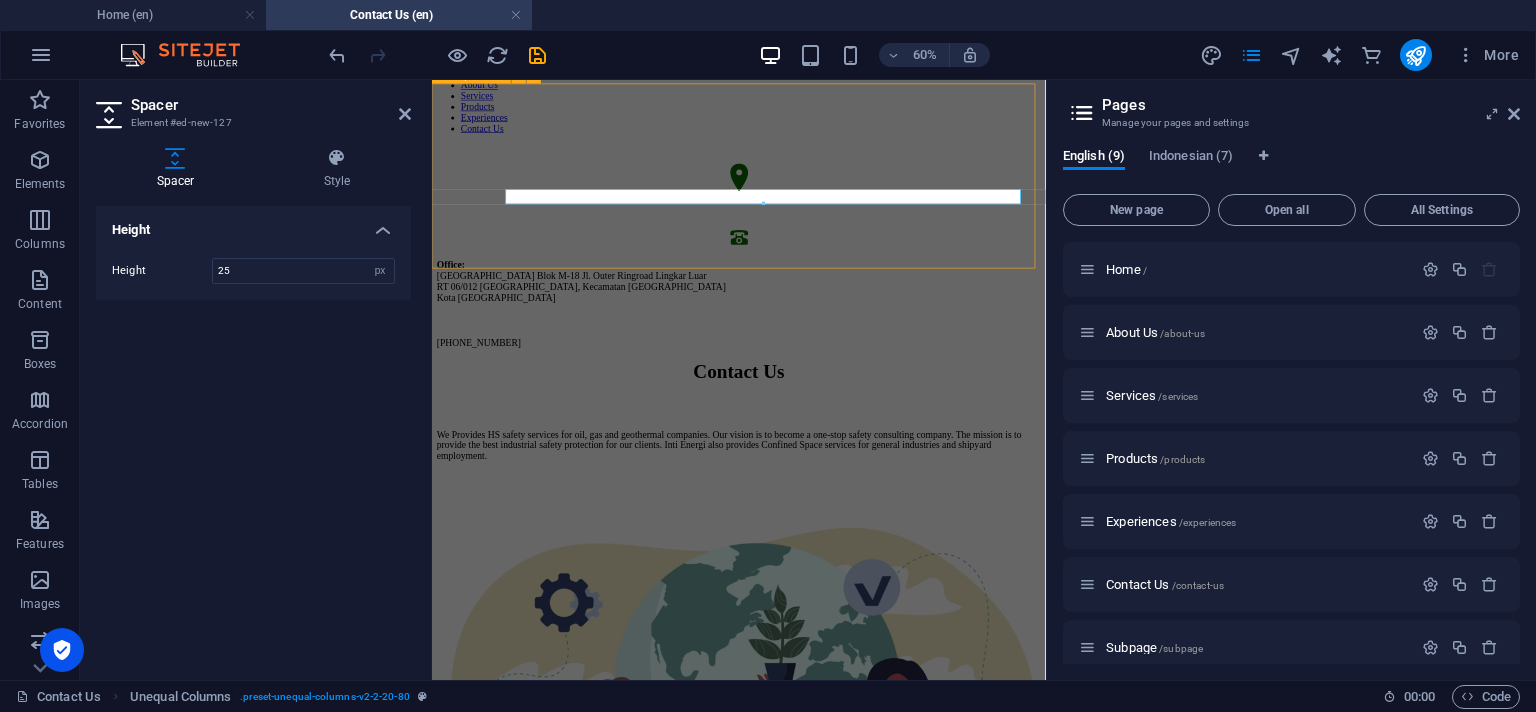 click on "Office: [GEOGRAPHIC_DATA]-18 Jl. [STREET_ADDRESS] [PHONE_NUMBER]" at bounding box center (943, 356) 